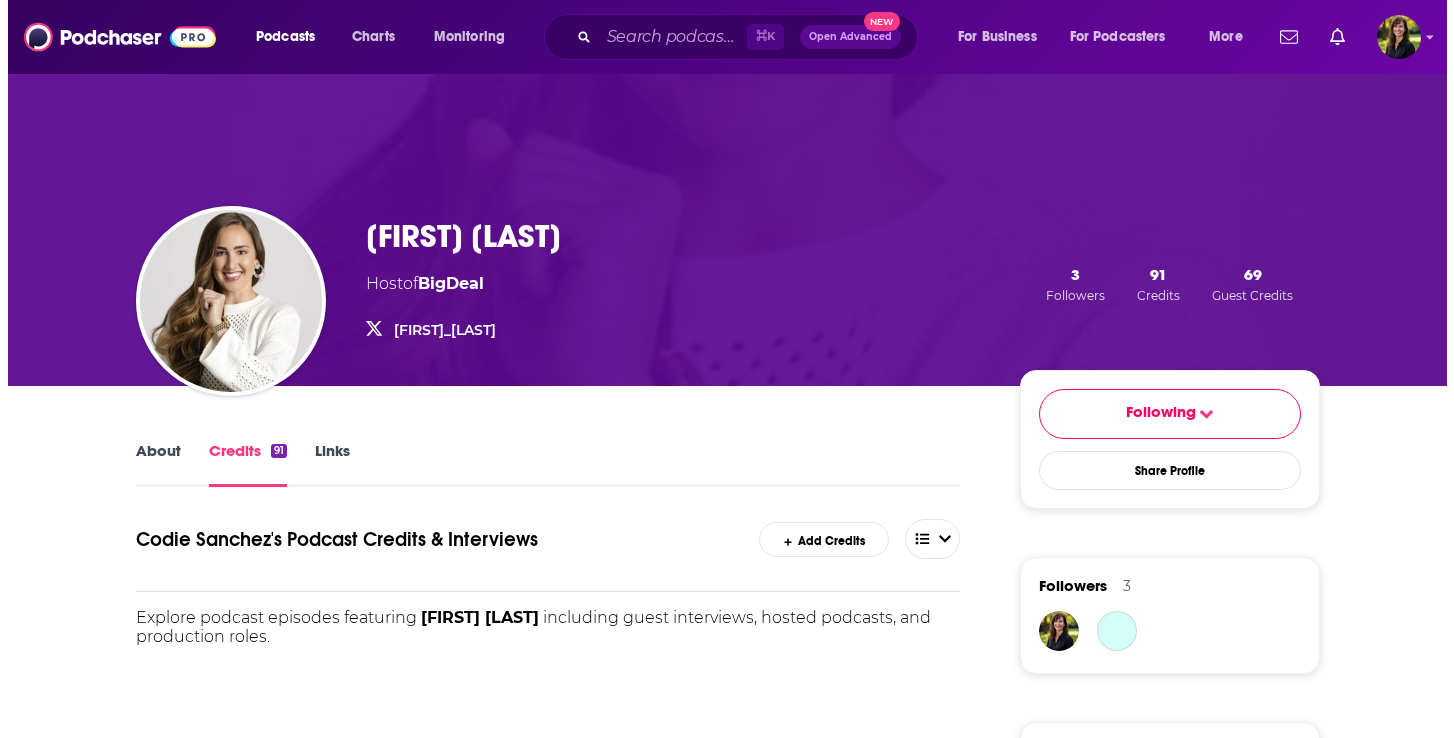 scroll, scrollTop: 0, scrollLeft: 0, axis: both 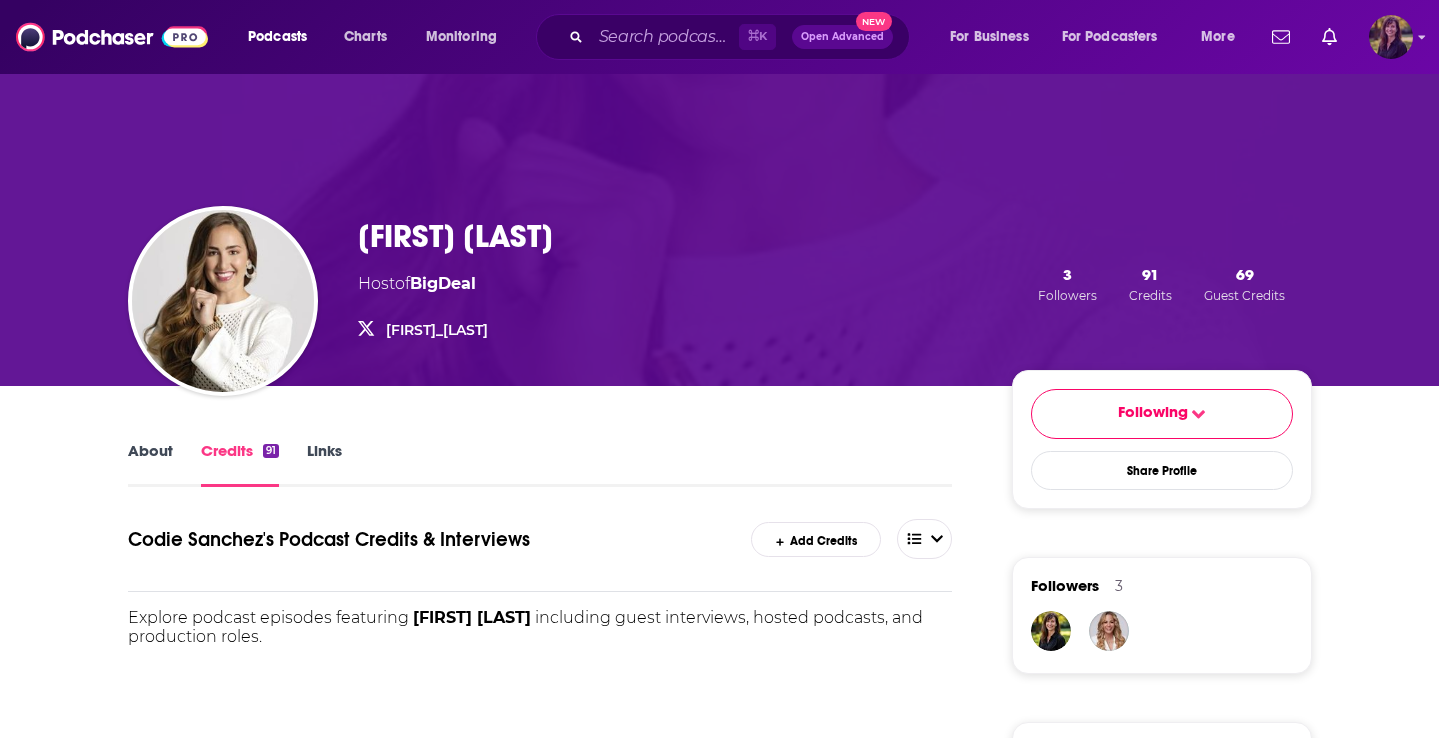 click at bounding box center [1391, 37] 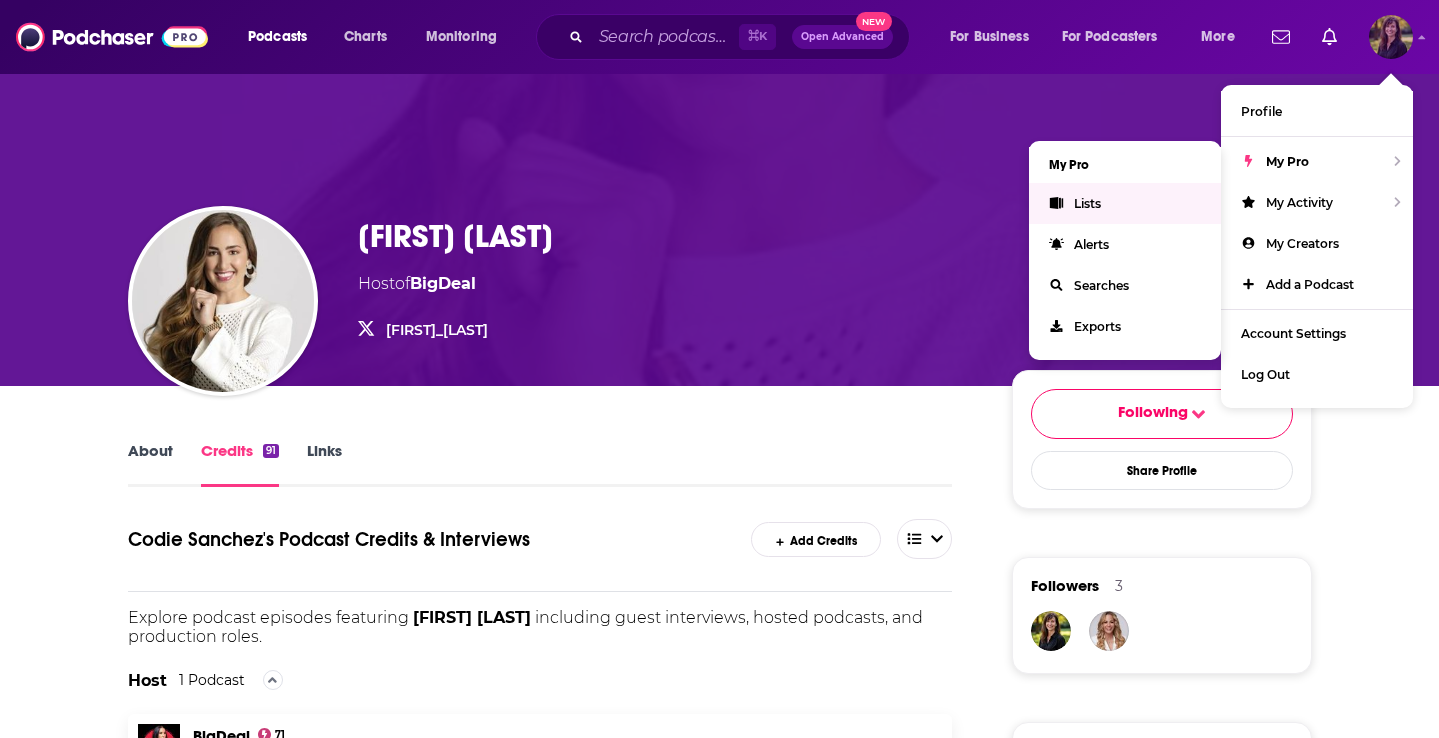 click on "Lists" at bounding box center (1087, 203) 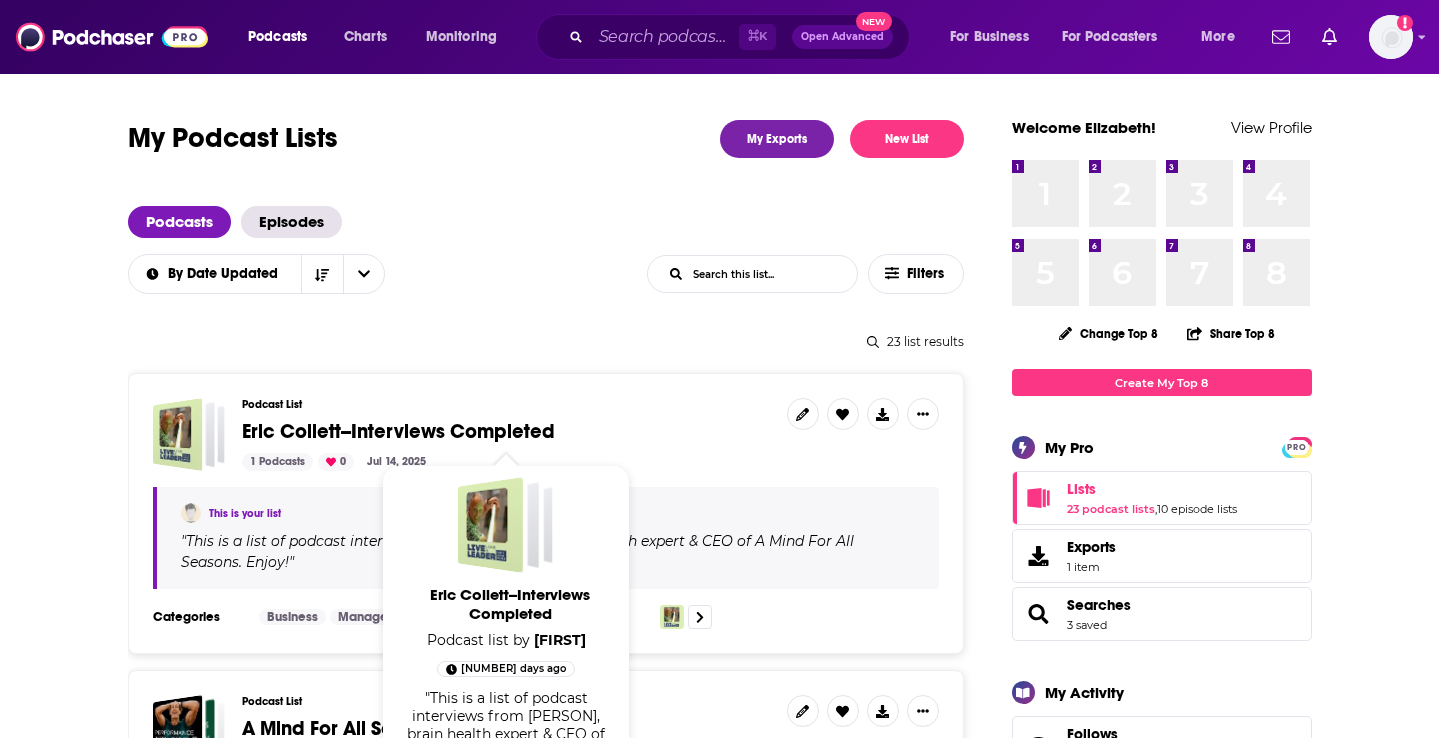 click on "Eric Collett--Interviews Completed" at bounding box center [398, 431] 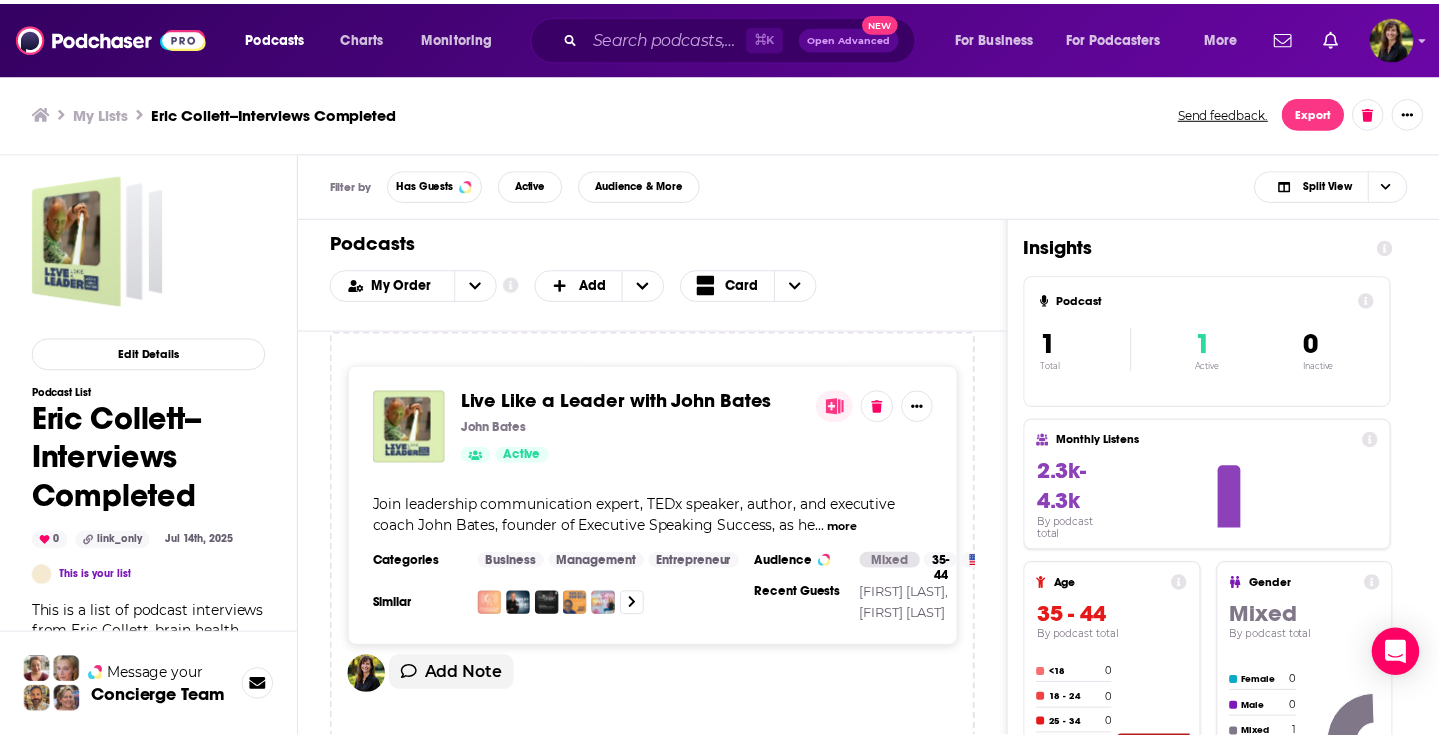 scroll, scrollTop: 43, scrollLeft: 0, axis: vertical 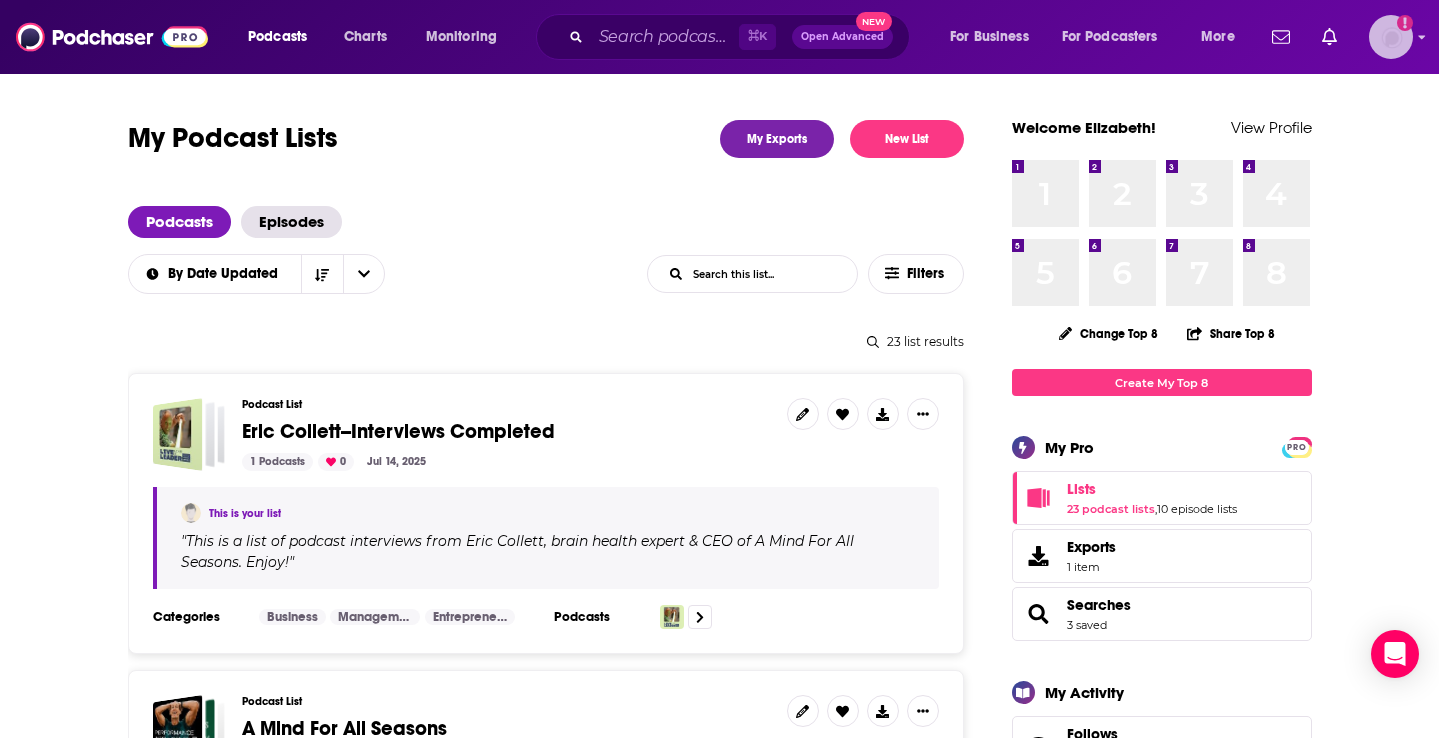 click at bounding box center (1391, 37) 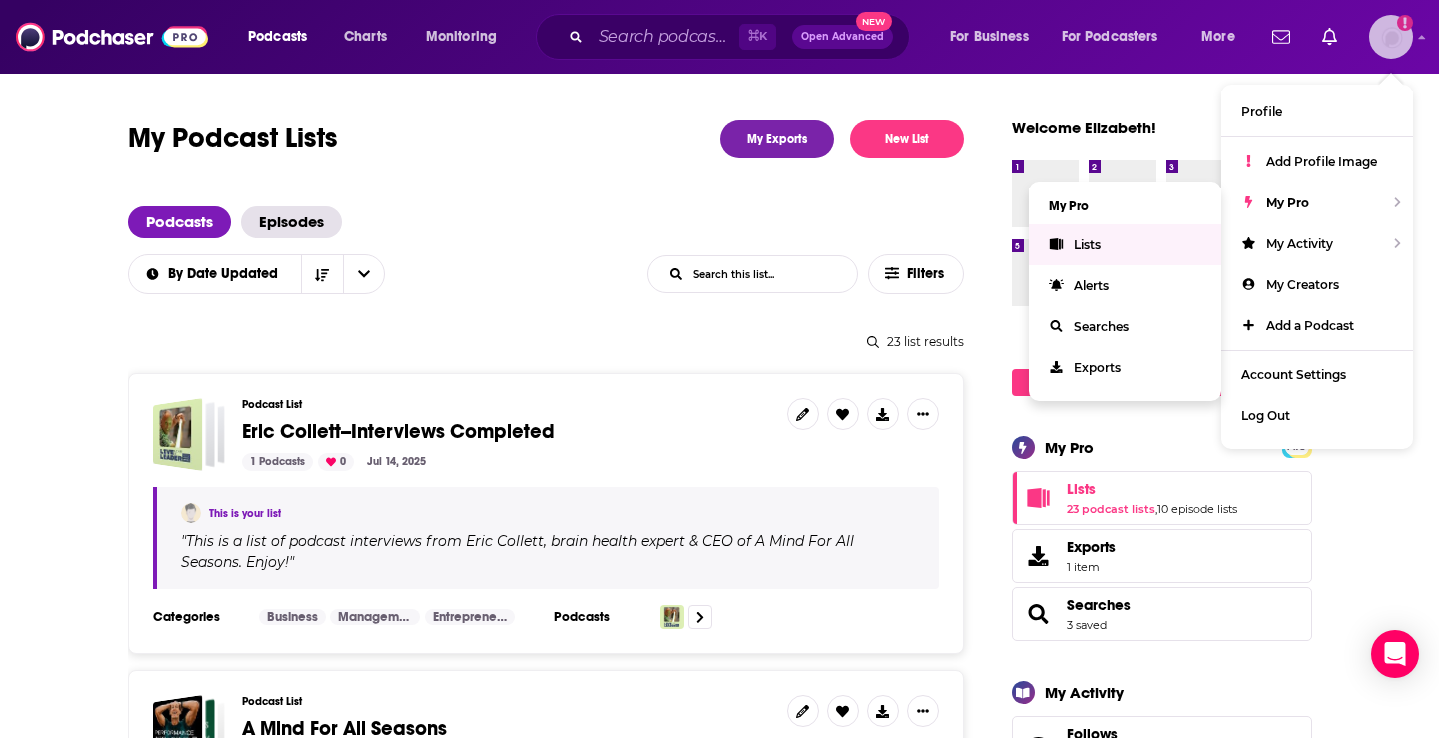 click on "Lists" at bounding box center (1125, 244) 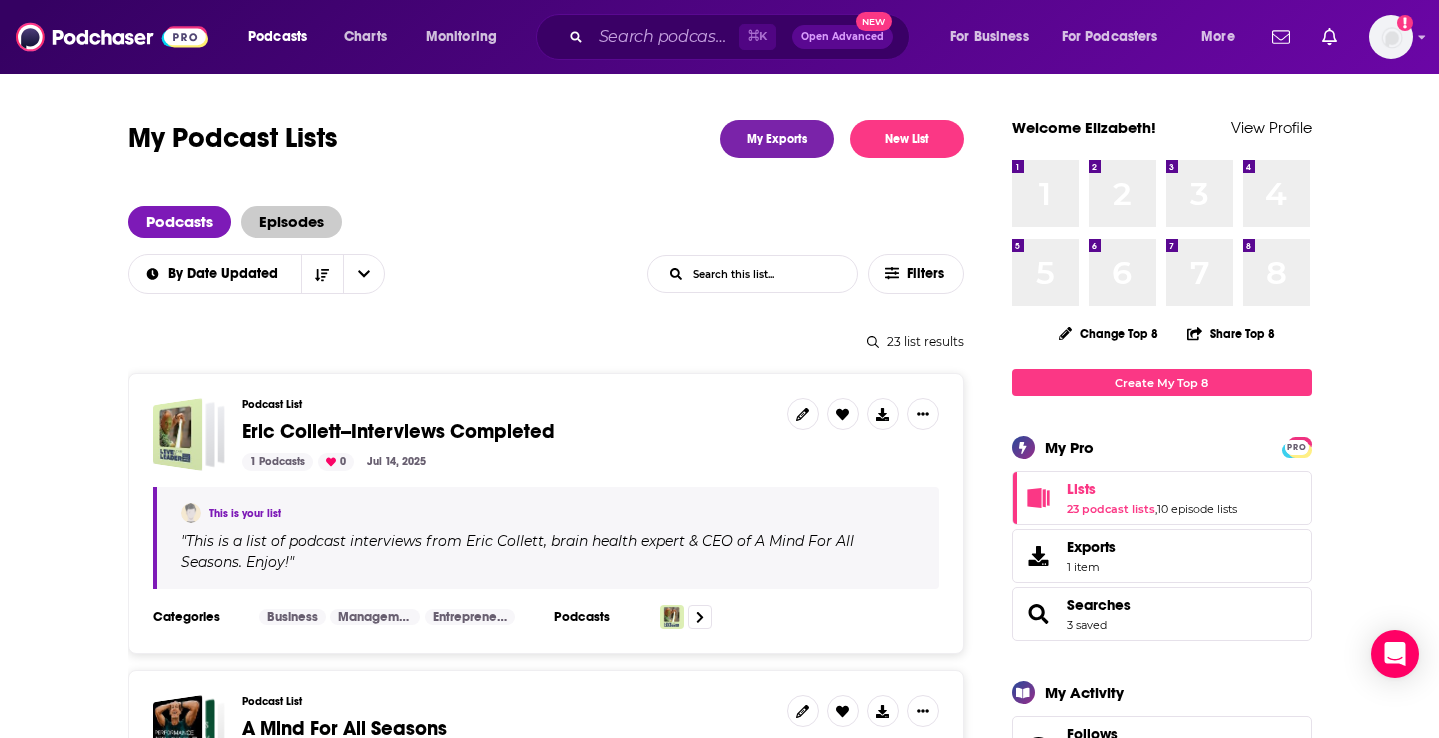 click on "Episodes" at bounding box center [291, 222] 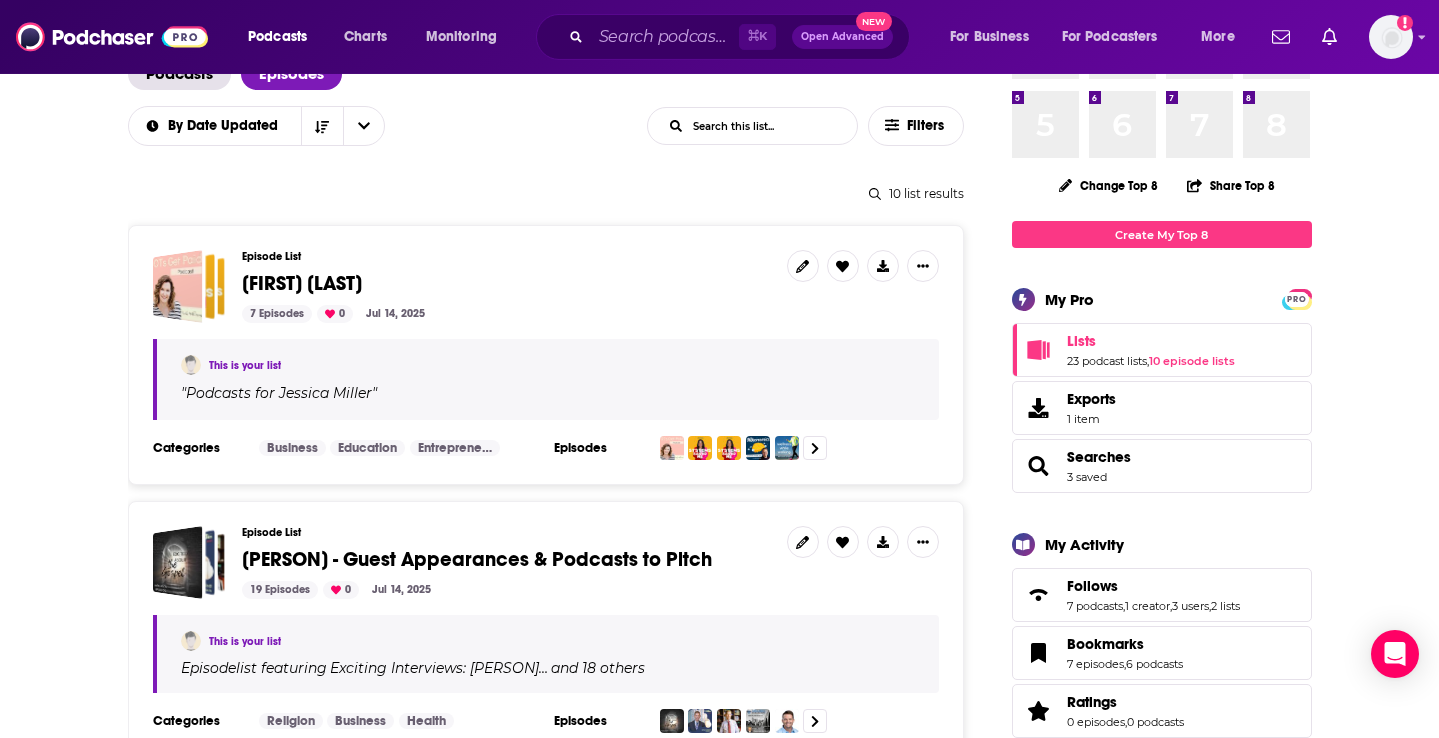 scroll, scrollTop: 208, scrollLeft: 0, axis: vertical 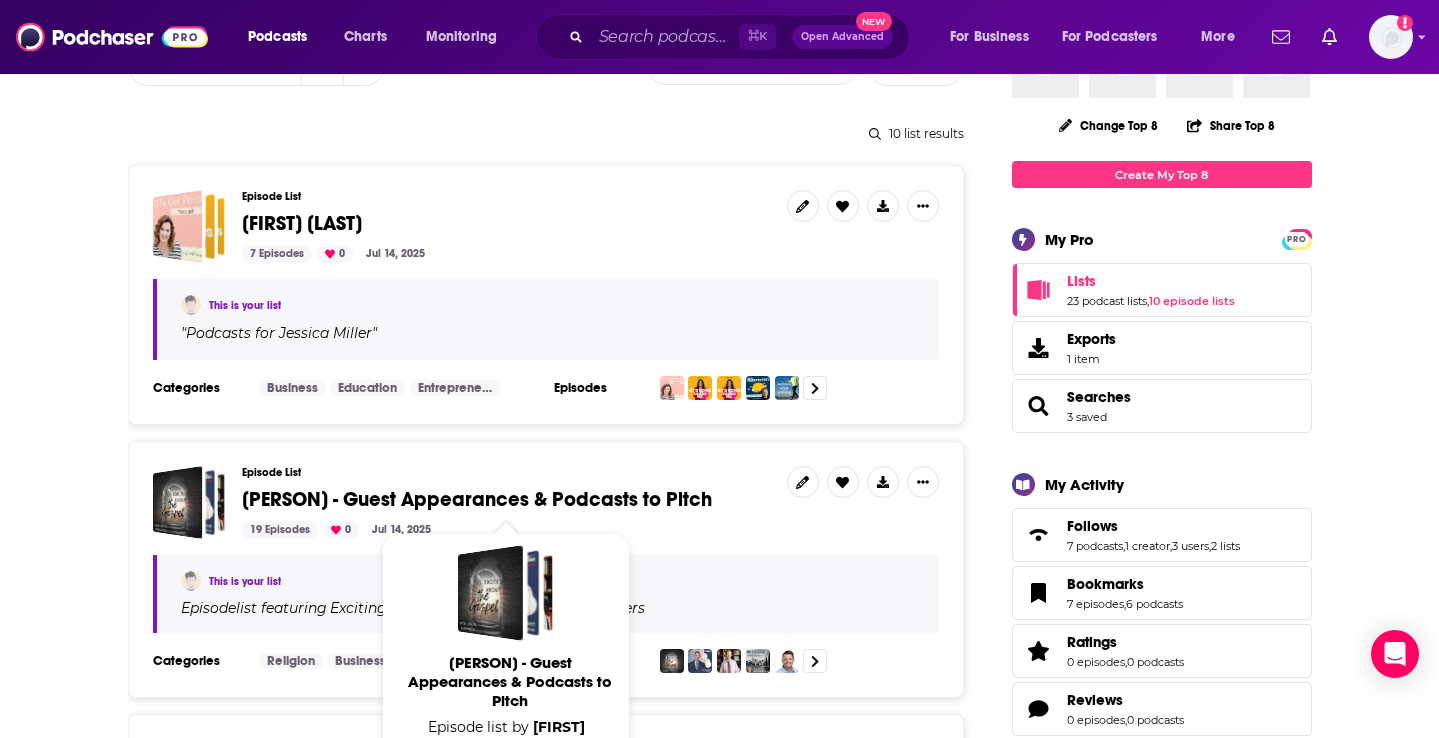 click on "[PERSON] - Guest Appearances & Podcasts to Pitch" at bounding box center (477, 499) 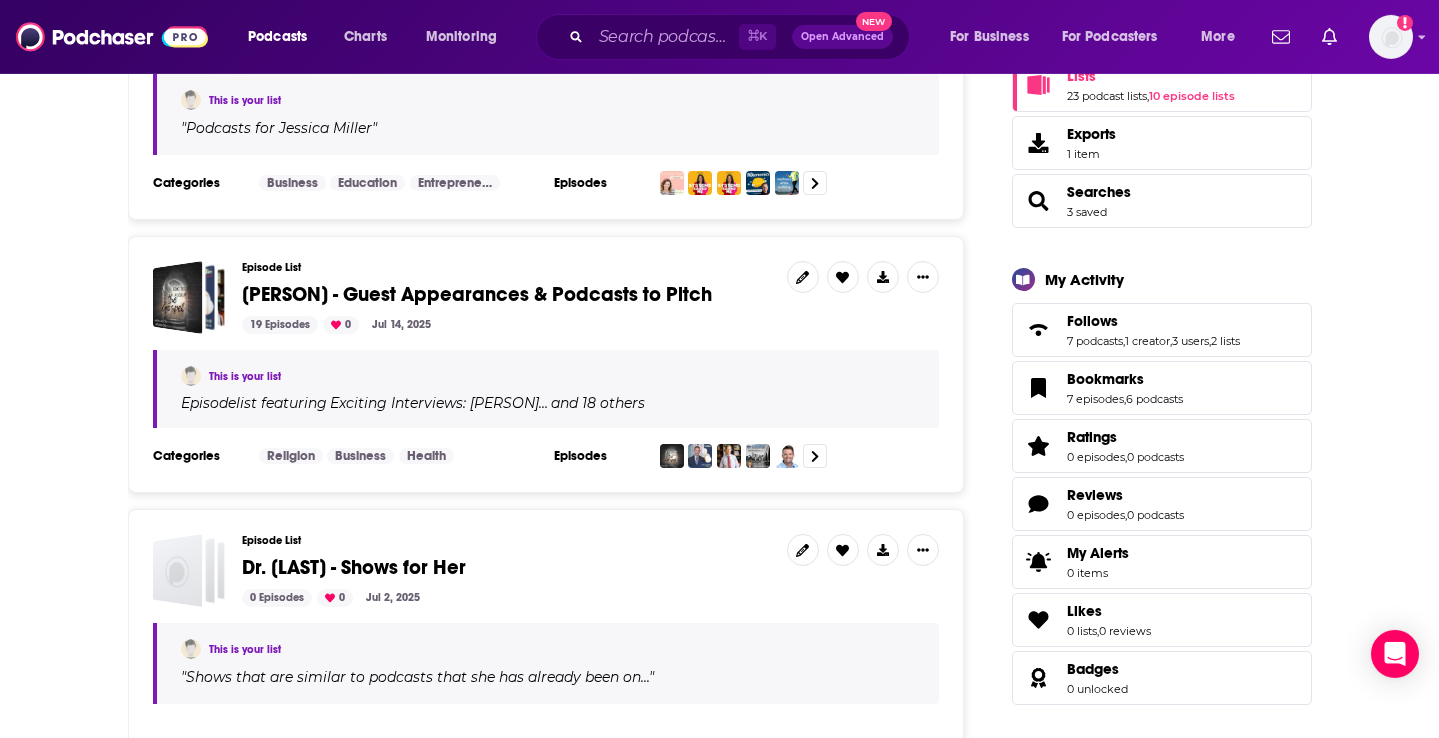 scroll, scrollTop: 416, scrollLeft: 0, axis: vertical 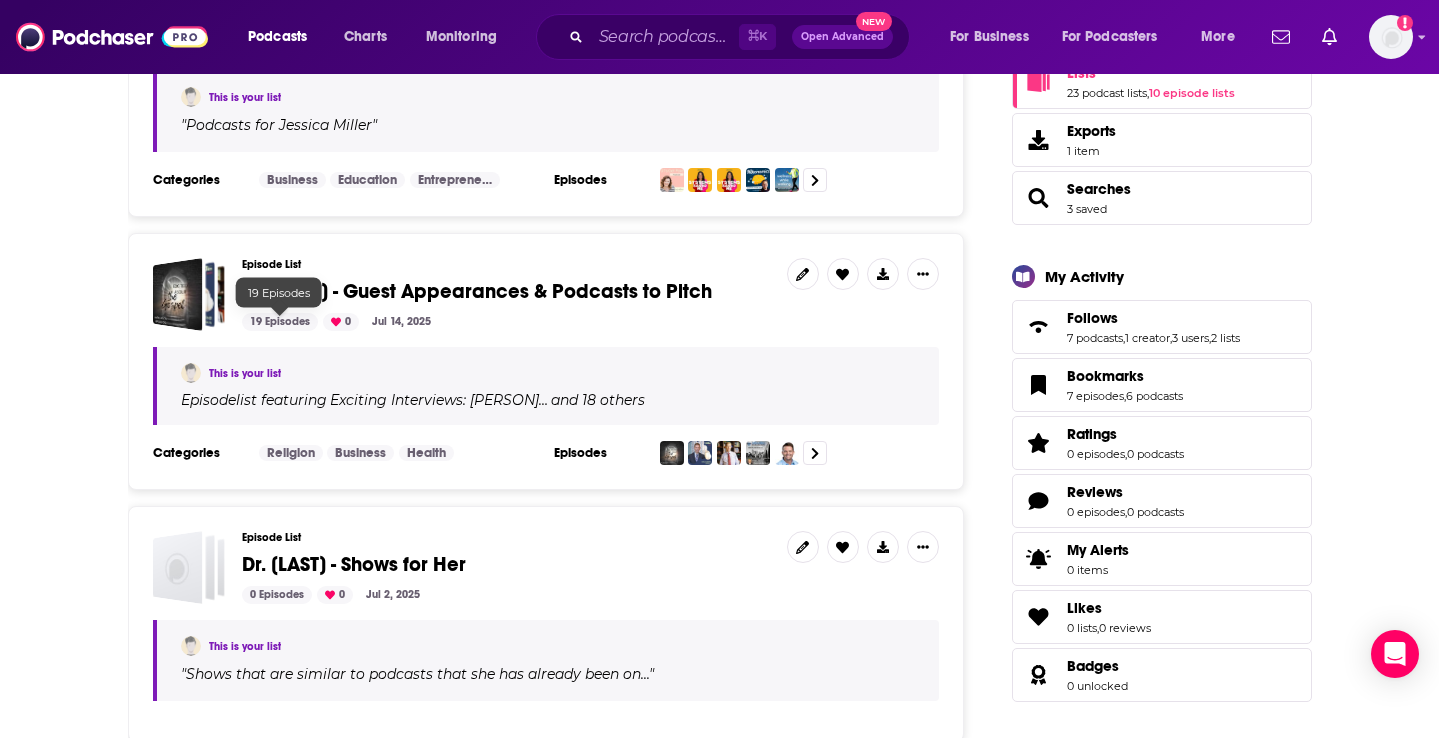 click on "19   Episodes" at bounding box center [280, 322] 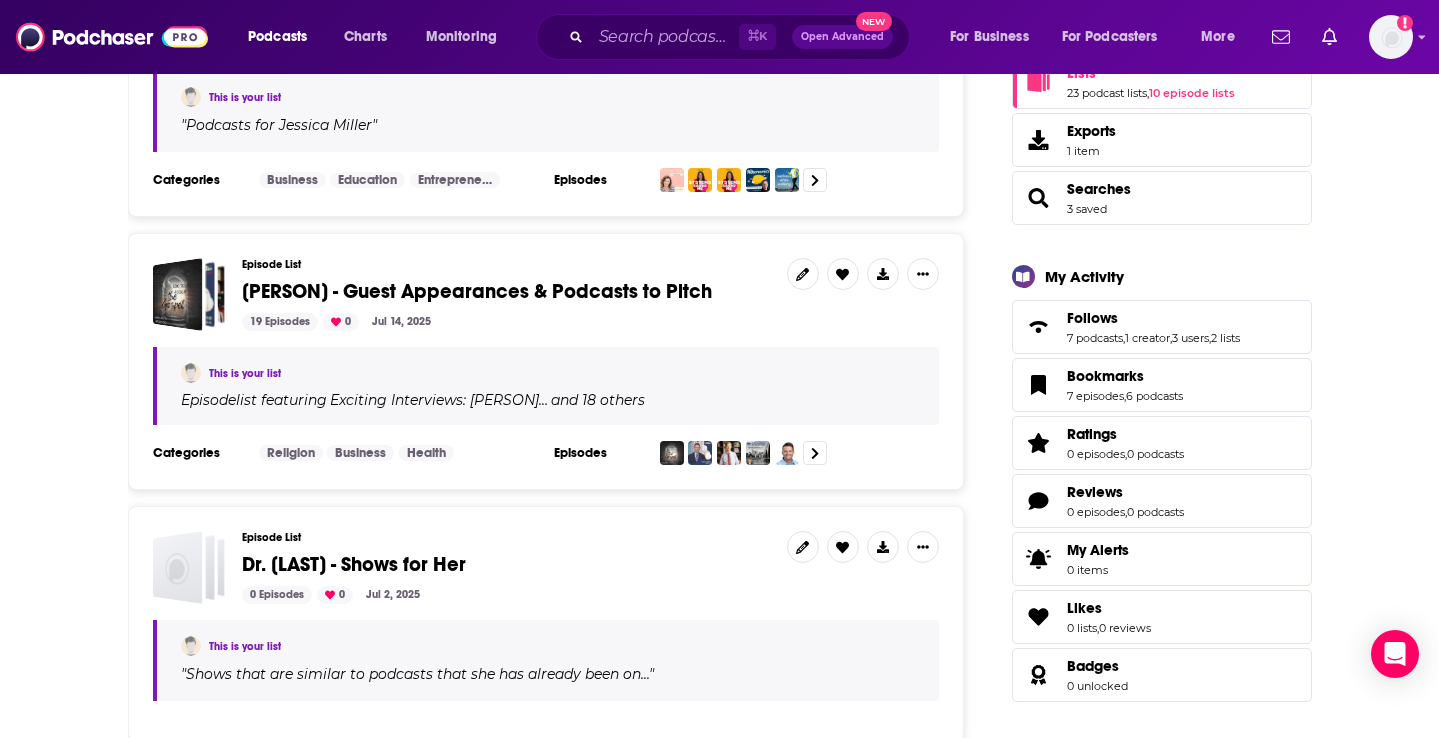 click on "Episodes" at bounding box center (599, 453) 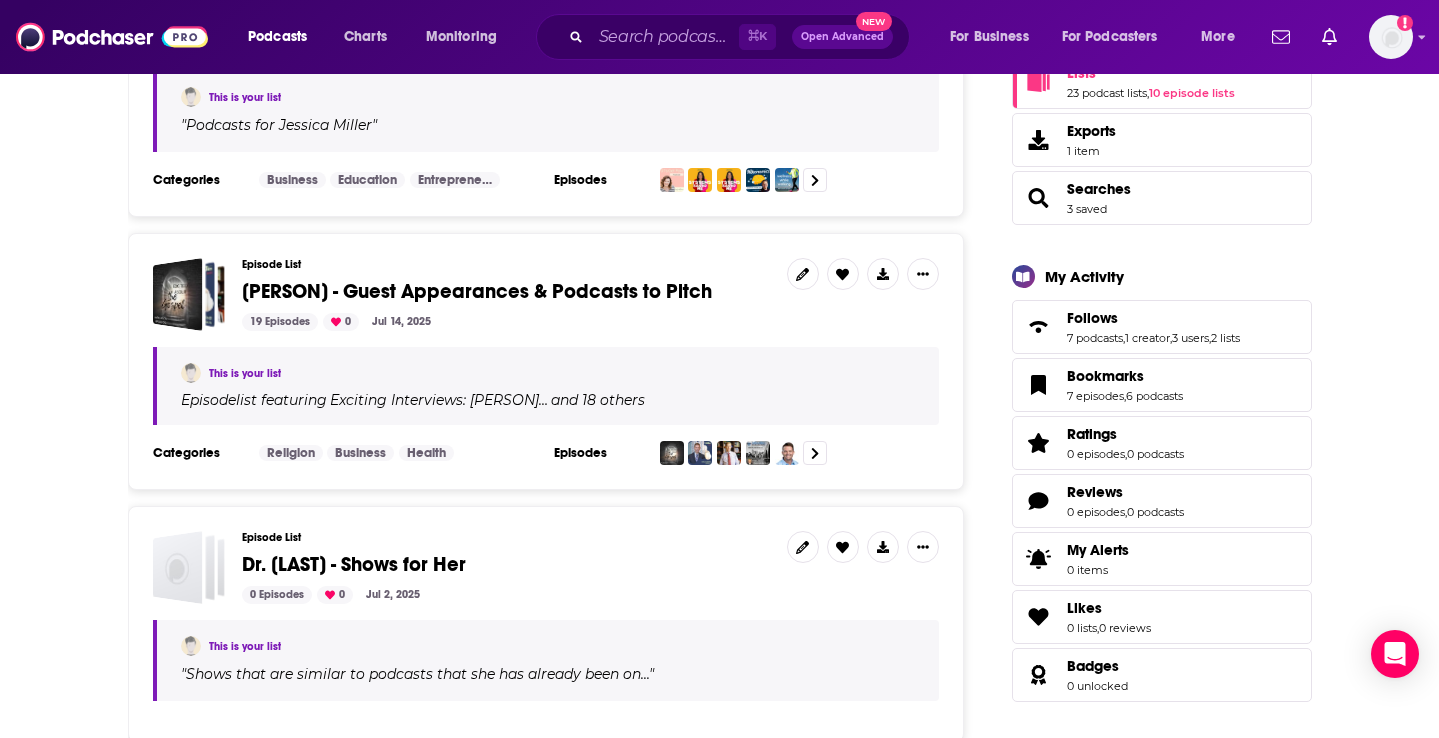 click on "Episodes" at bounding box center (599, 453) 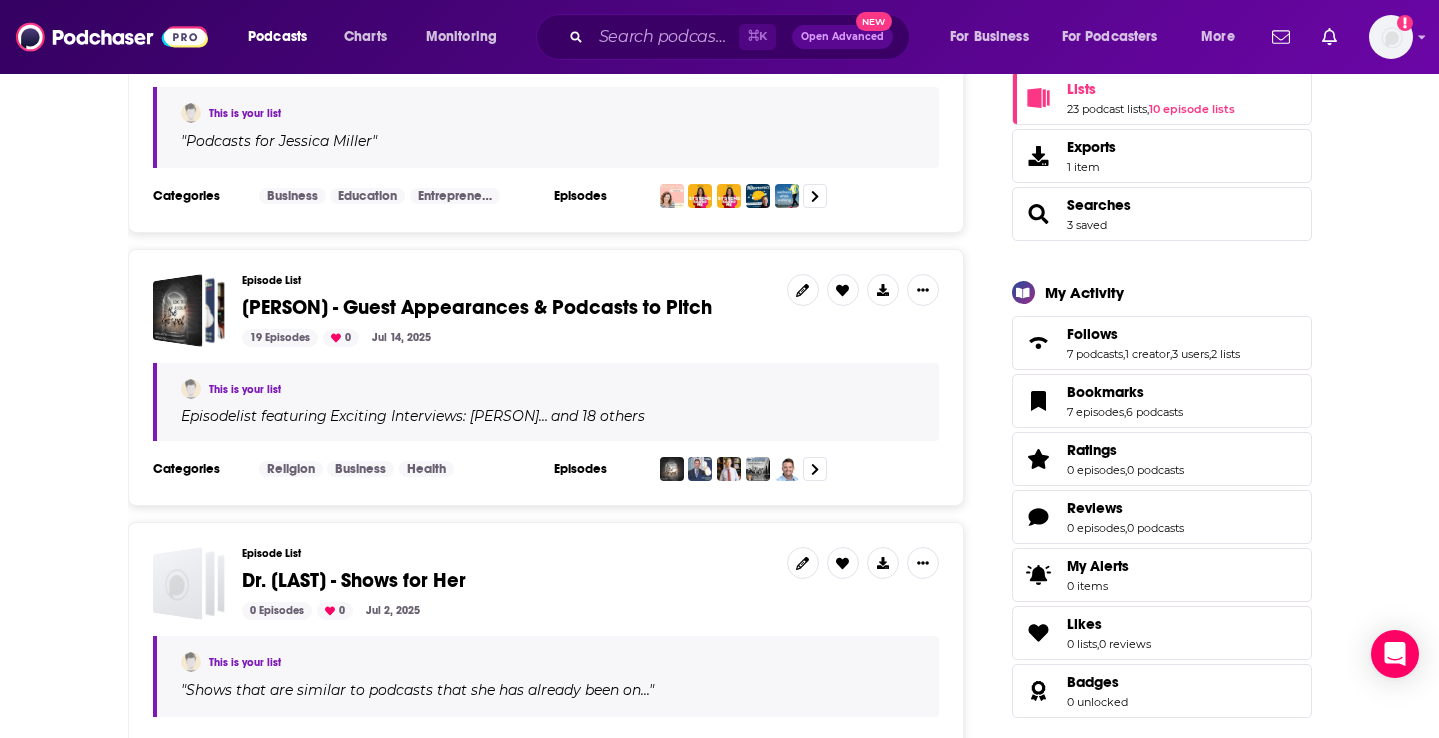 scroll, scrollTop: 0, scrollLeft: 0, axis: both 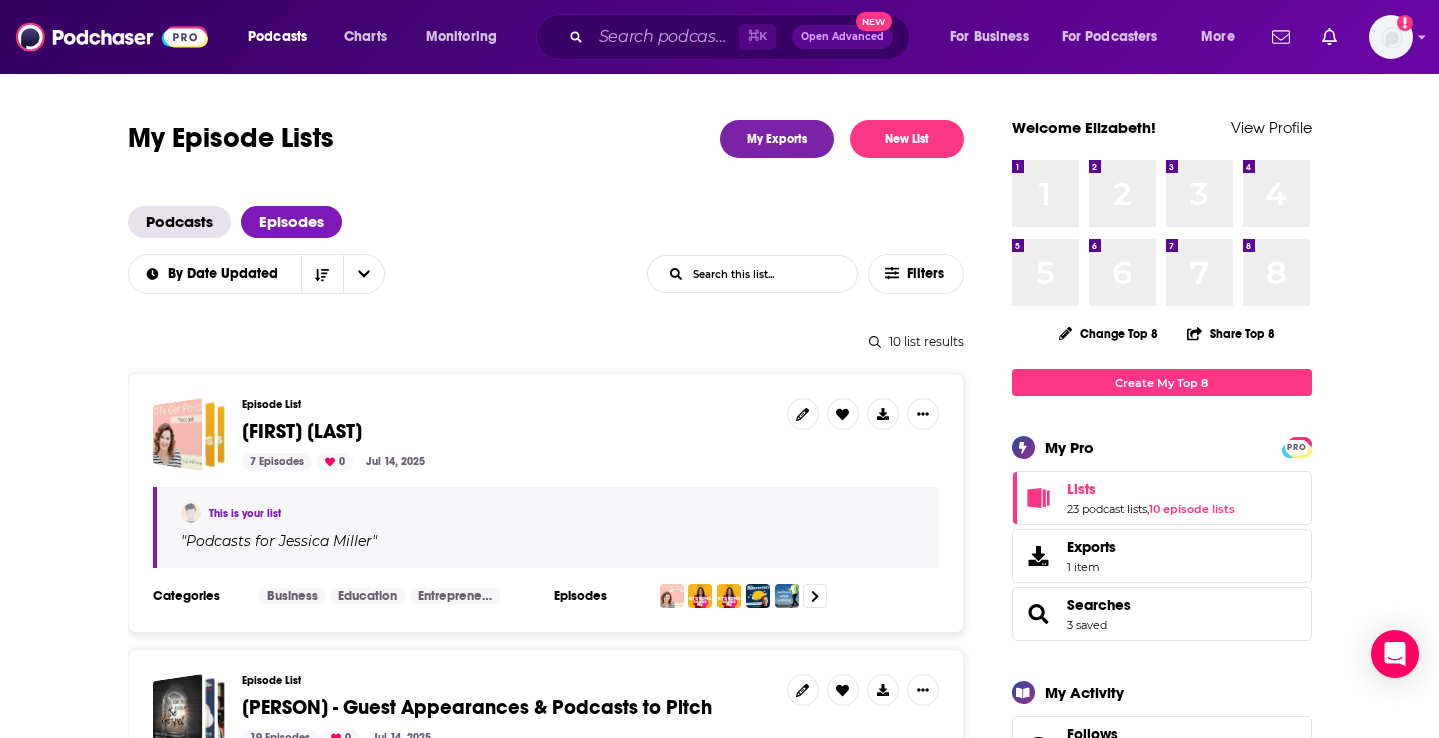 click on "Podcasts Charts Monitoring ⌘  K Open Advanced New For Business For Podcasters More Add a profile image" at bounding box center (719, 37) 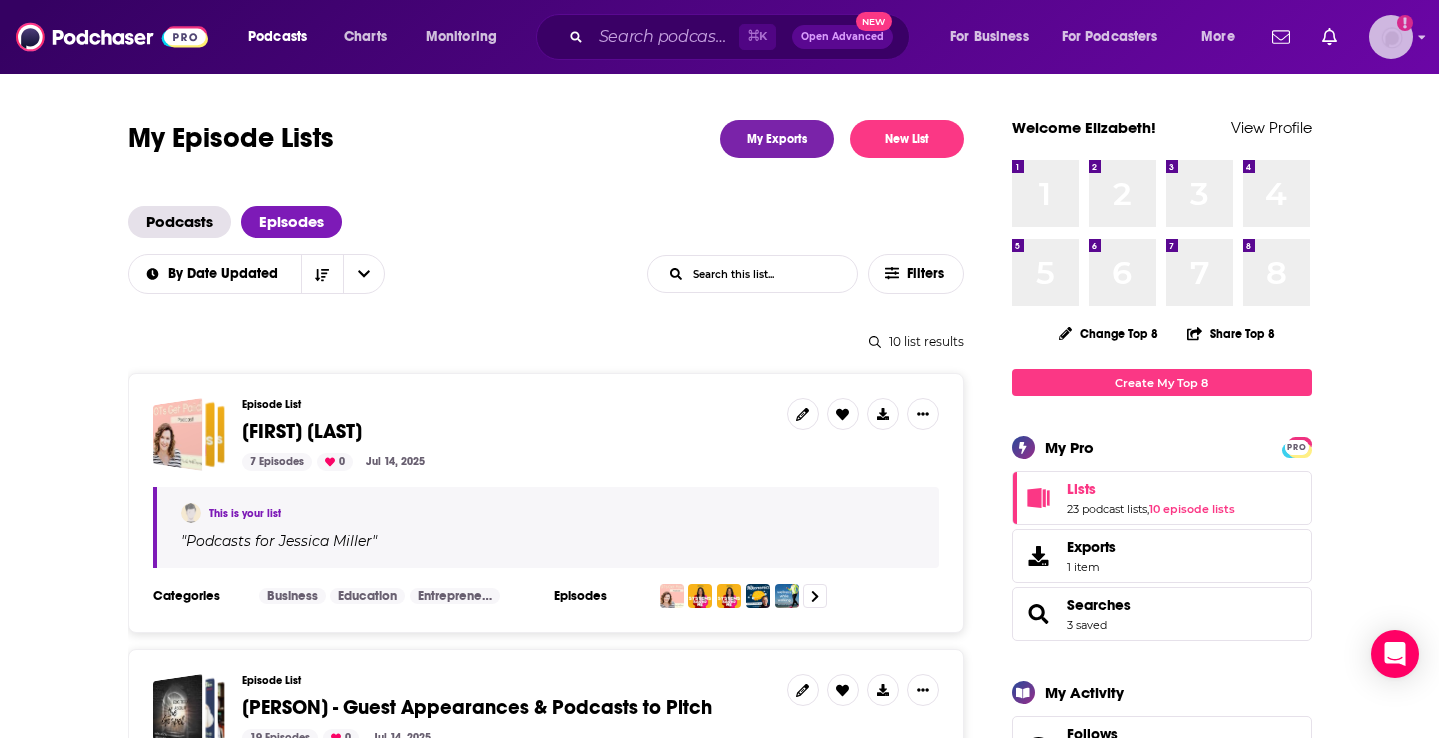 click 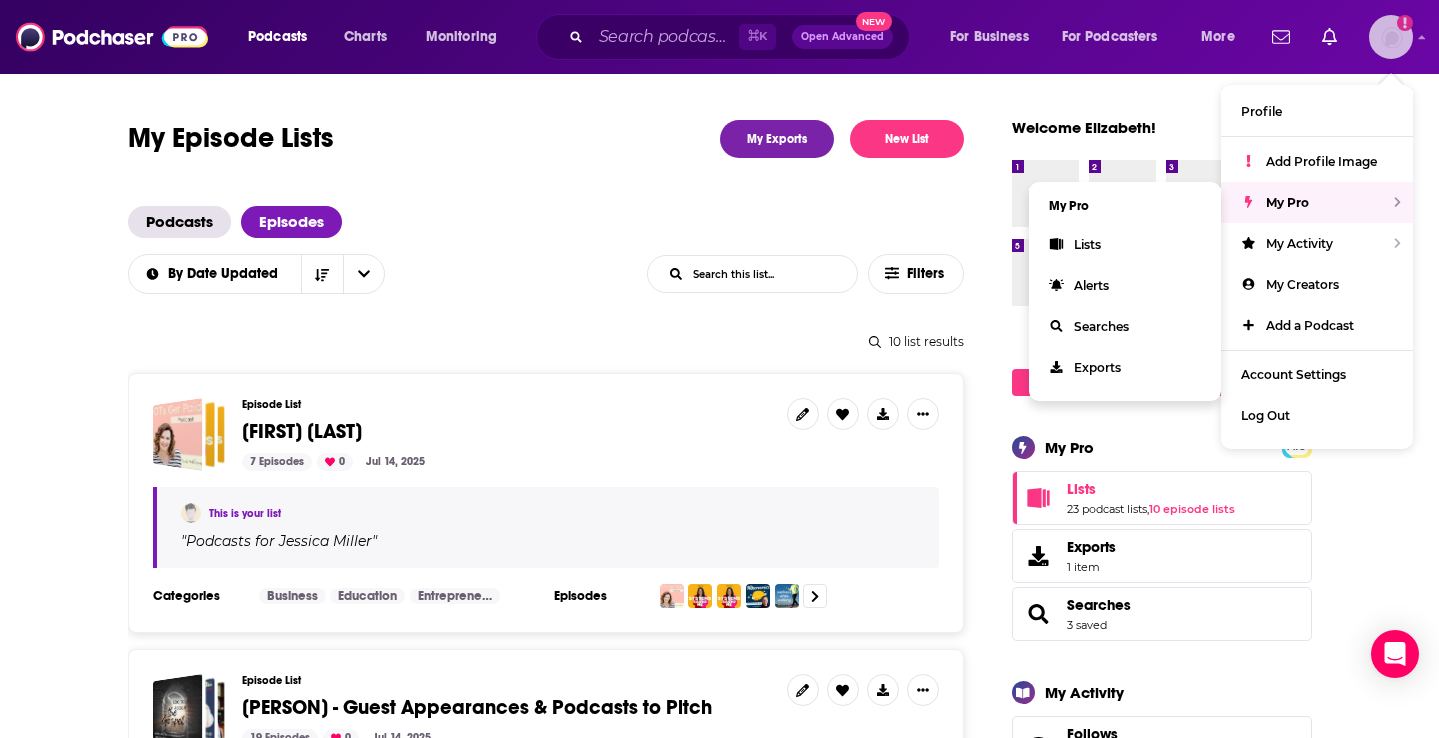 click on "My Pro" at bounding box center (1317, 202) 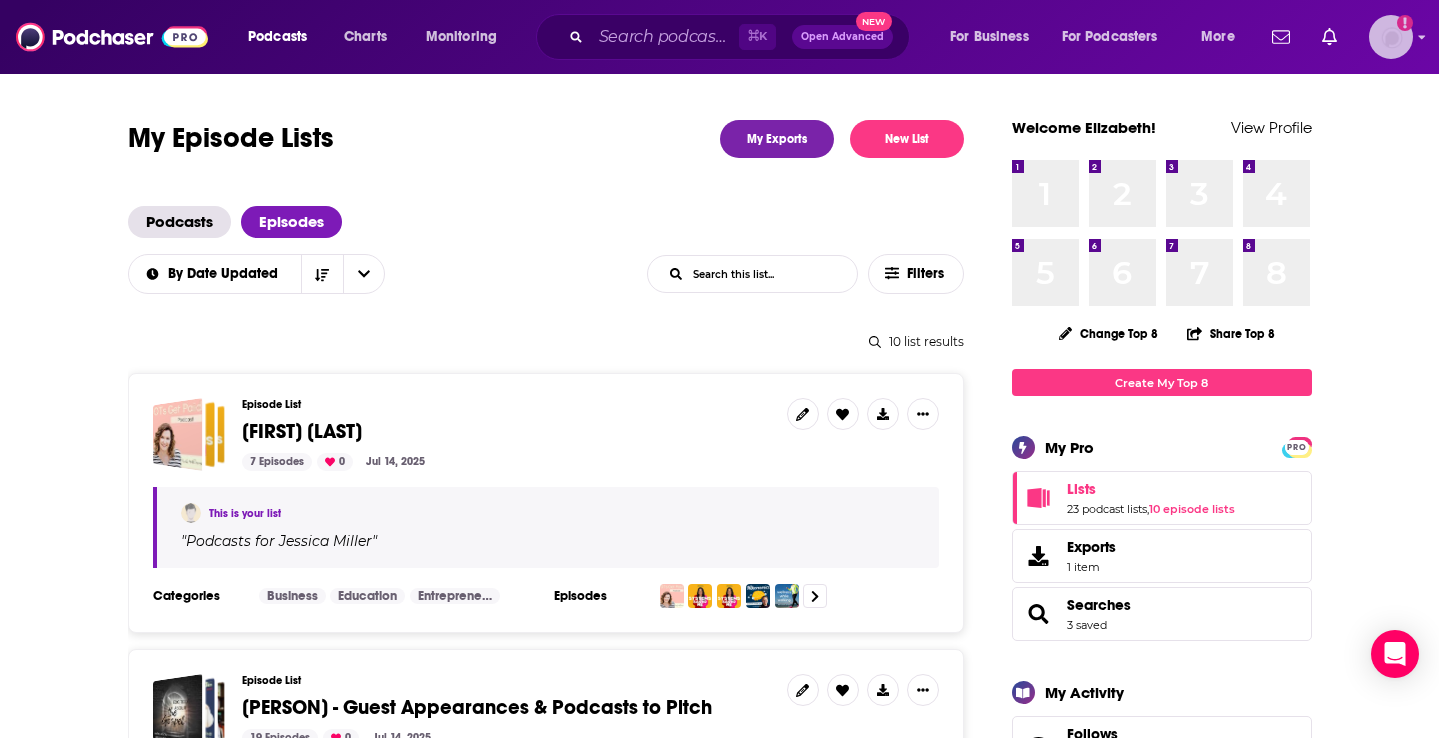 click at bounding box center [1391, 37] 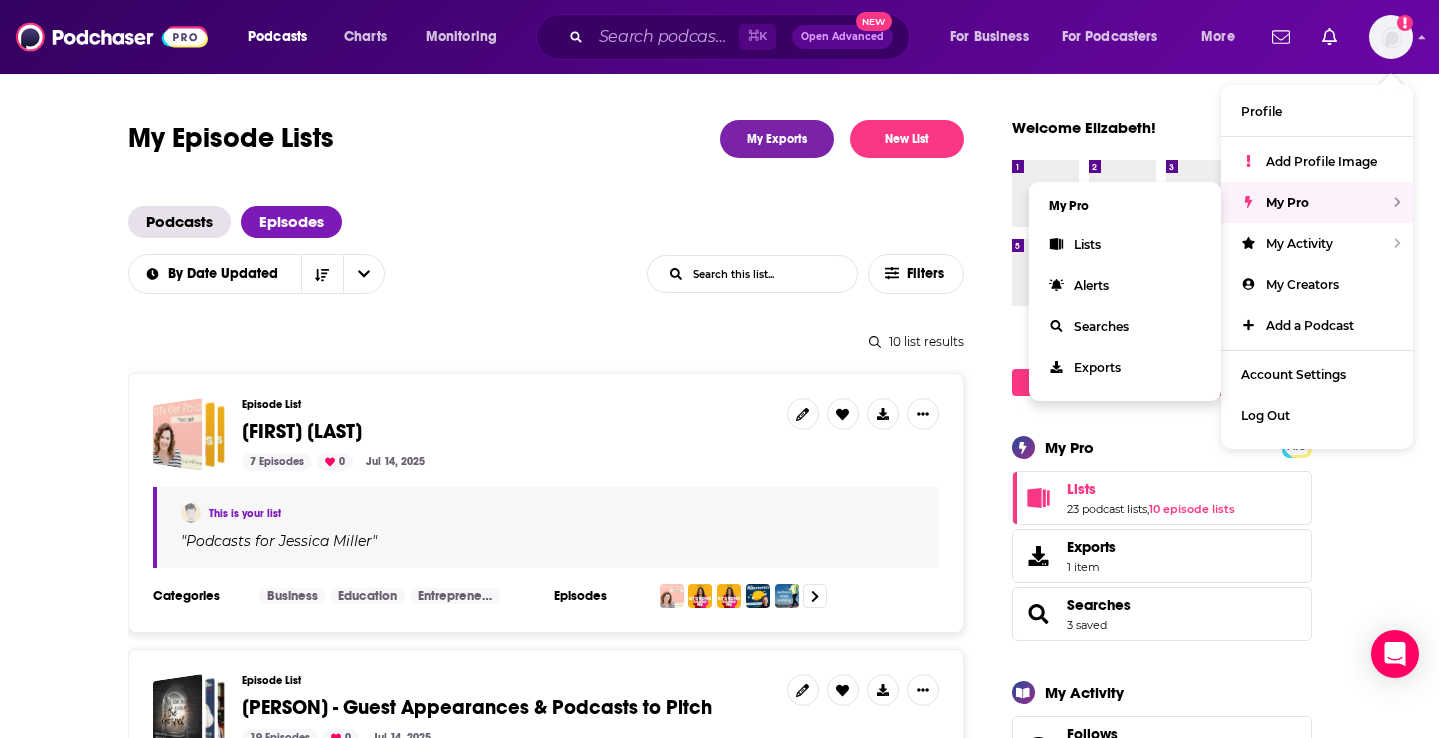 click on "My Pro" at bounding box center [1125, 206] 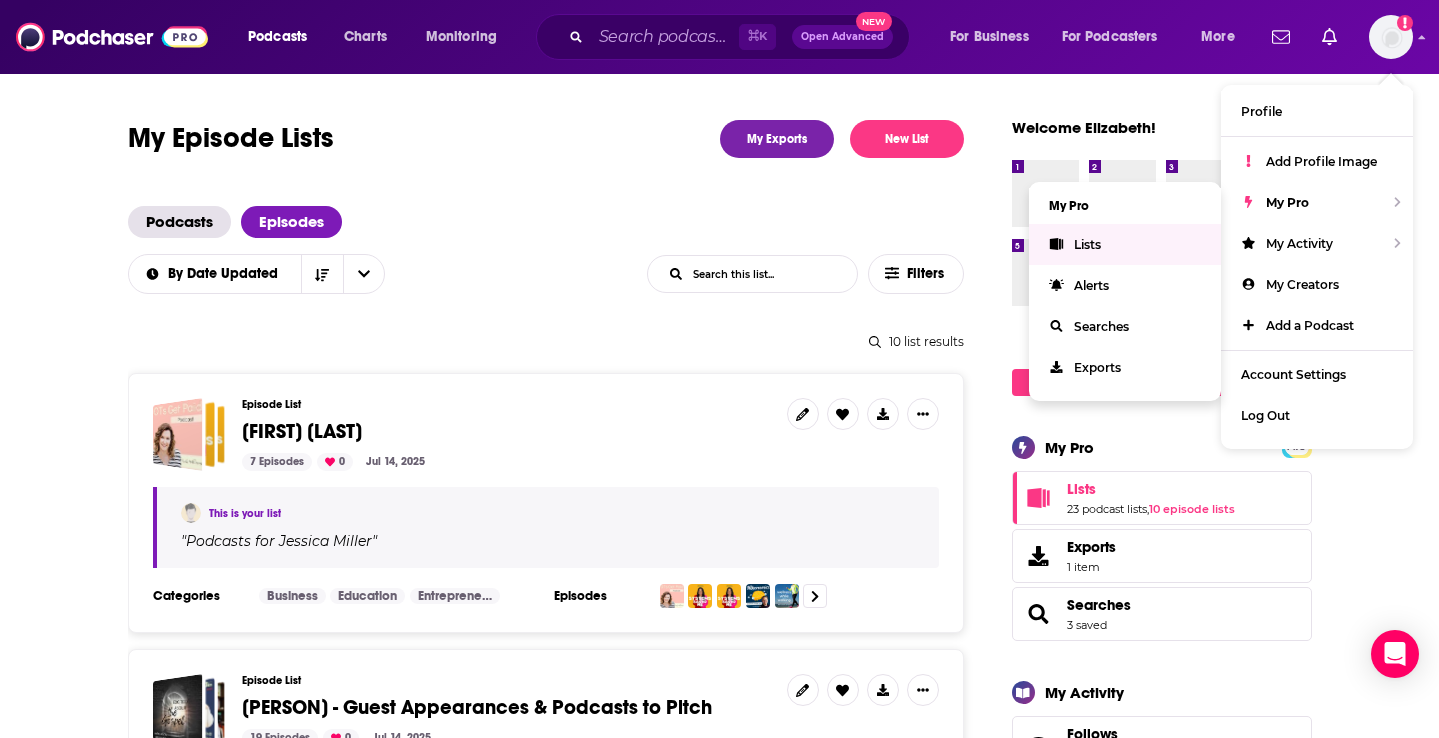 click on "Lists" at bounding box center (1087, 244) 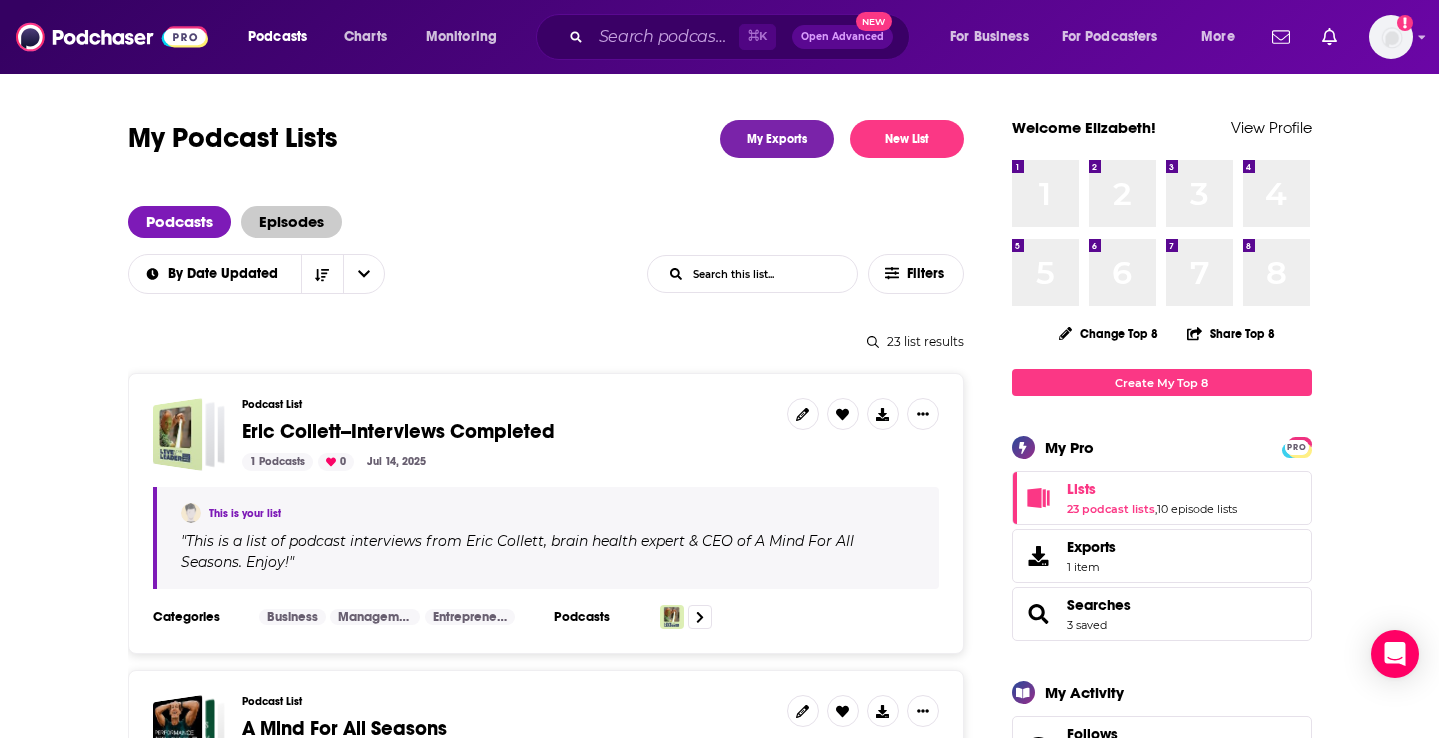 click on "Episodes" at bounding box center (291, 222) 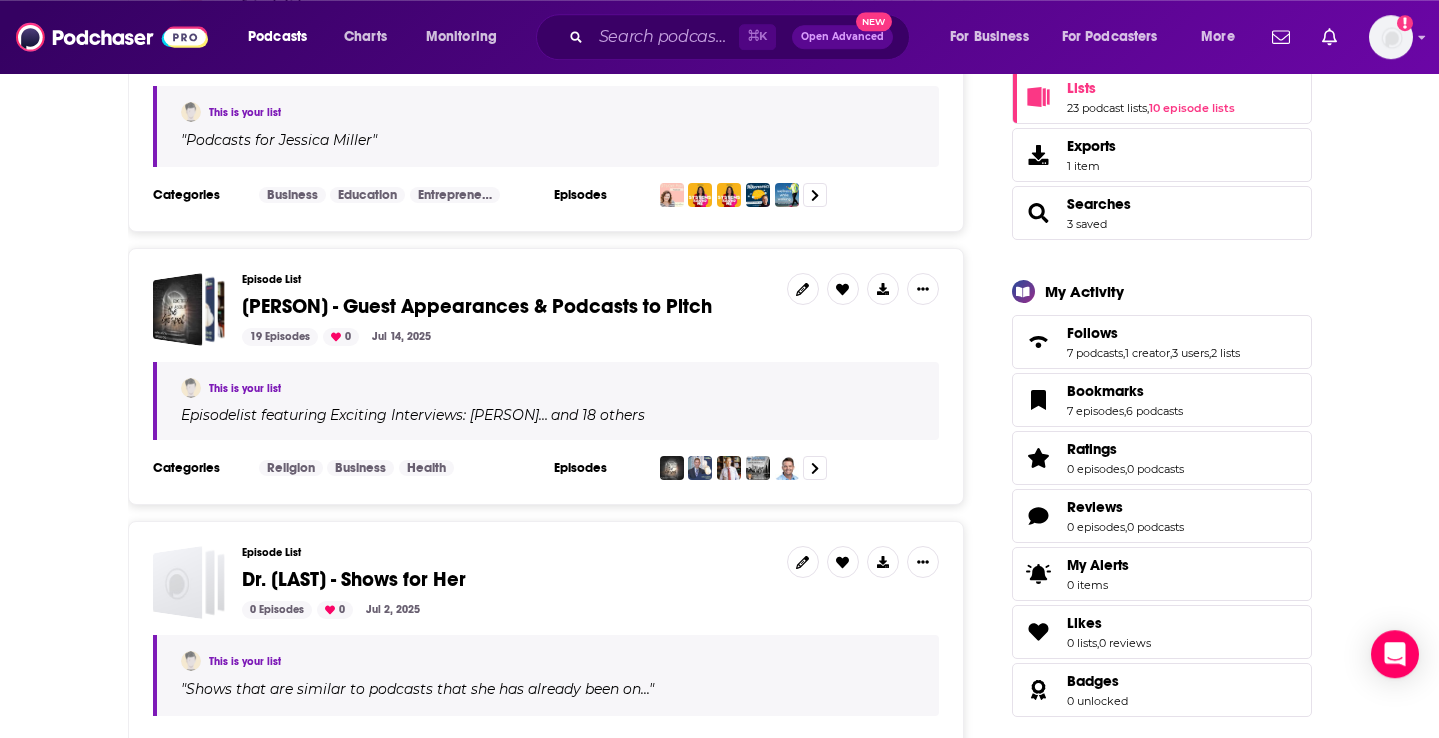 scroll, scrollTop: 432, scrollLeft: 0, axis: vertical 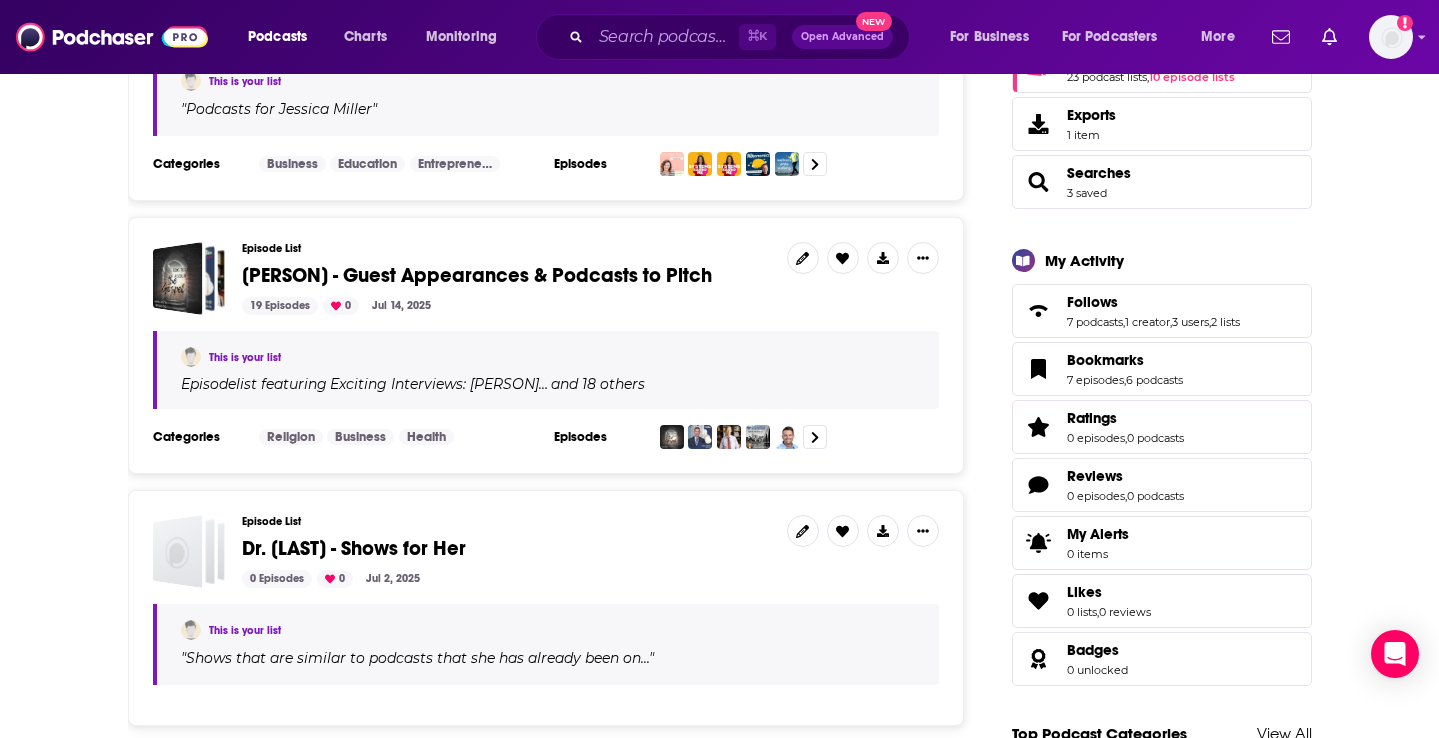 click on "and 18 others" at bounding box center [598, 384] 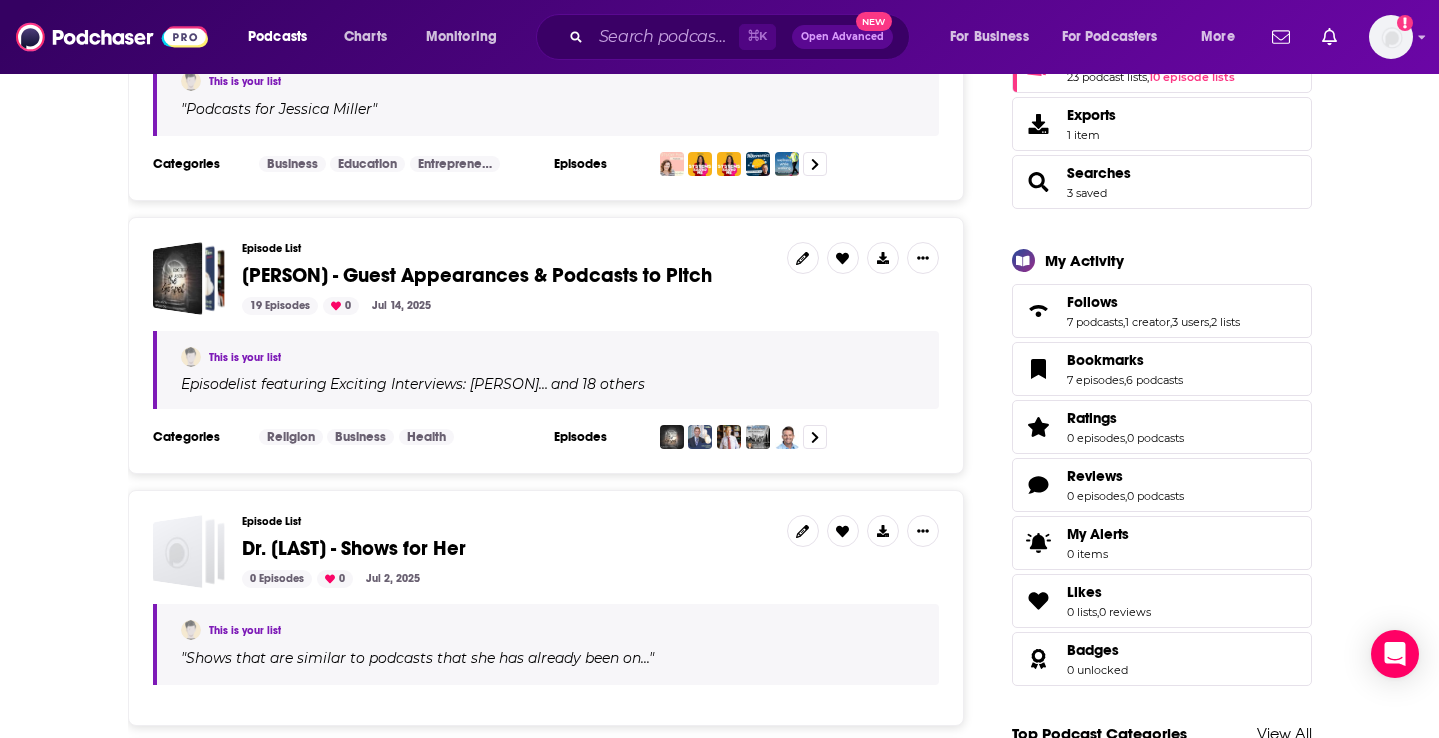 click on "This is your list" at bounding box center [245, 357] 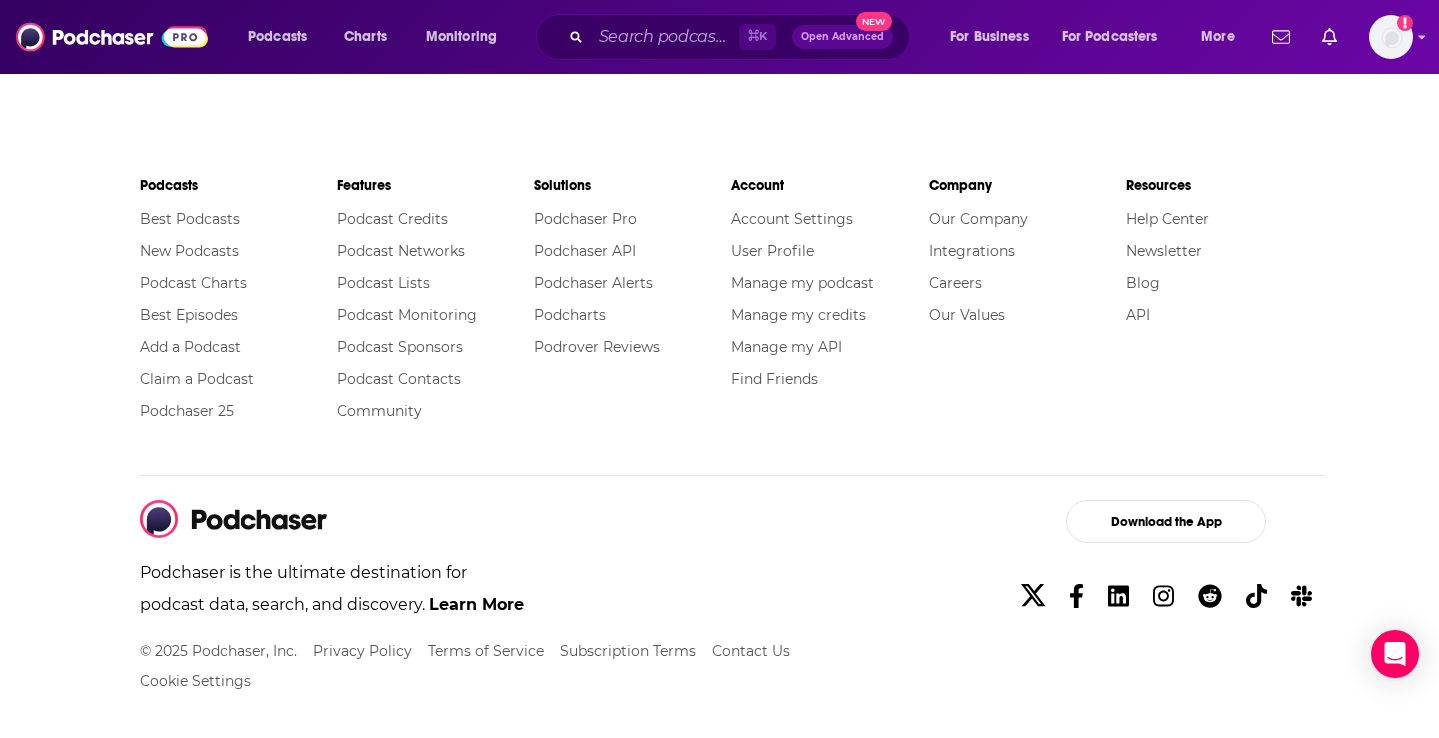 scroll, scrollTop: 0, scrollLeft: 0, axis: both 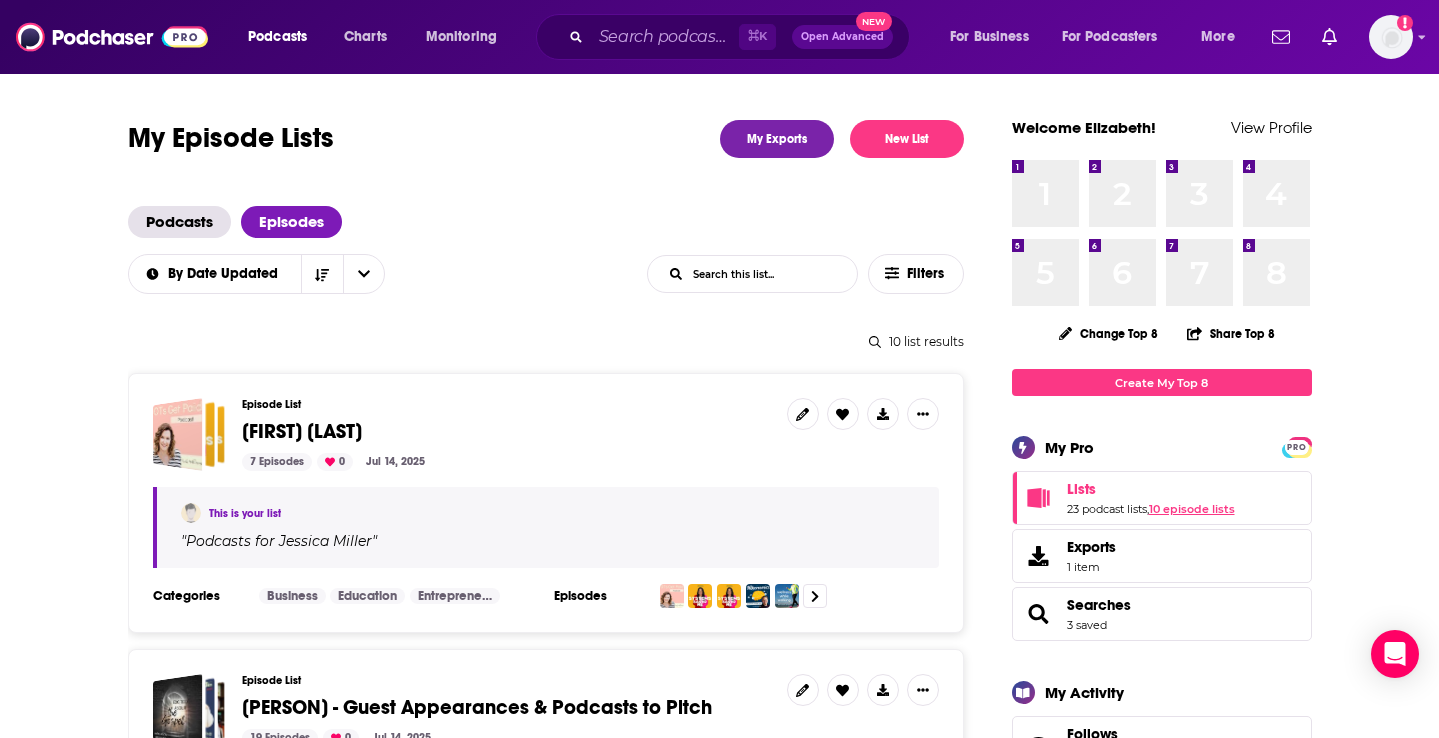 click on "10 episode lists" at bounding box center [1192, 509] 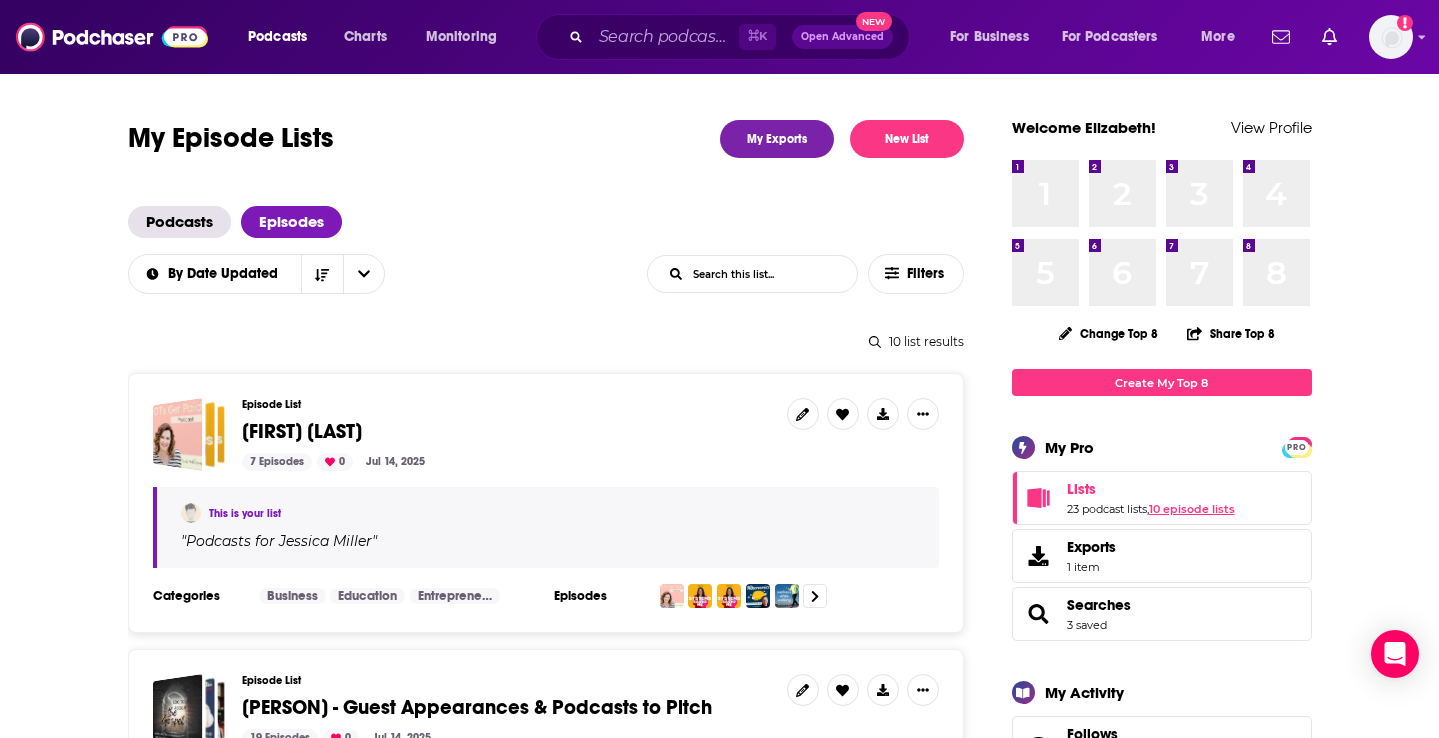 click on "10 episode lists" at bounding box center (1192, 509) 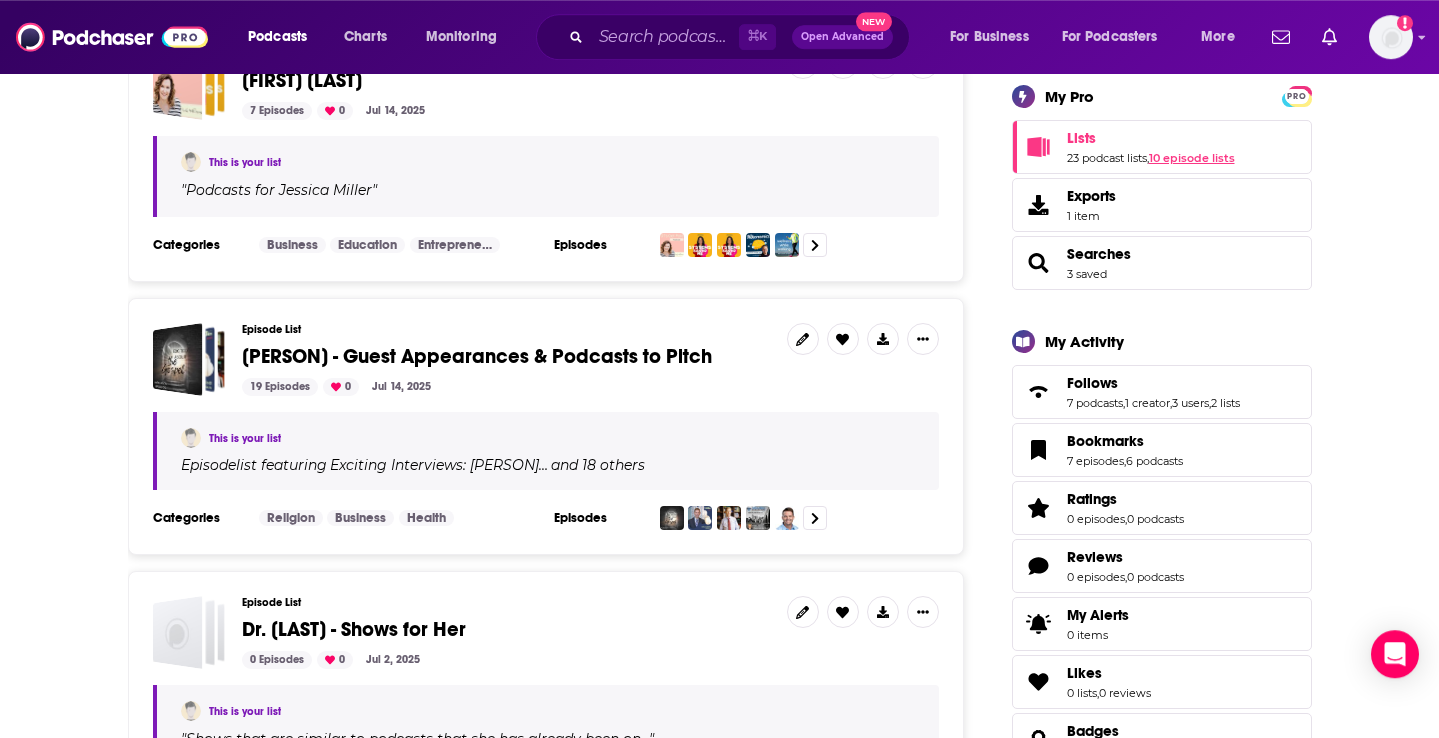 scroll, scrollTop: 416, scrollLeft: 0, axis: vertical 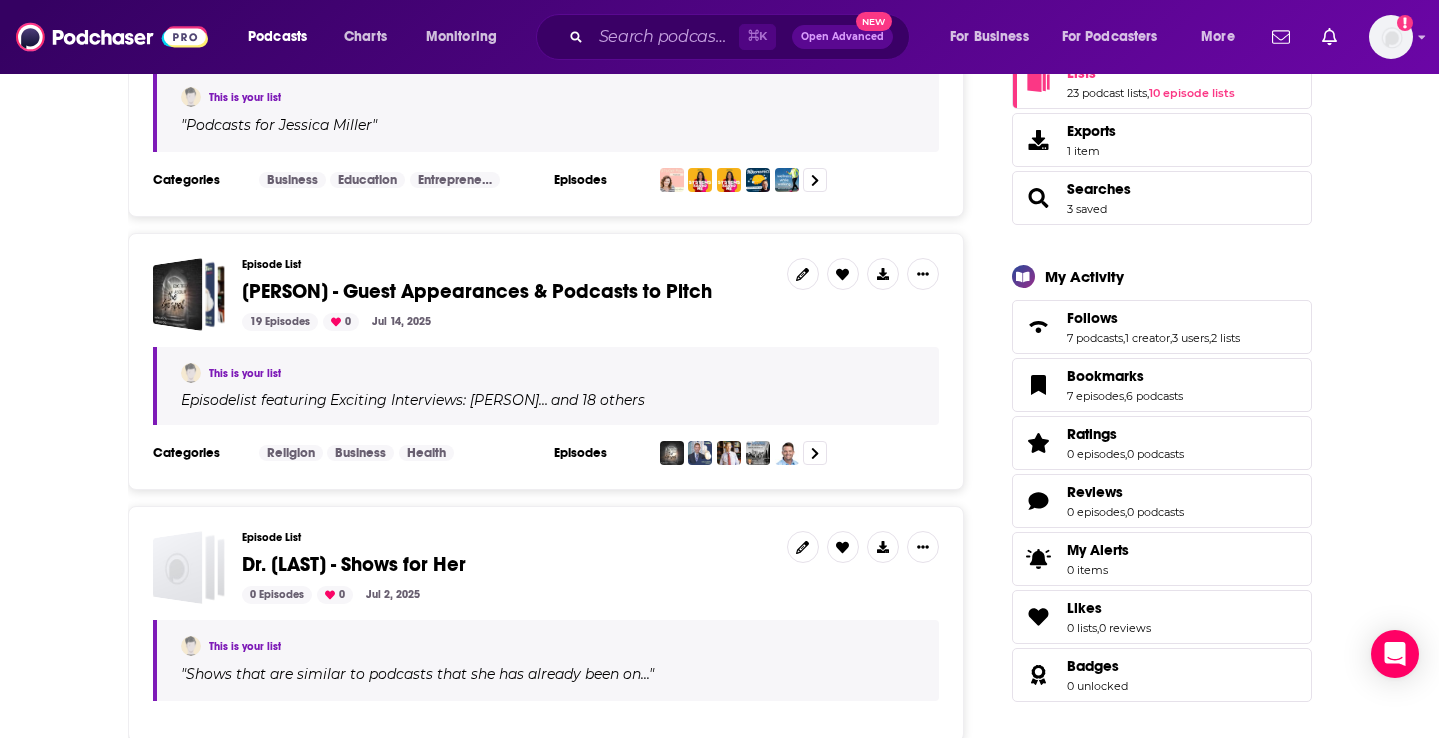 click on "Episodes" at bounding box center [599, 453] 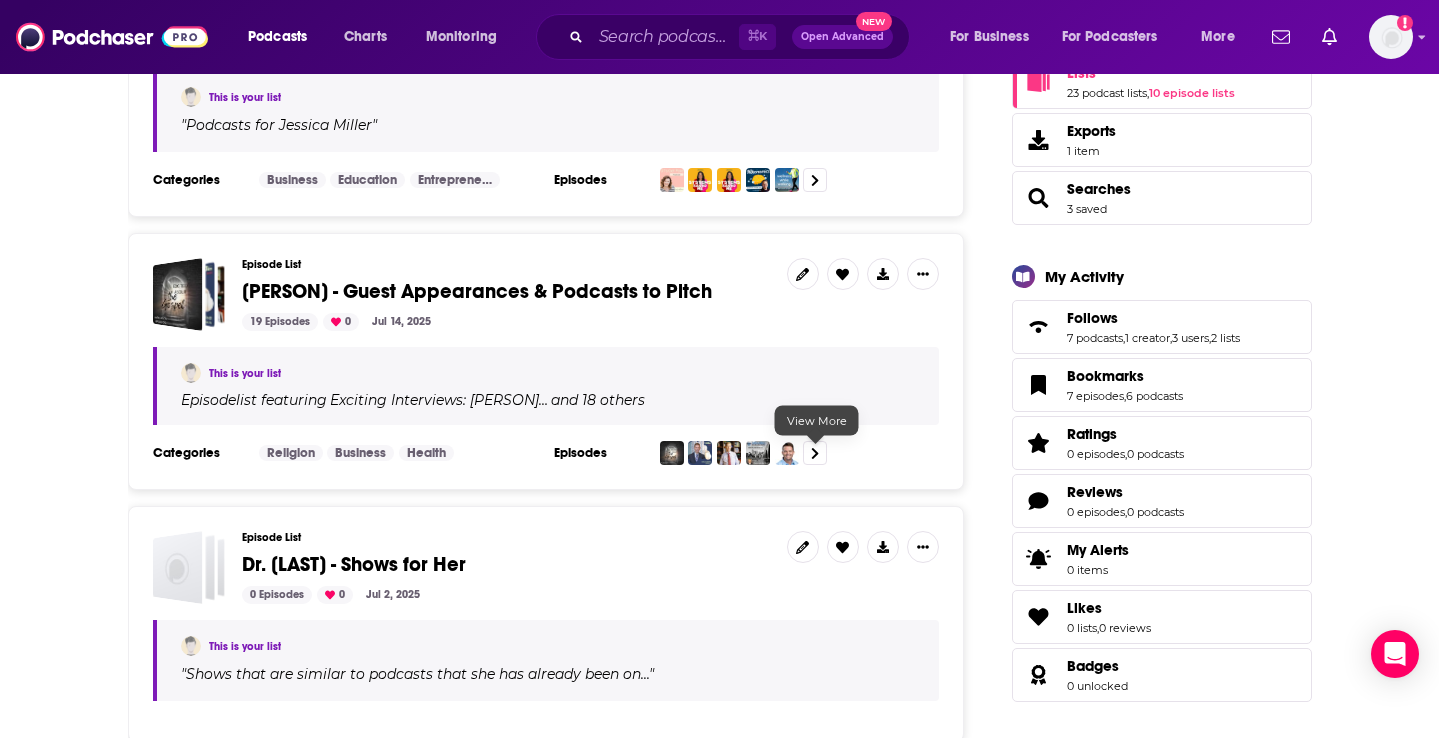 click 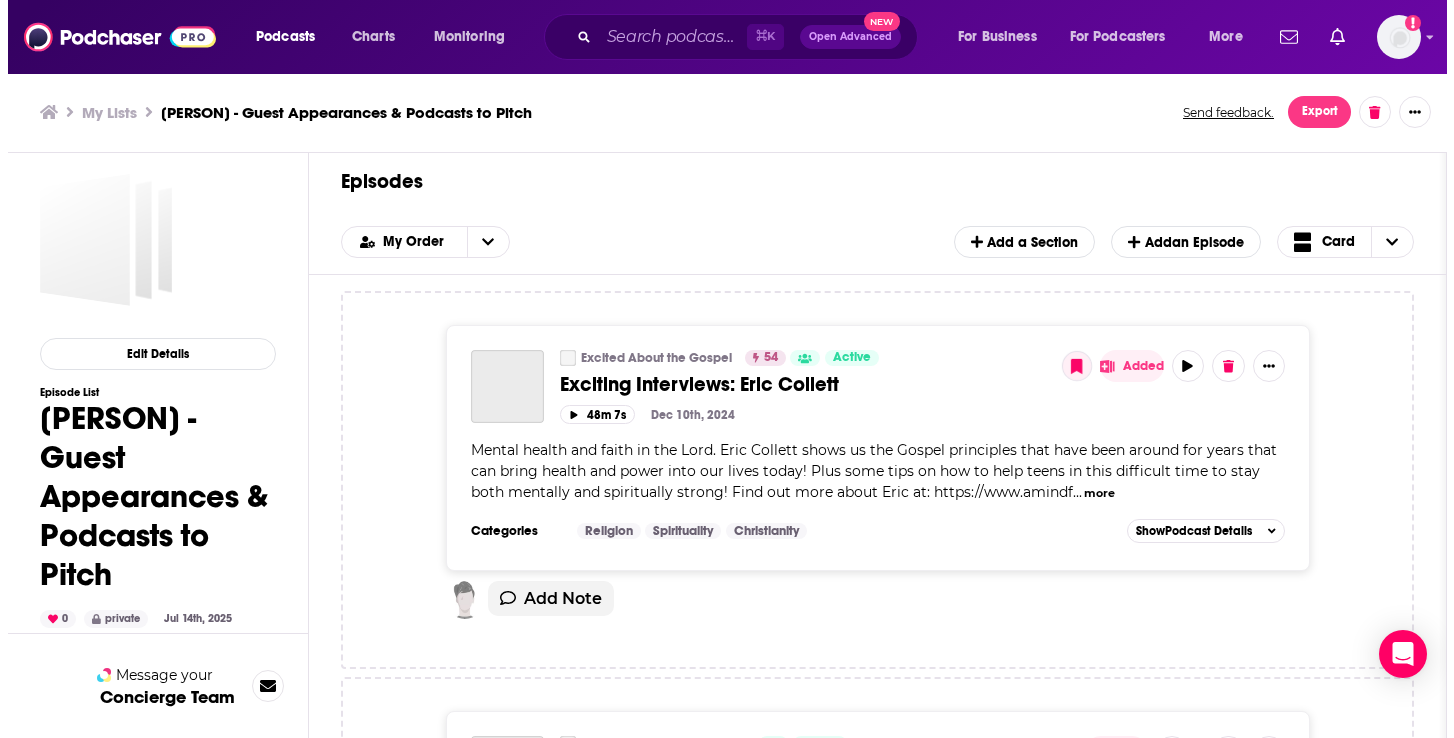 scroll, scrollTop: 0, scrollLeft: 0, axis: both 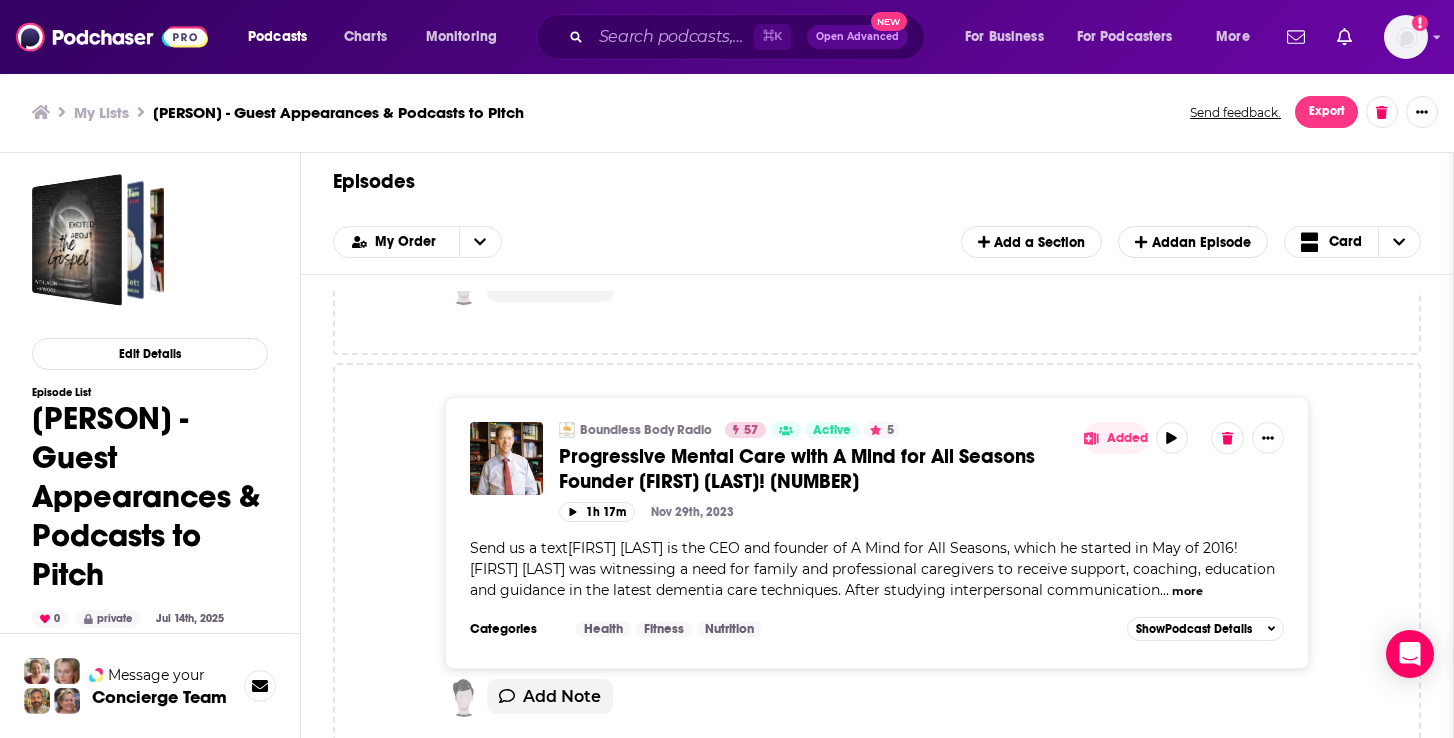 click on "Progressive Mental Care with A Mind for All Seasons Founder [FIRST] [LAST]! [NUMBER]" at bounding box center [797, 469] 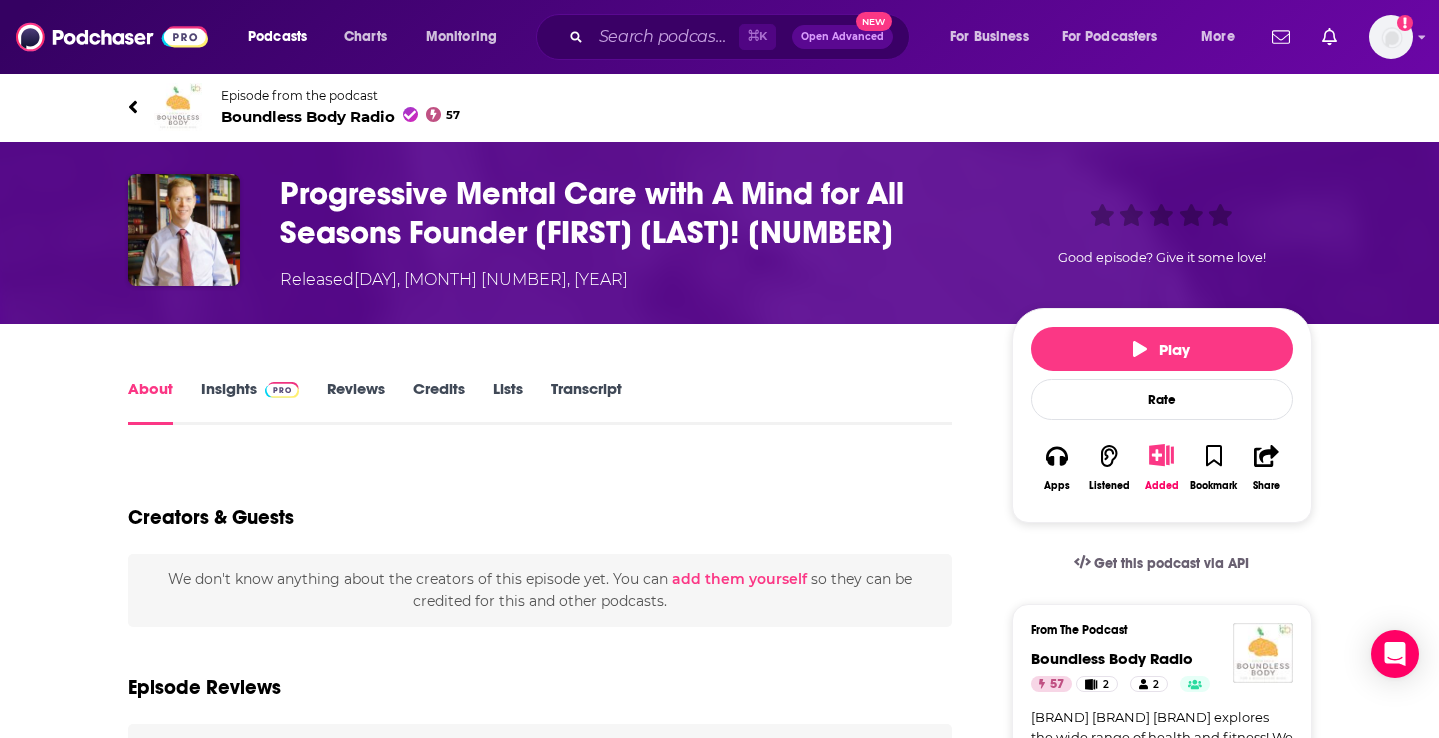 click on "Transcript" at bounding box center [586, 402] 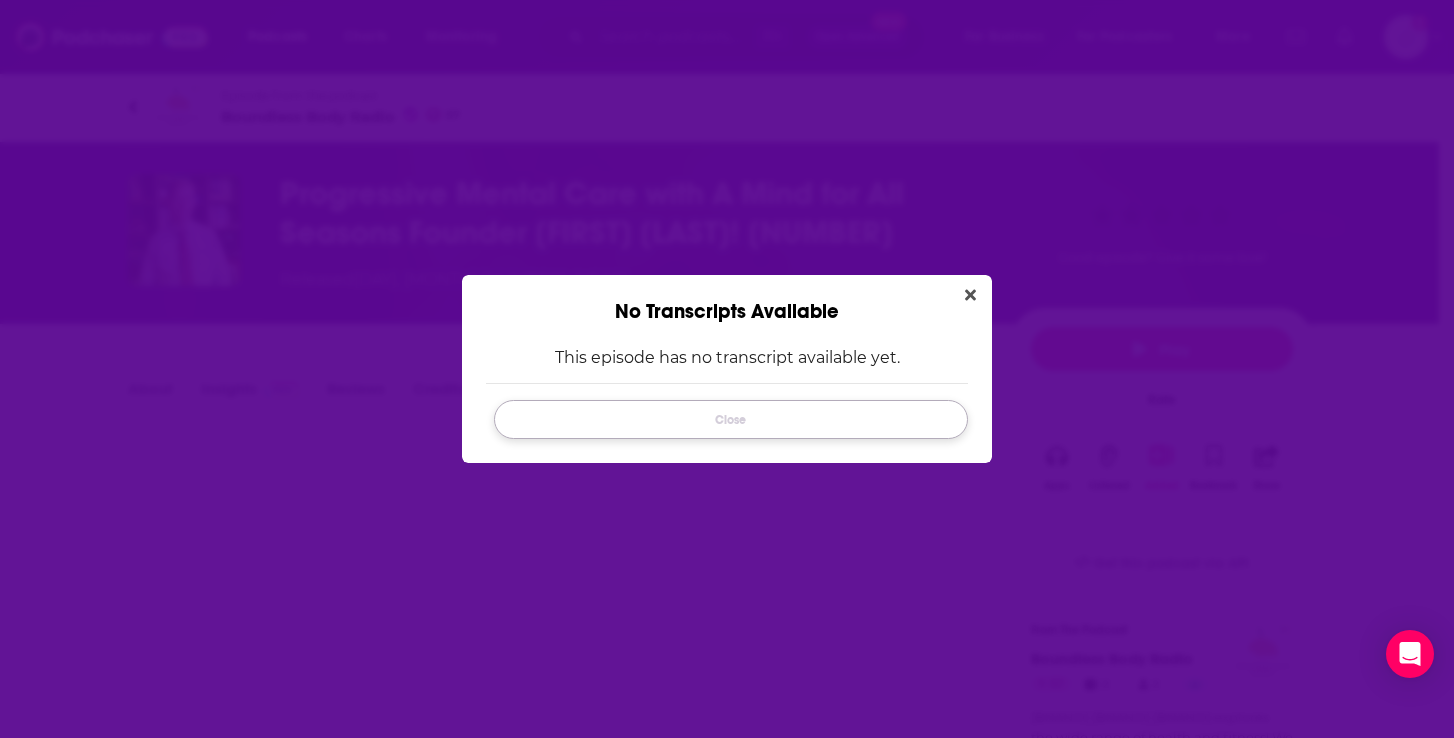 click on "Close" at bounding box center [731, 419] 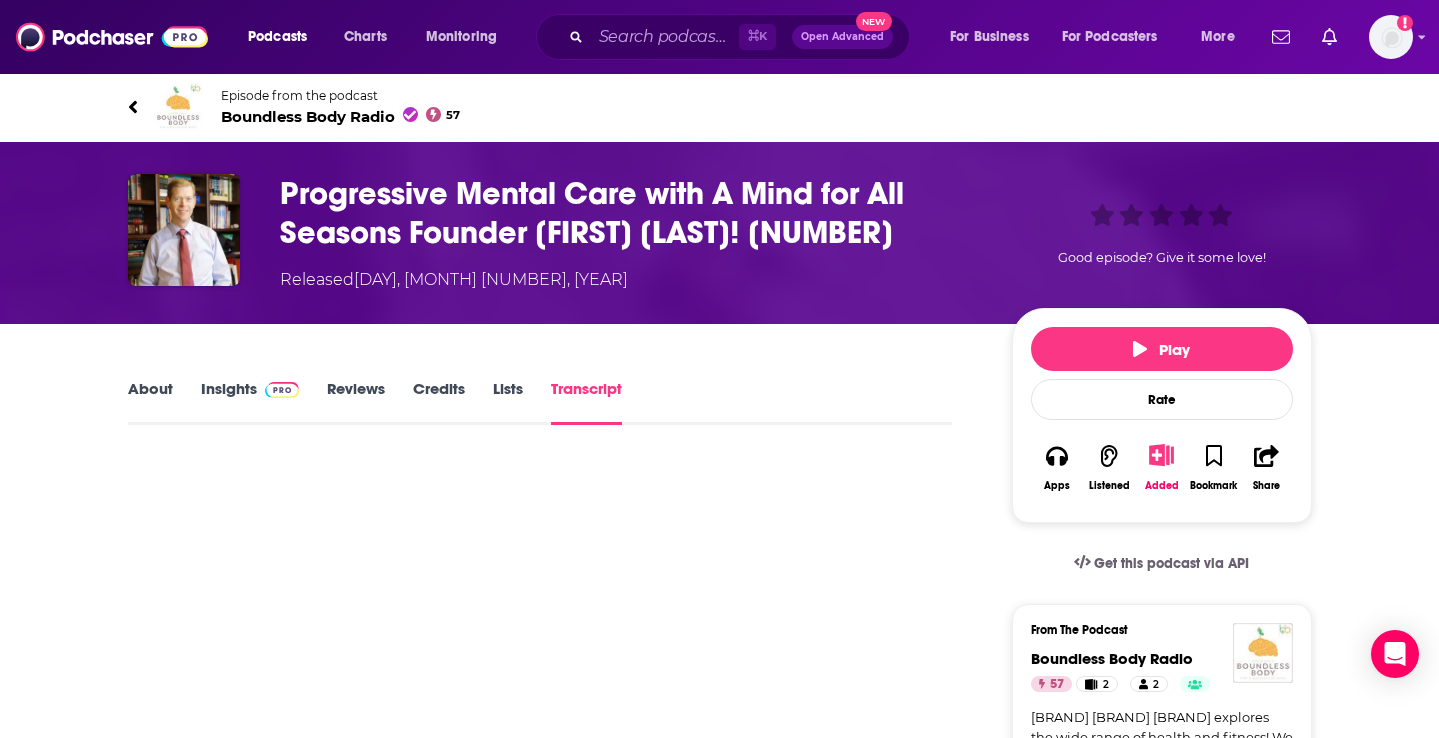 type on "https://www.podchaser.com/podcasts/boundless-body-radio-1520825/episodes/progressive-mental-care-with-a-193534525" 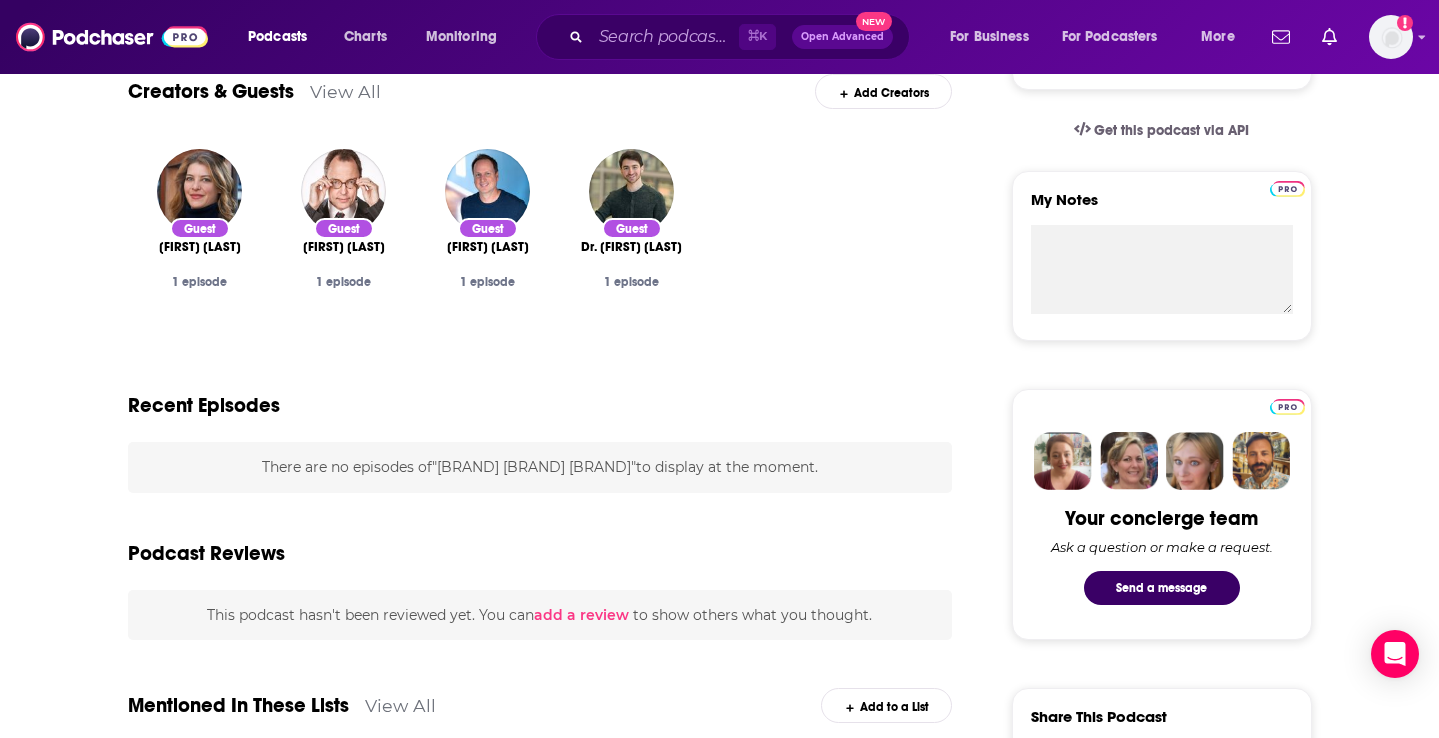 scroll, scrollTop: 16, scrollLeft: 0, axis: vertical 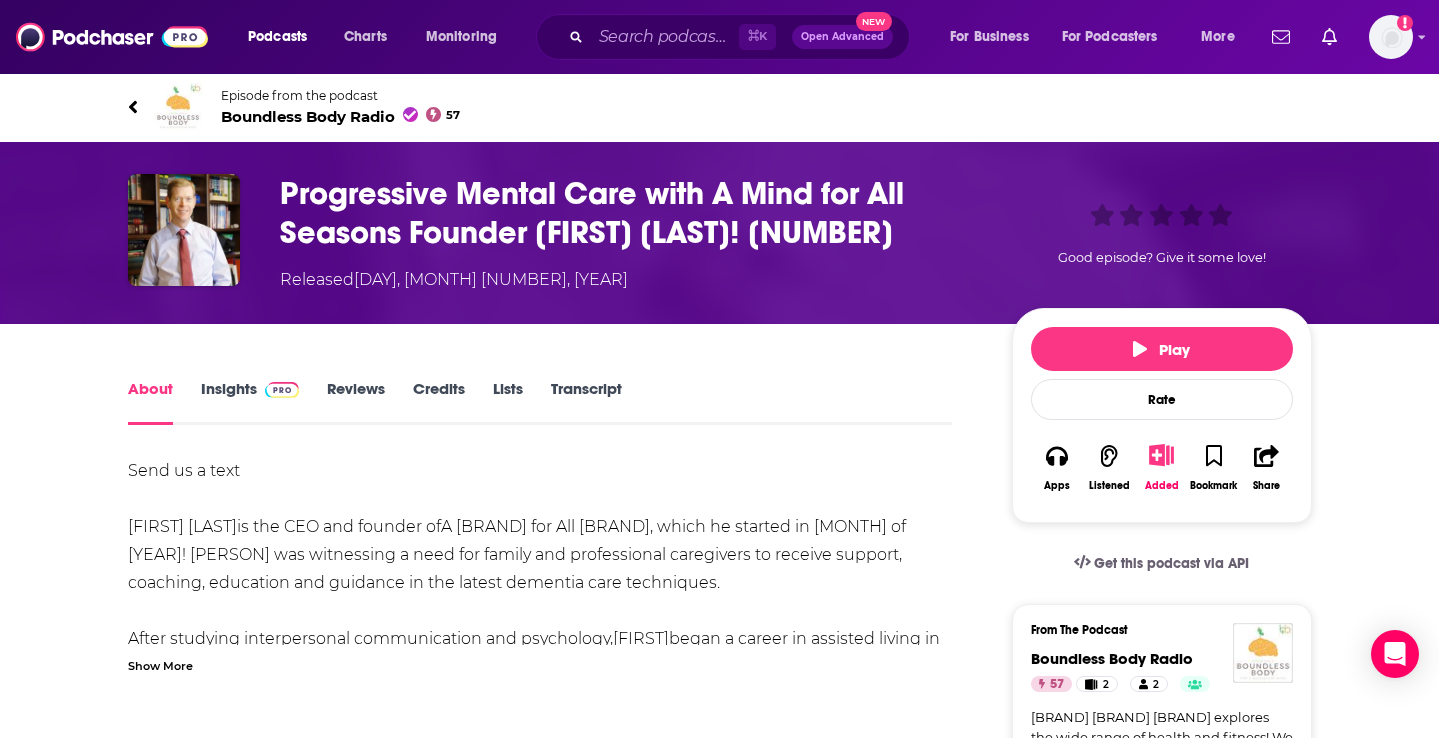 click 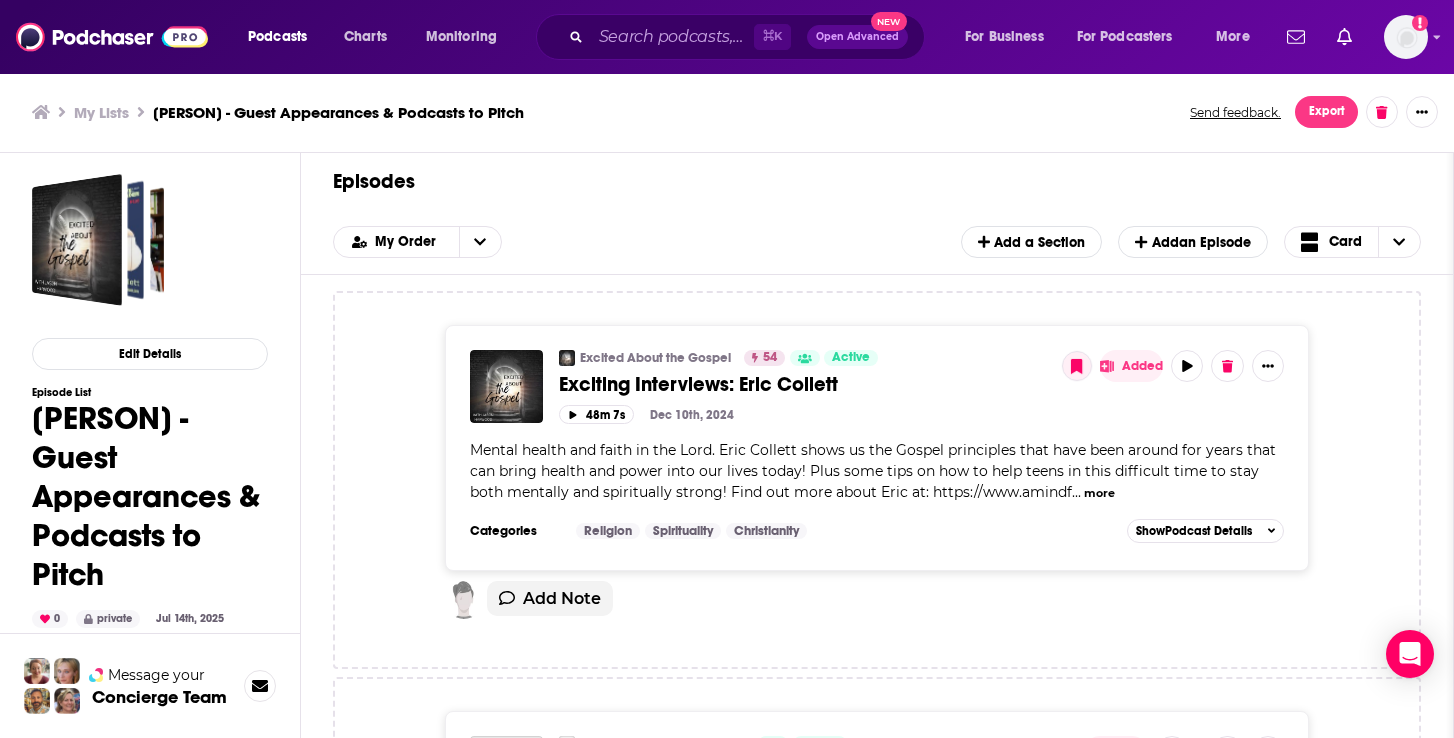 click on "[PERSON] - Guest Appearances & Podcasts to Pitch" at bounding box center (338, 112) 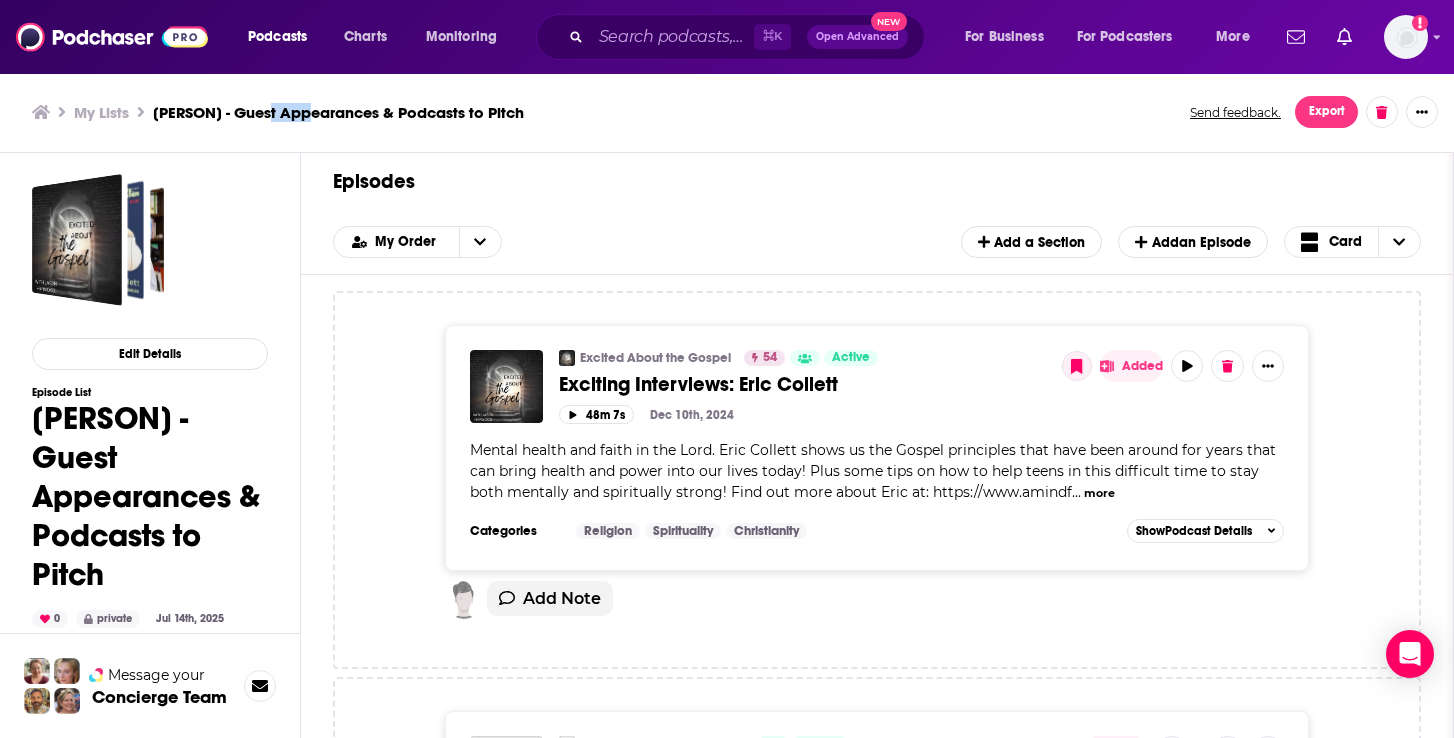 click on "[PERSON] - Guest Appearances & Podcasts to Pitch" at bounding box center (338, 112) 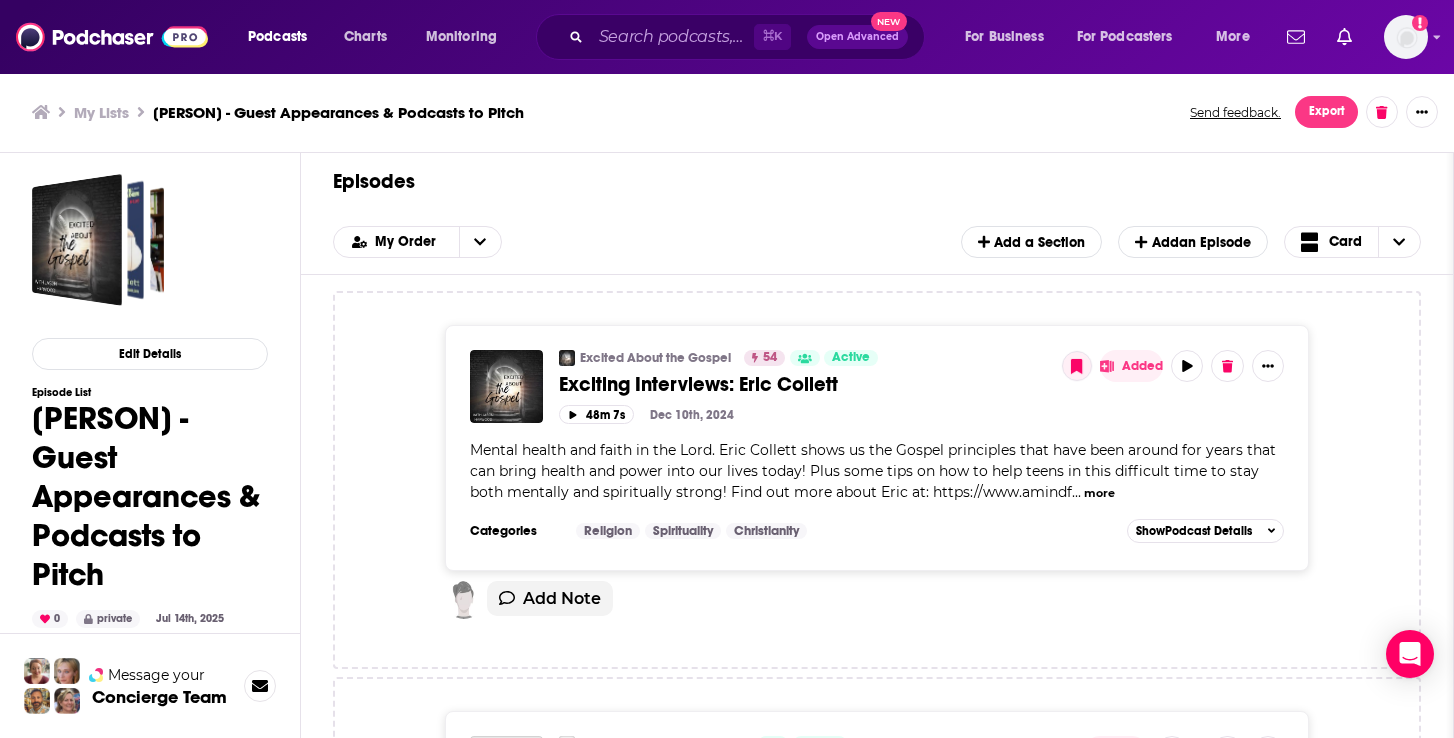 click on "[PERSON] - Guest Appearances & Podcasts to Pitch" at bounding box center (338, 112) 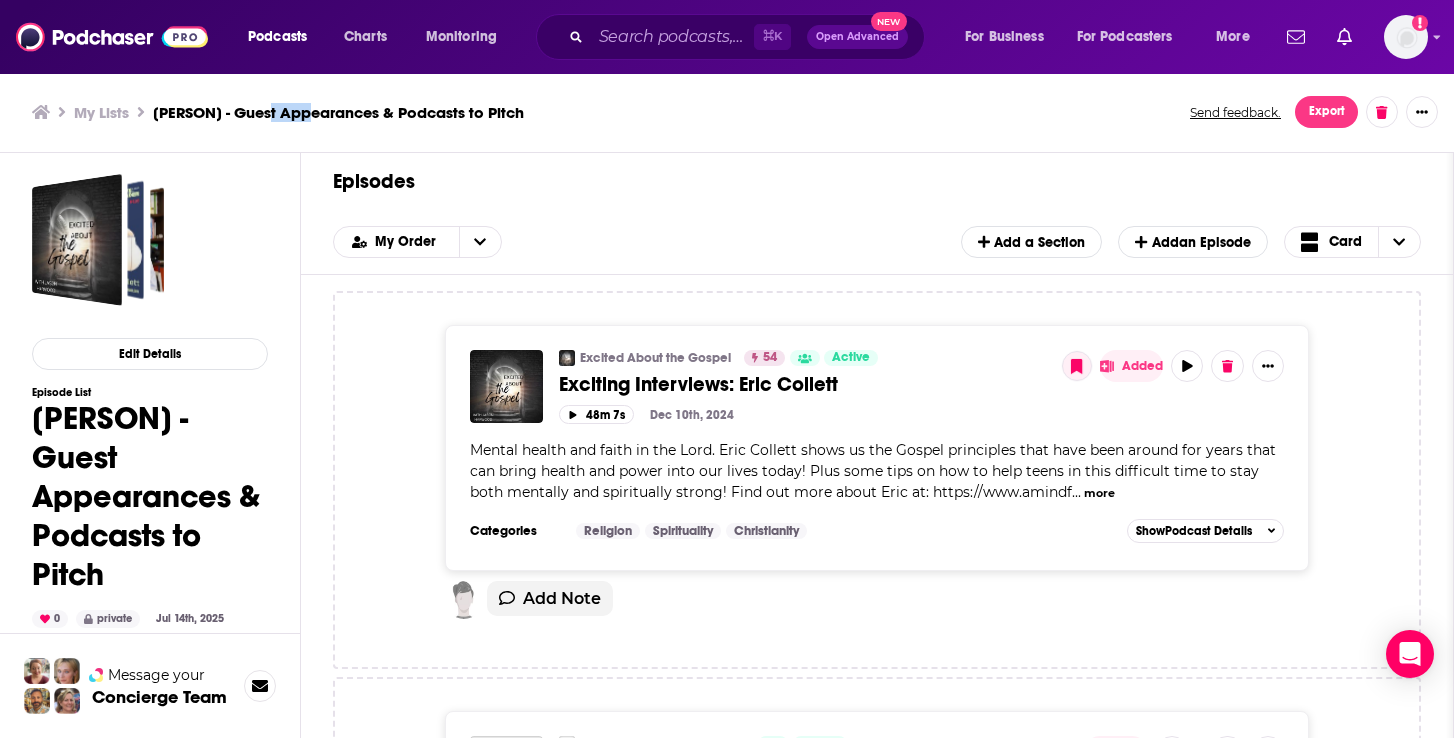 click on "[PERSON] - Guest Appearances & Podcasts to Pitch" at bounding box center (338, 112) 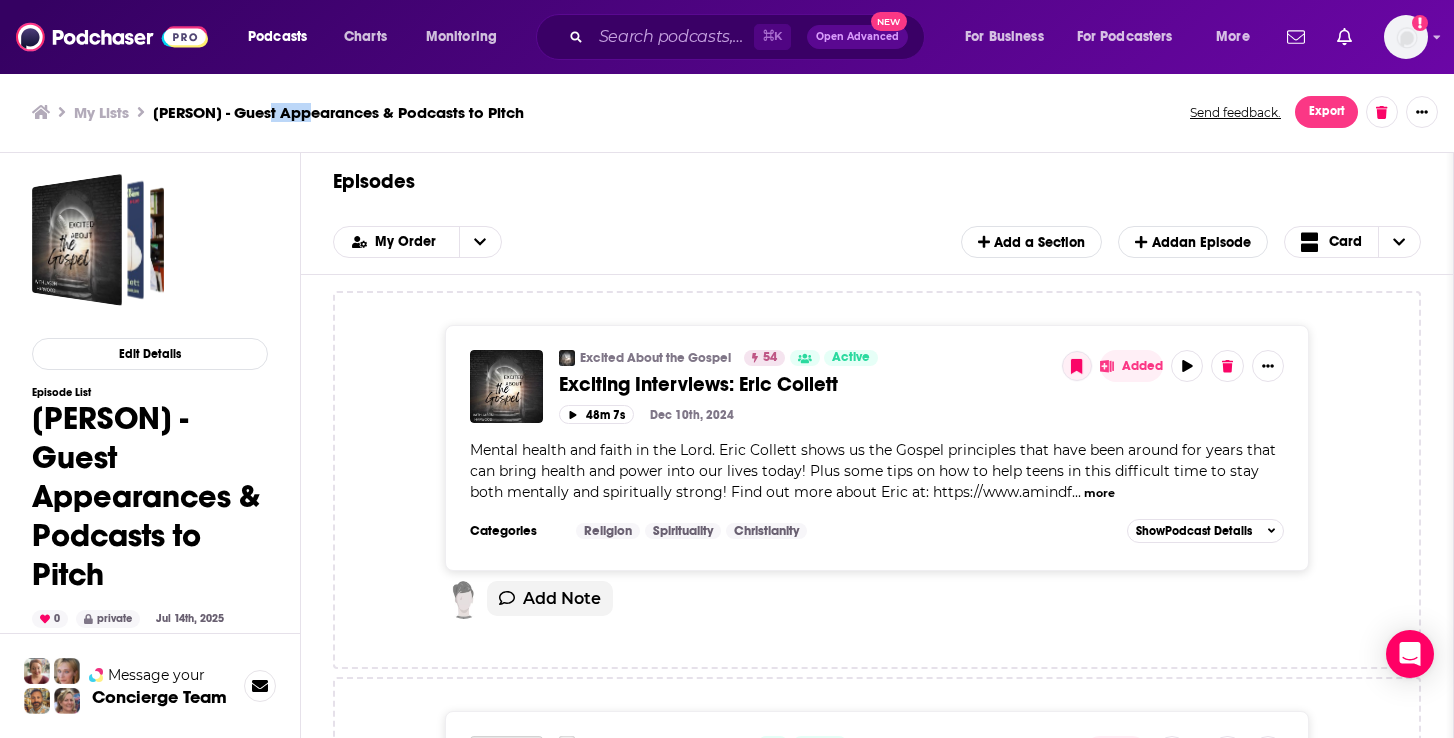 click on "My Lists" at bounding box center (101, 112) 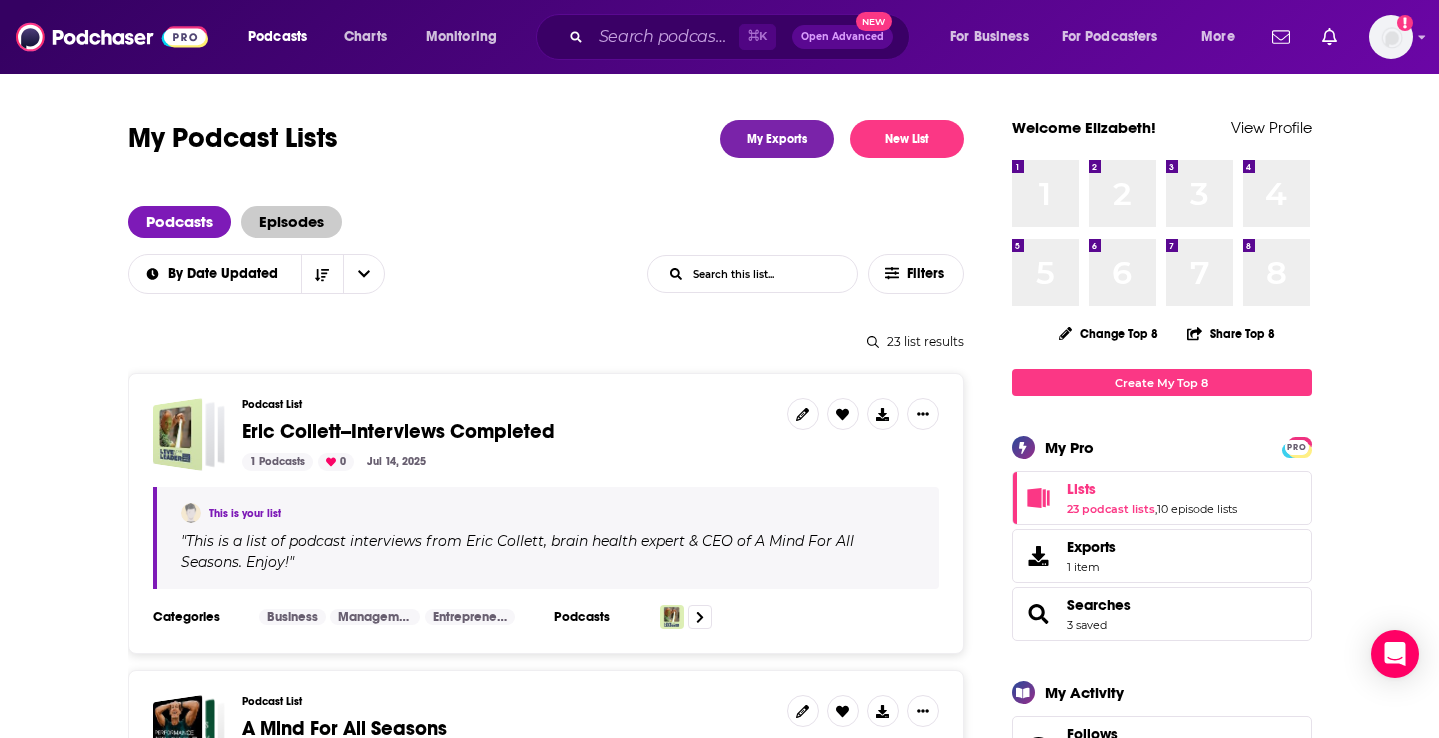 click on "Episodes" at bounding box center [291, 222] 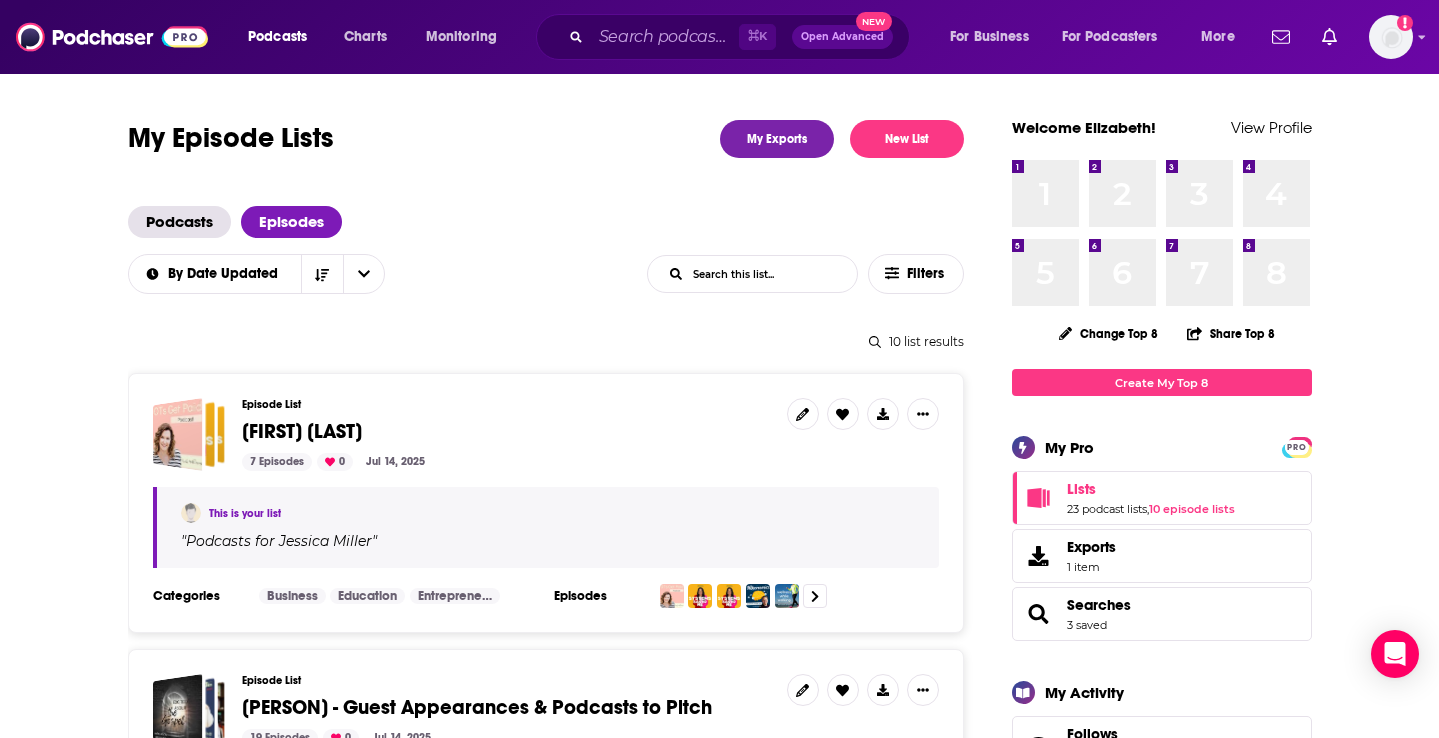 scroll, scrollTop: 304, scrollLeft: 0, axis: vertical 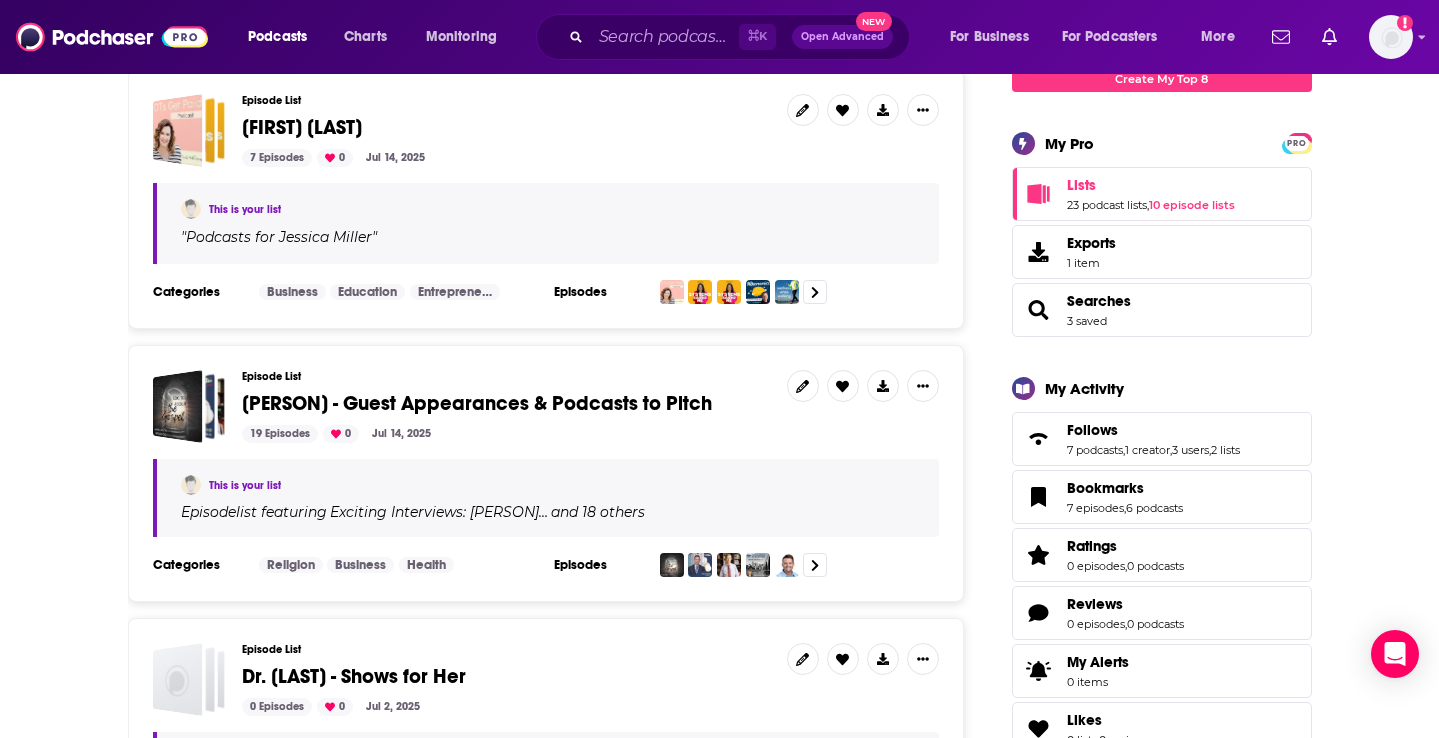 click on "Episodes" at bounding box center (599, 565) 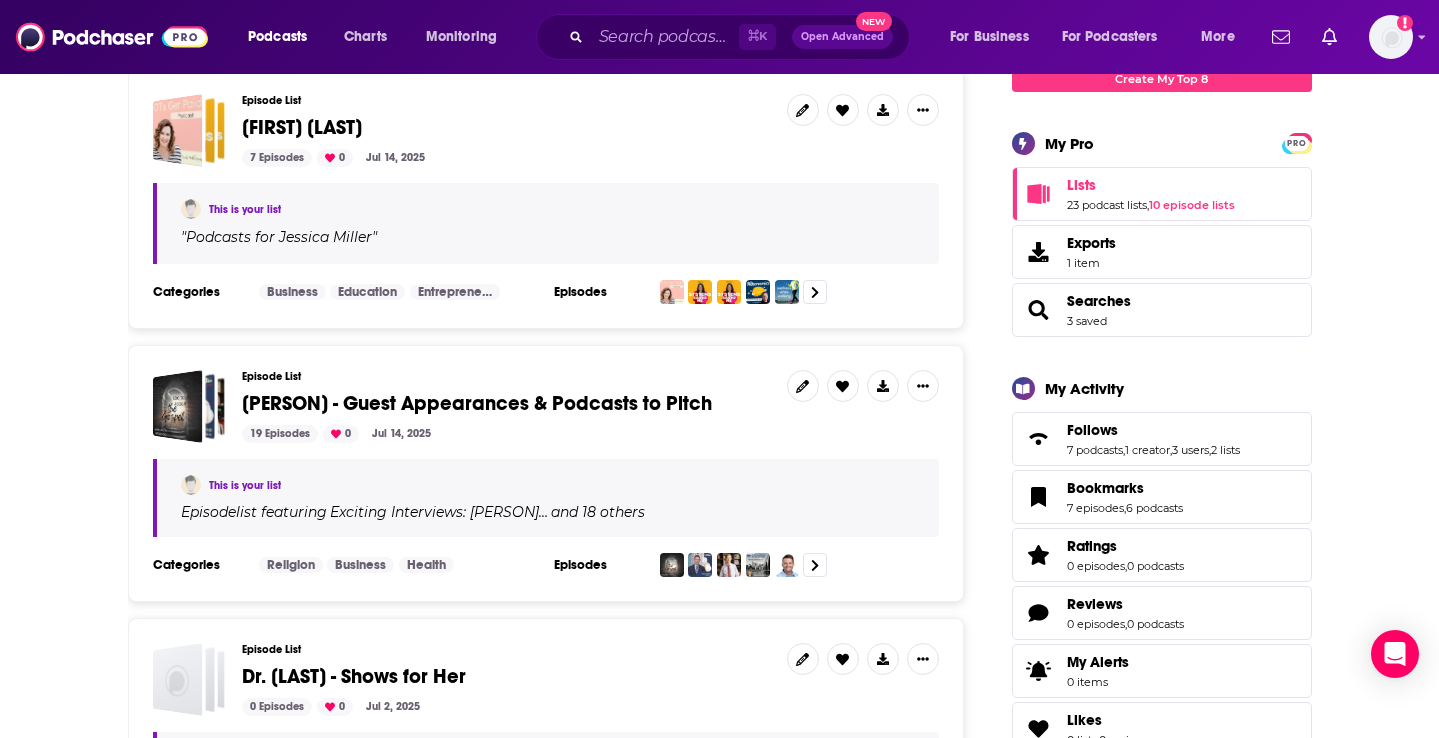 click at bounding box center (792, 565) 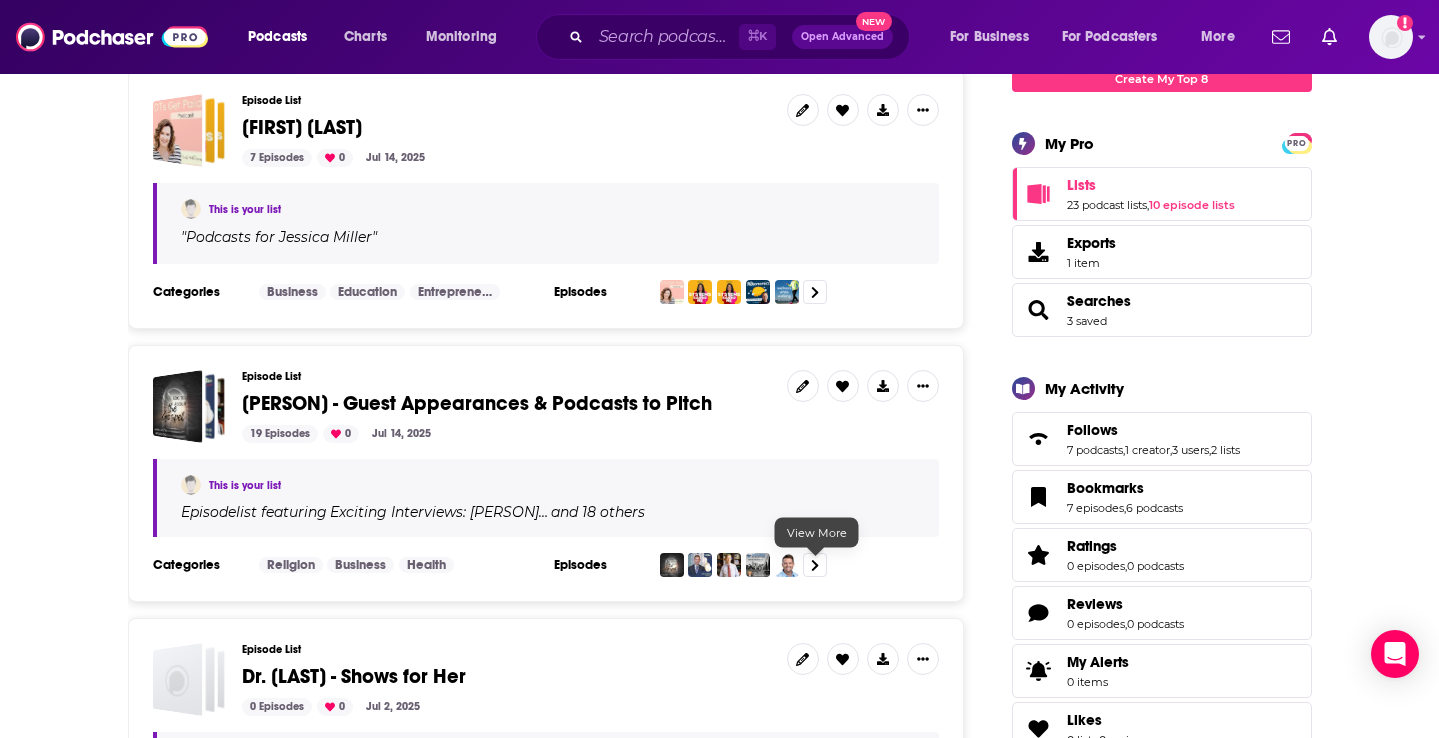 click 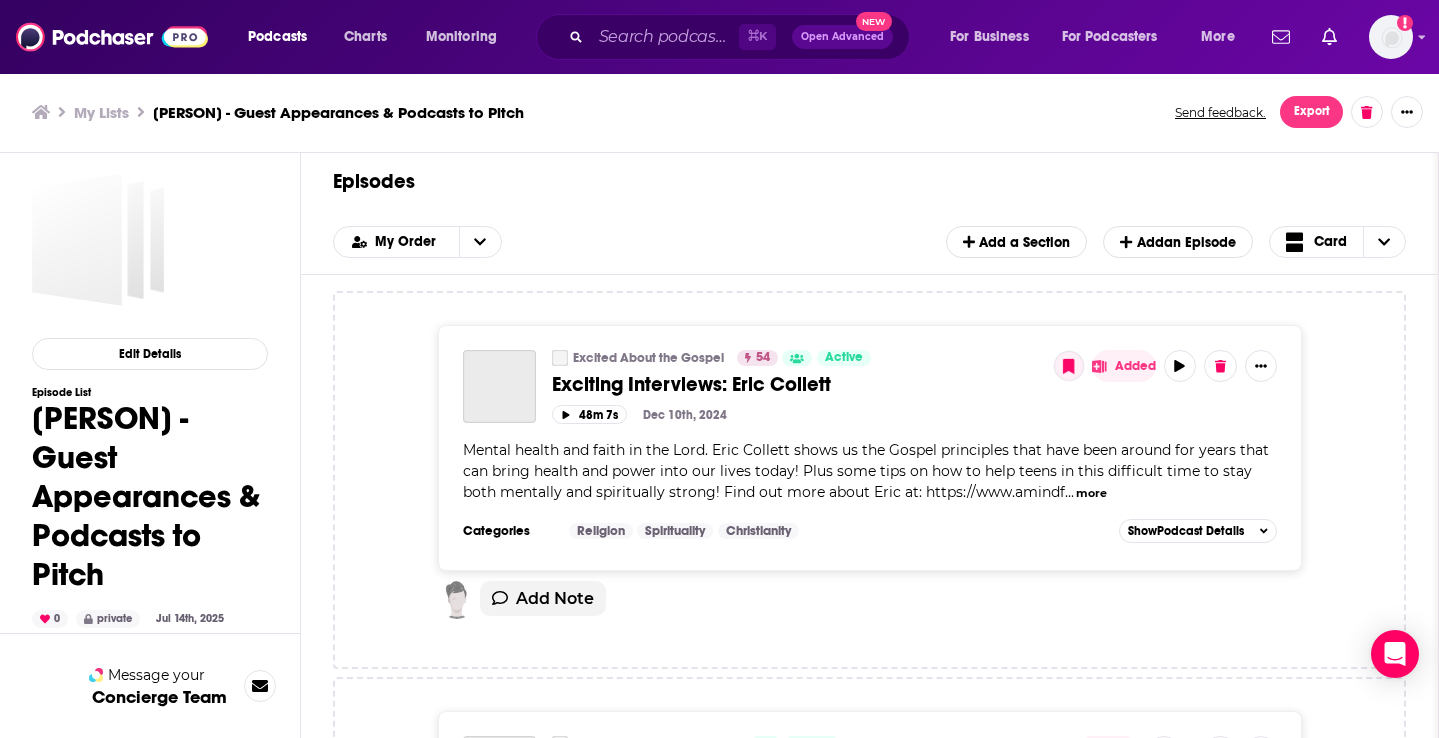 scroll, scrollTop: 0, scrollLeft: 0, axis: both 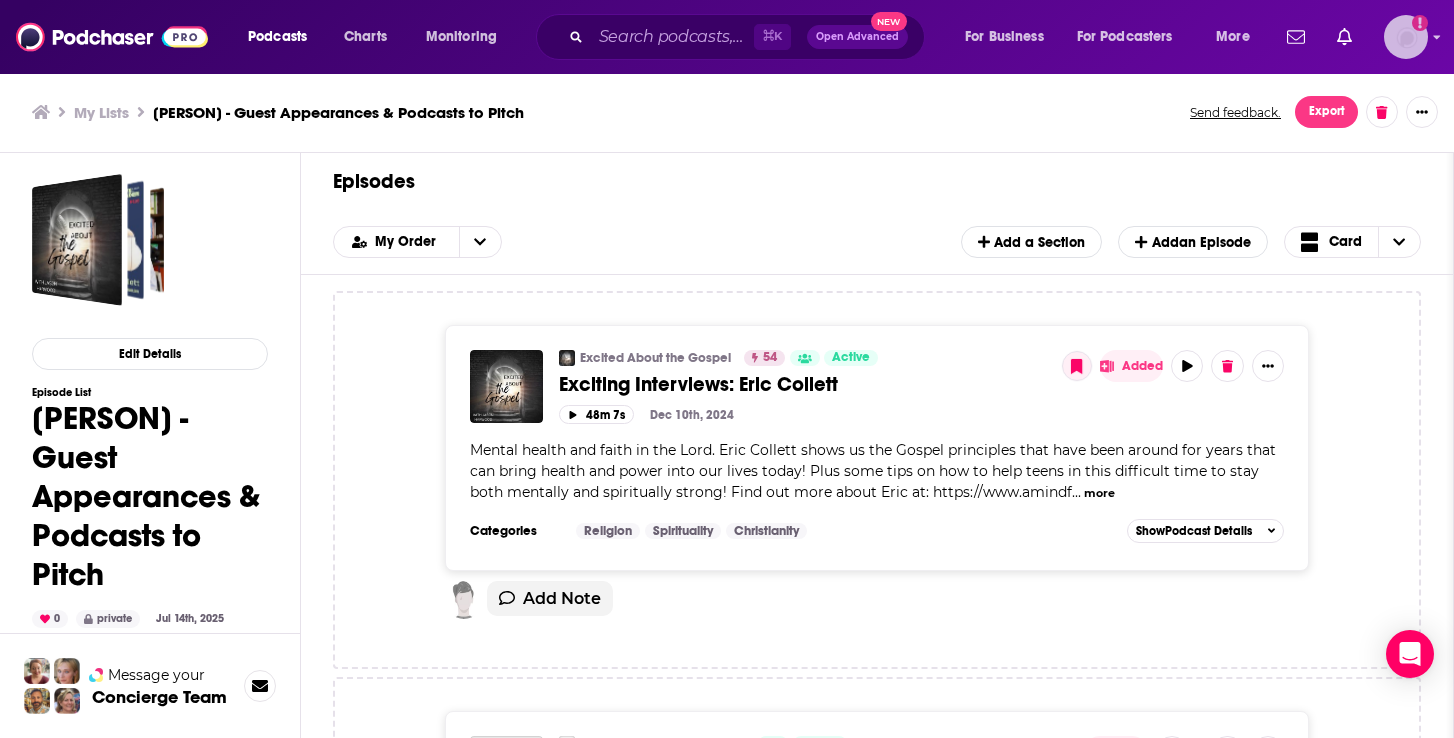 click at bounding box center [1406, 37] 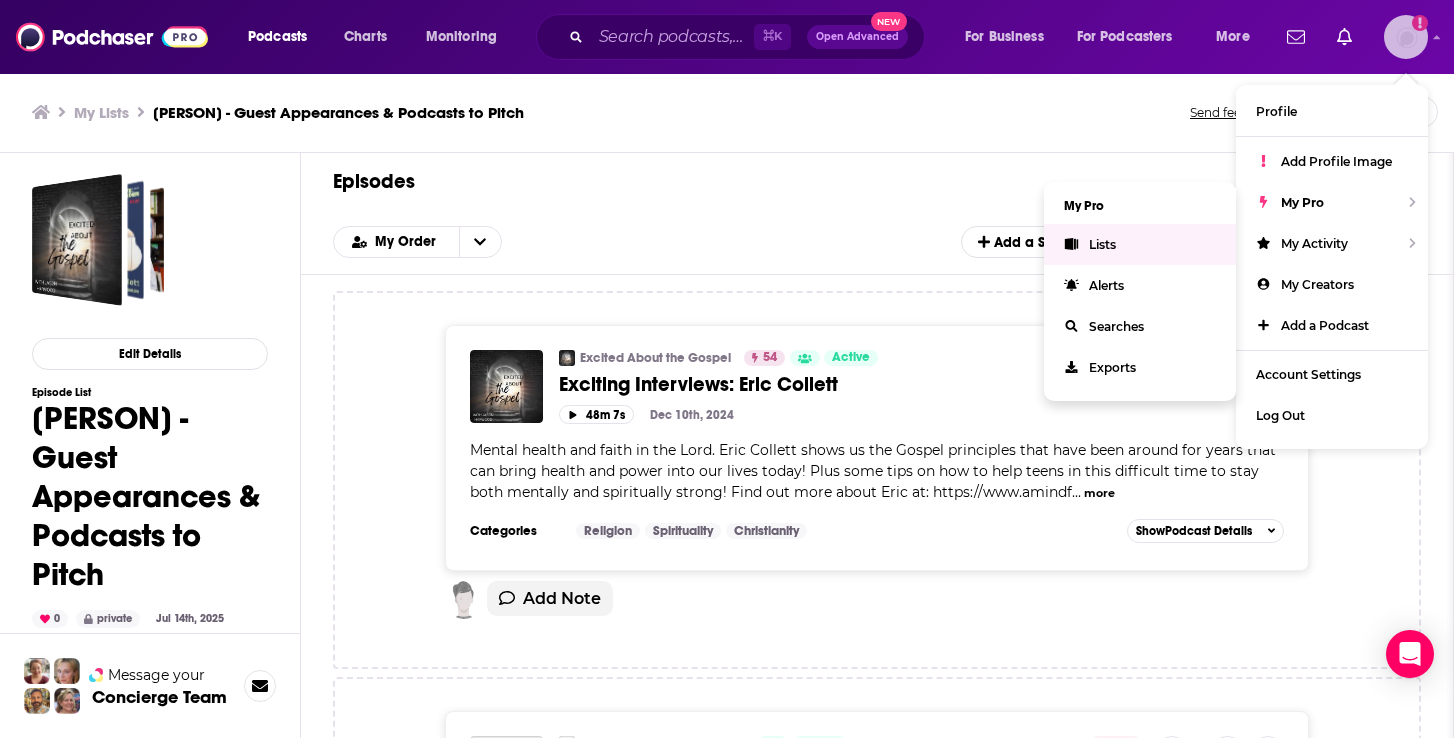 click on "Lists" at bounding box center [1102, 244] 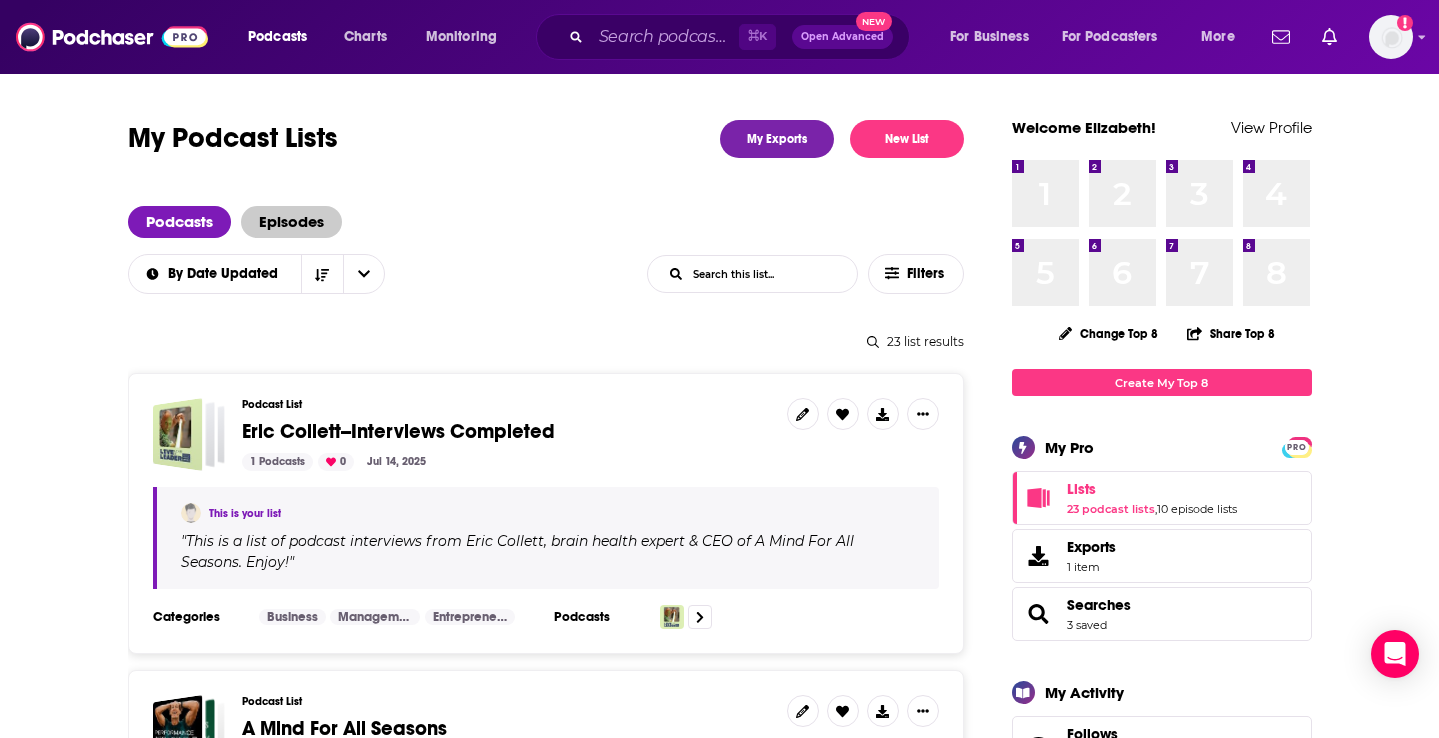click on "Episodes" at bounding box center [291, 222] 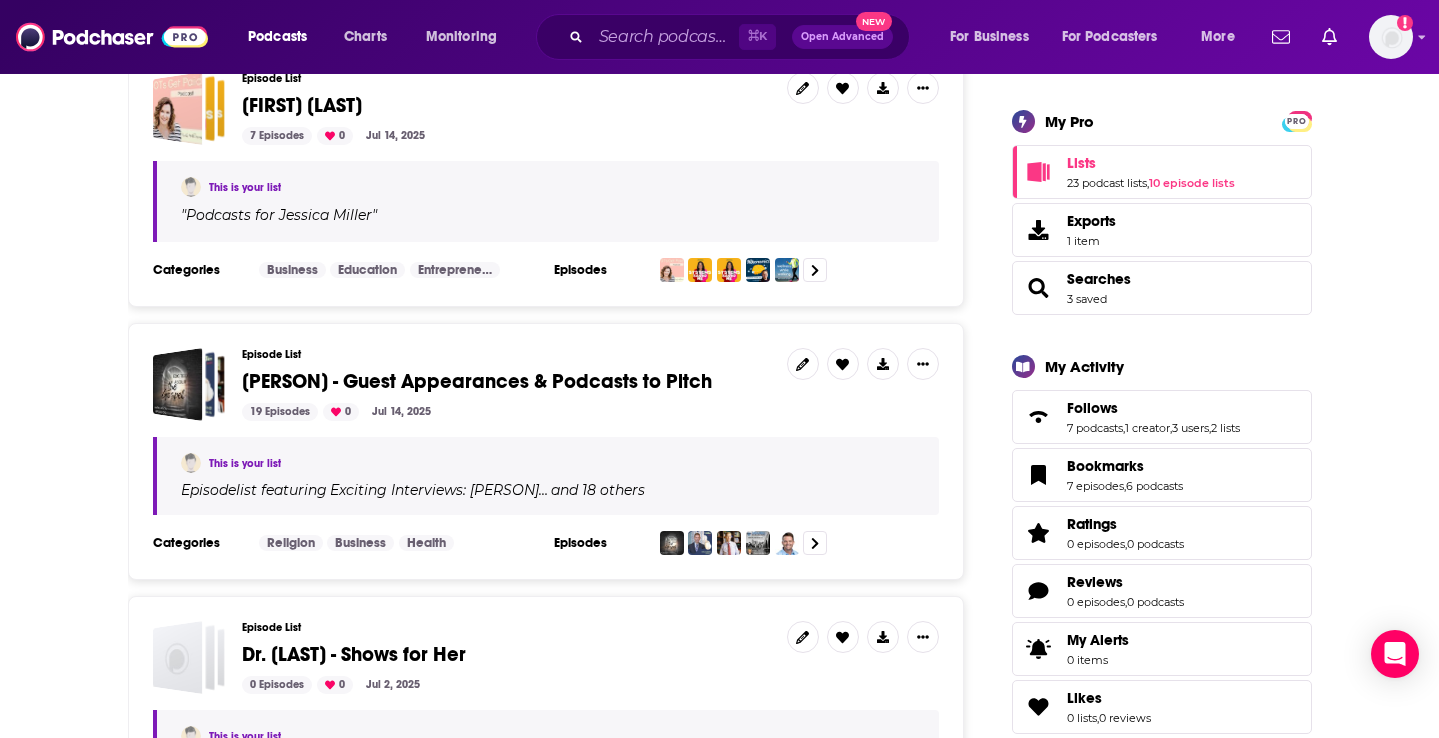 scroll, scrollTop: 336, scrollLeft: 0, axis: vertical 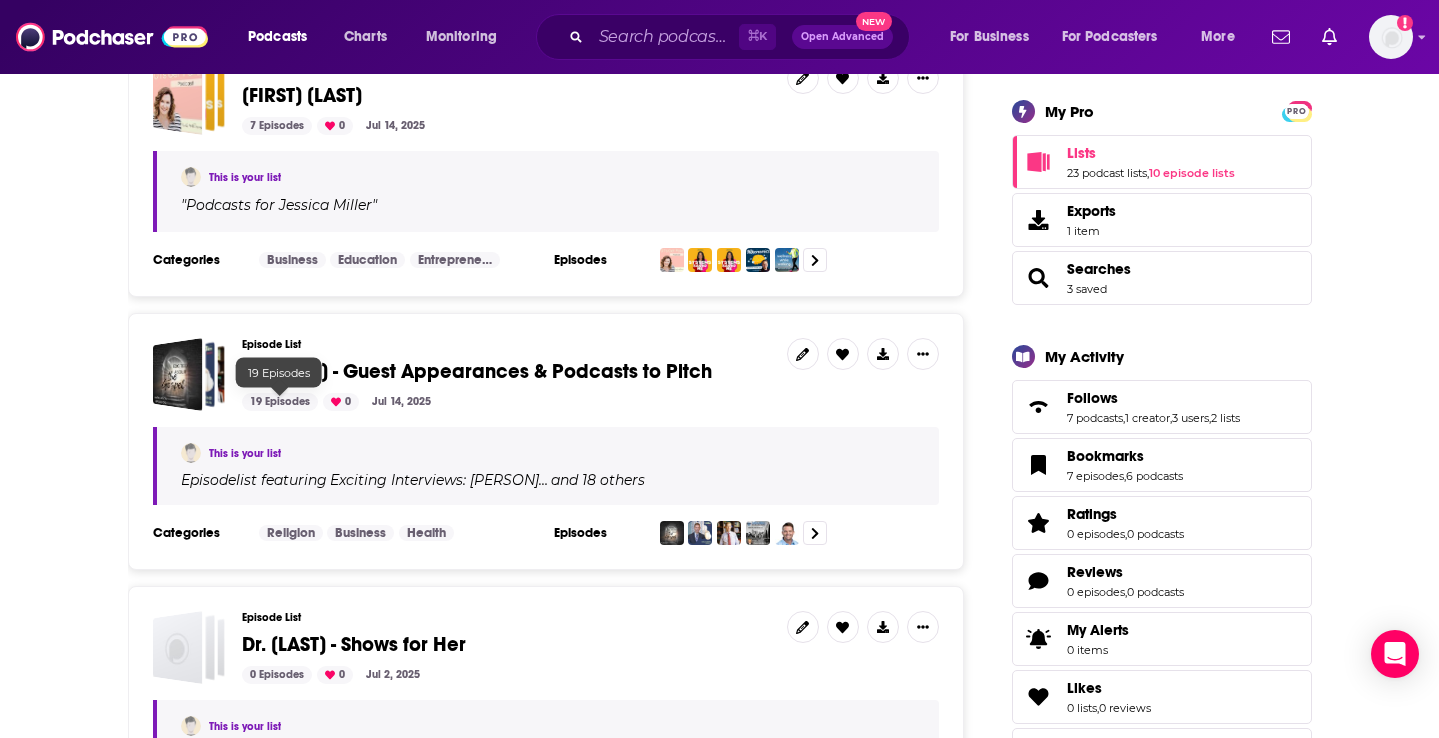 click on "19   Episodes" at bounding box center (280, 402) 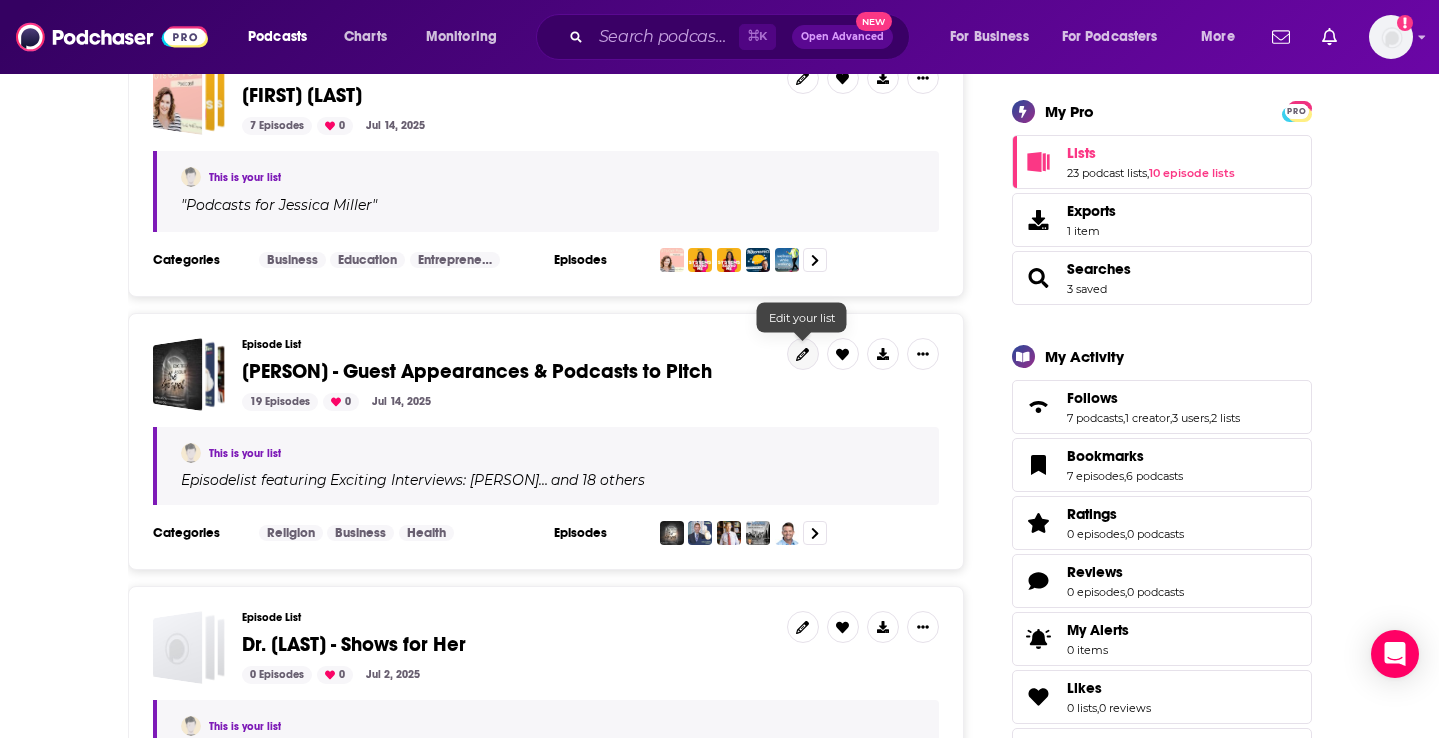 click 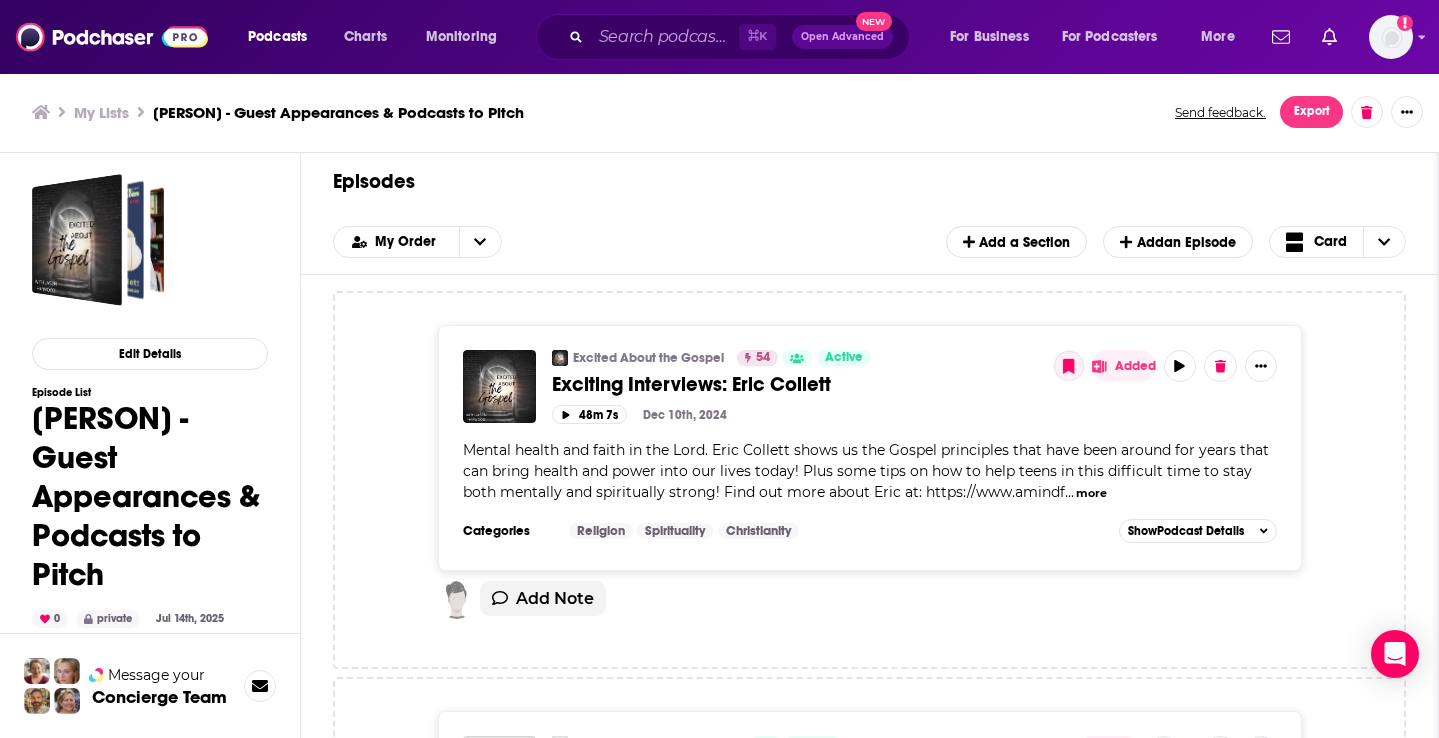 scroll, scrollTop: 0, scrollLeft: 0, axis: both 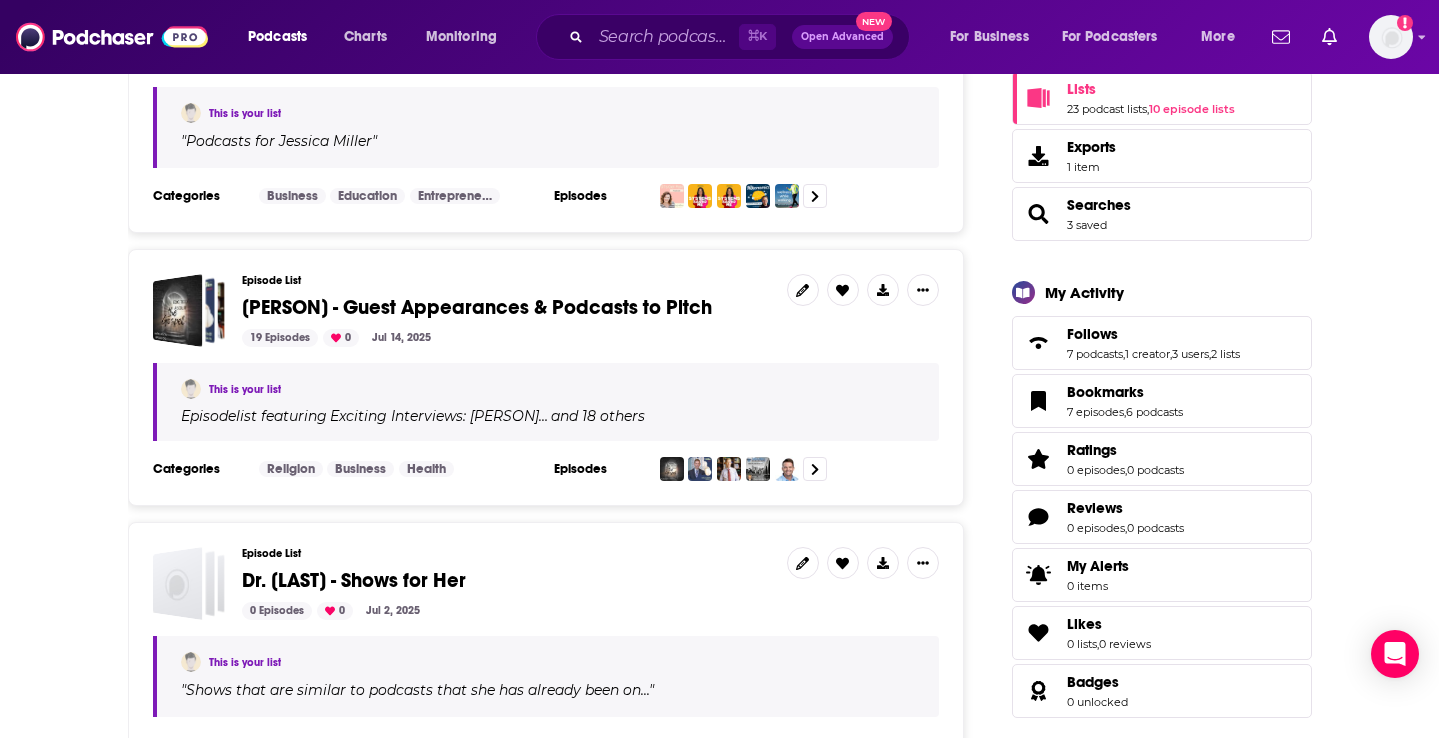 click on "This is your list" at bounding box center [245, 389] 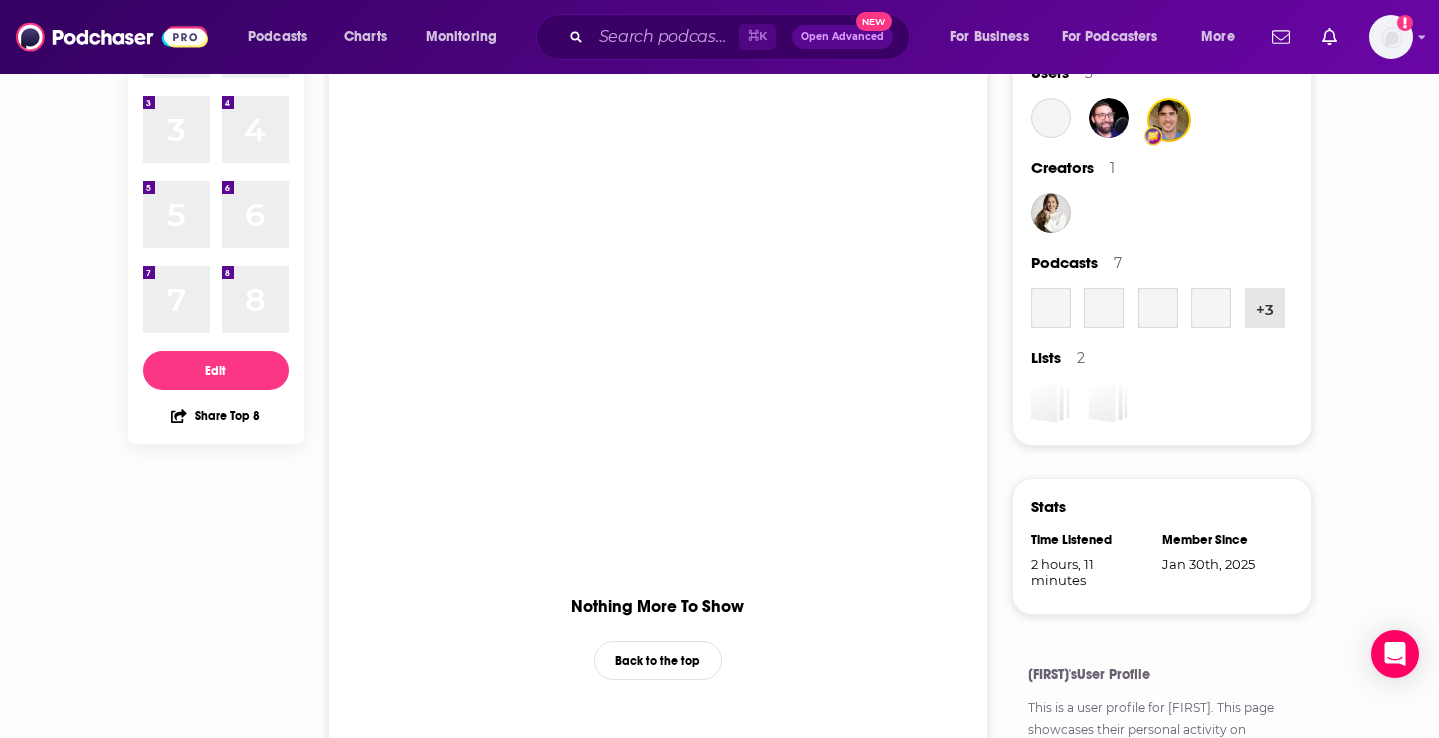 scroll, scrollTop: 0, scrollLeft: 0, axis: both 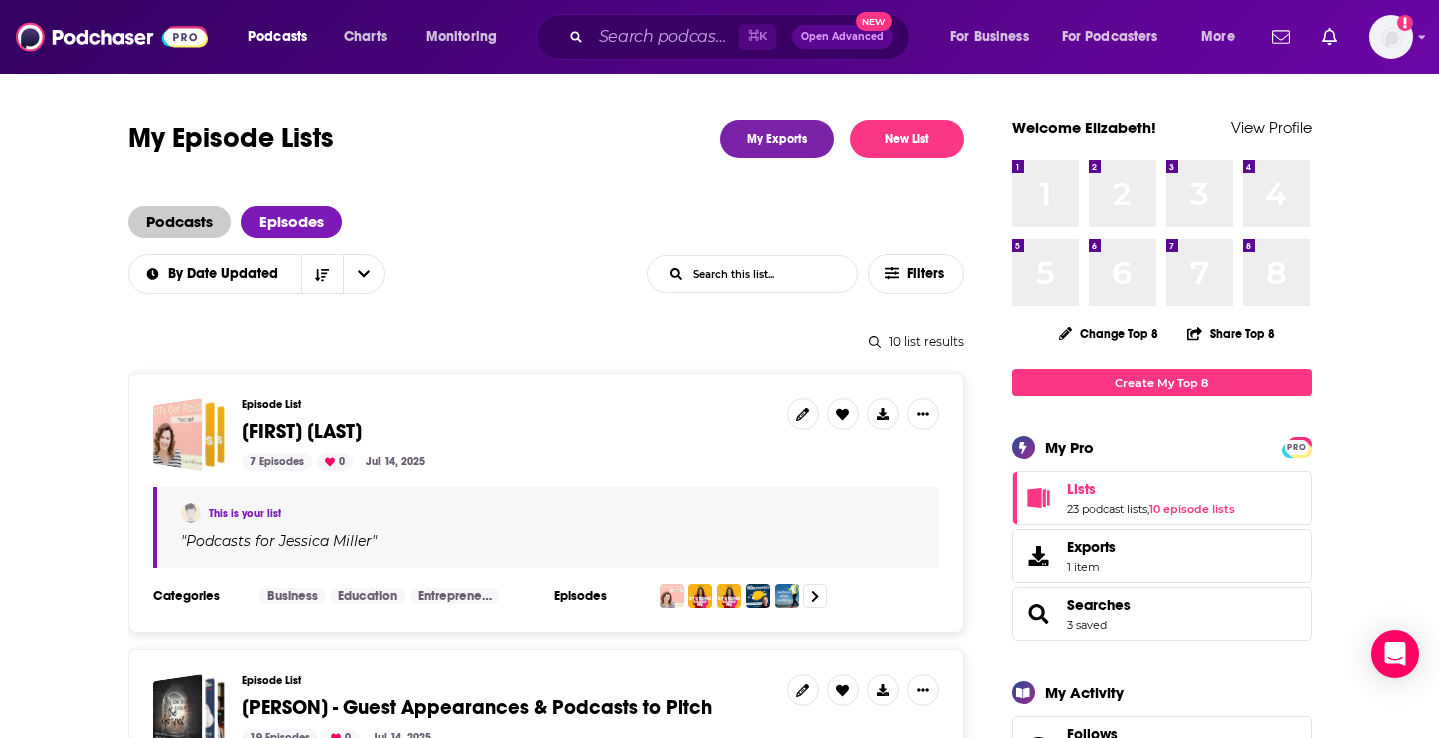 click on "Podcasts" at bounding box center (179, 222) 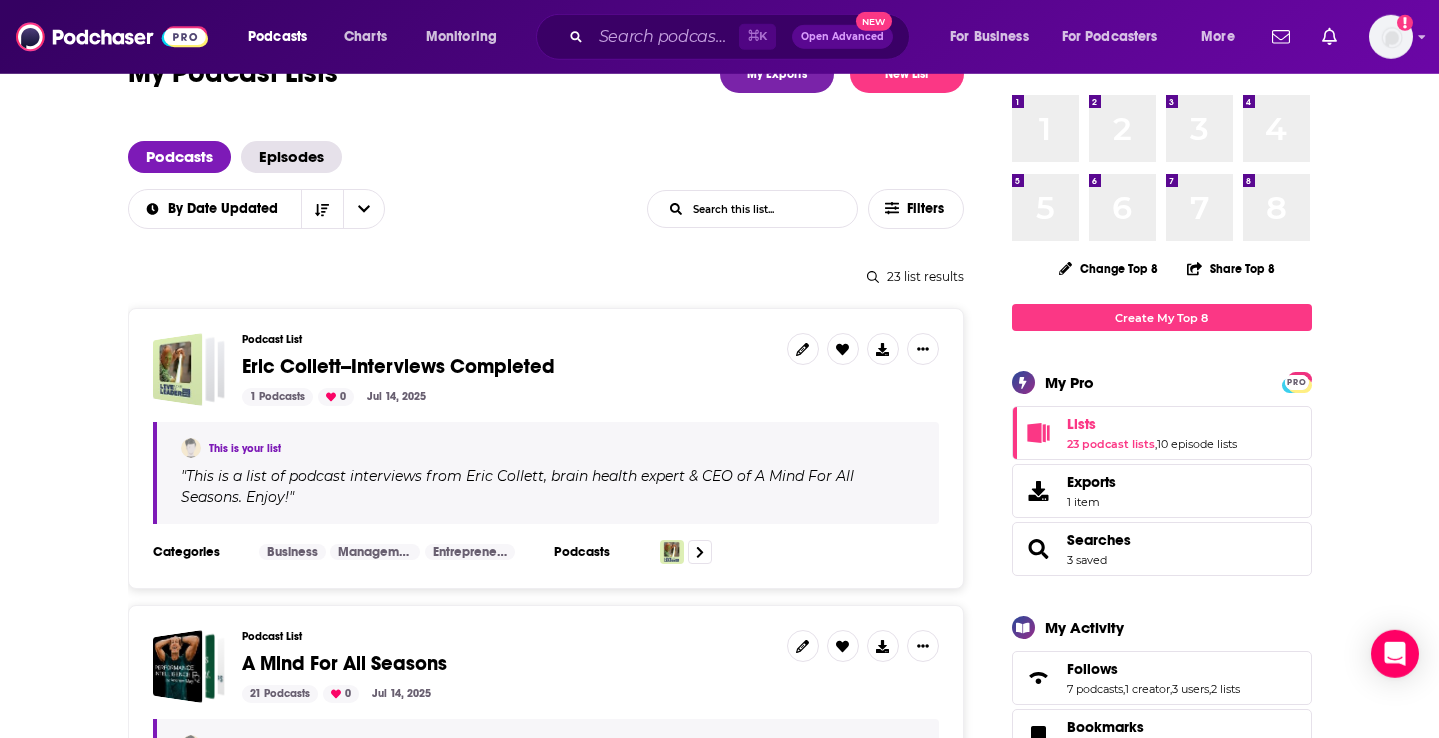 scroll, scrollTop: 176, scrollLeft: 0, axis: vertical 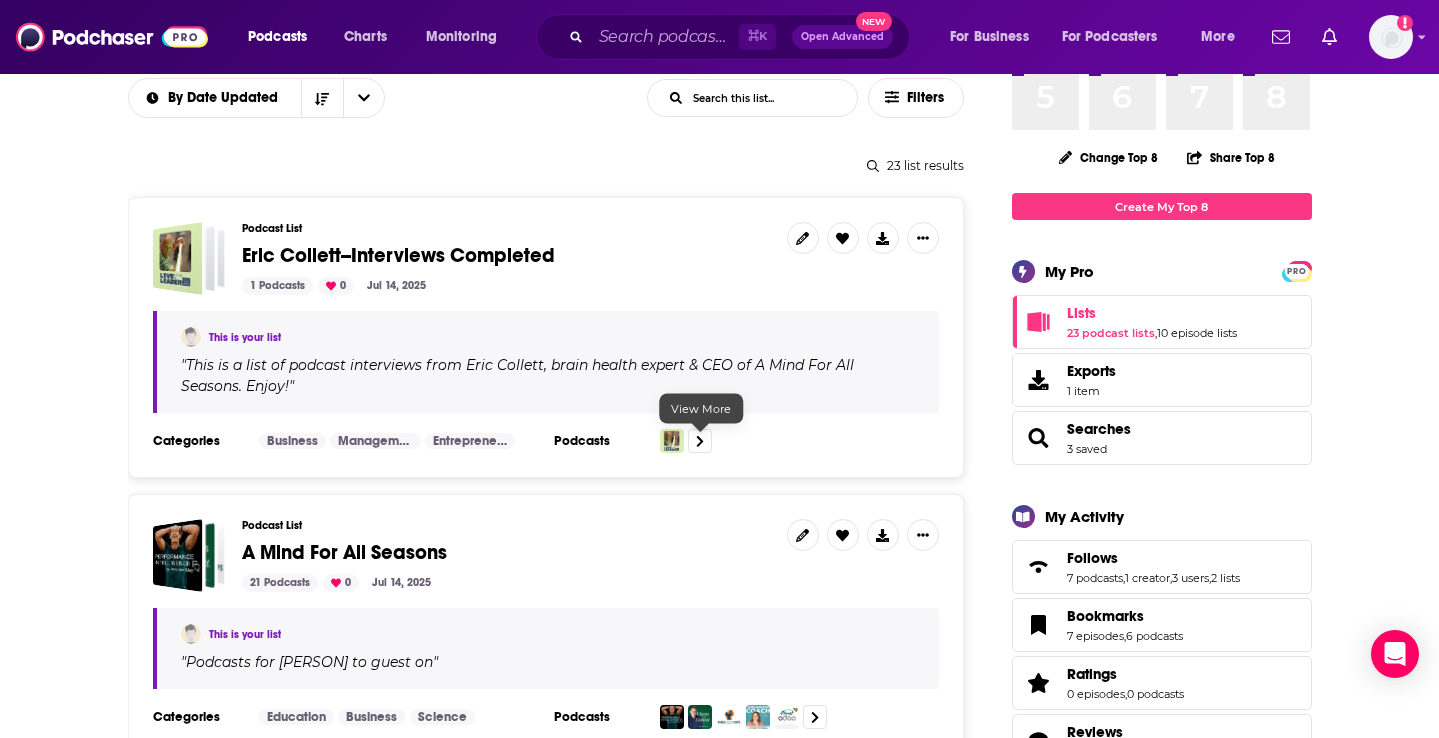 click at bounding box center [700, 441] 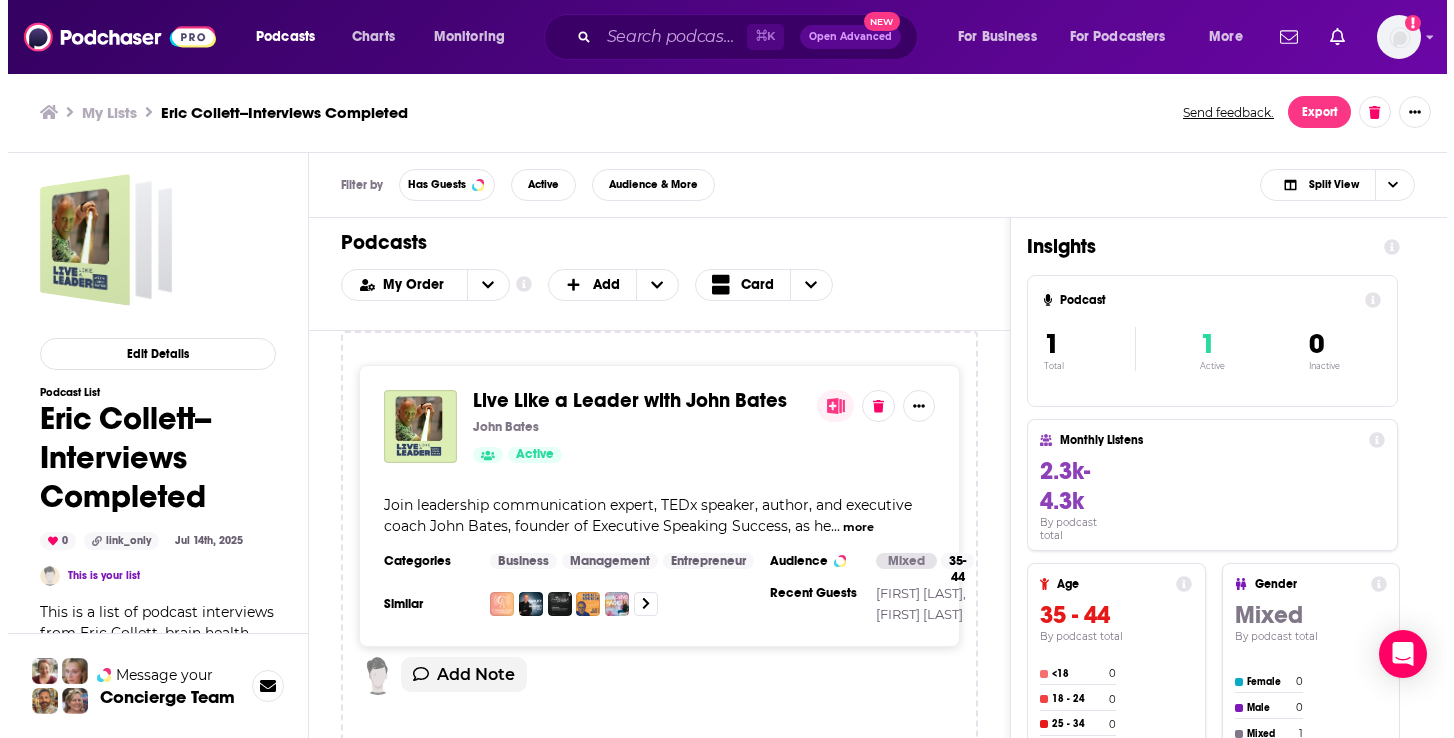 scroll, scrollTop: 0, scrollLeft: 0, axis: both 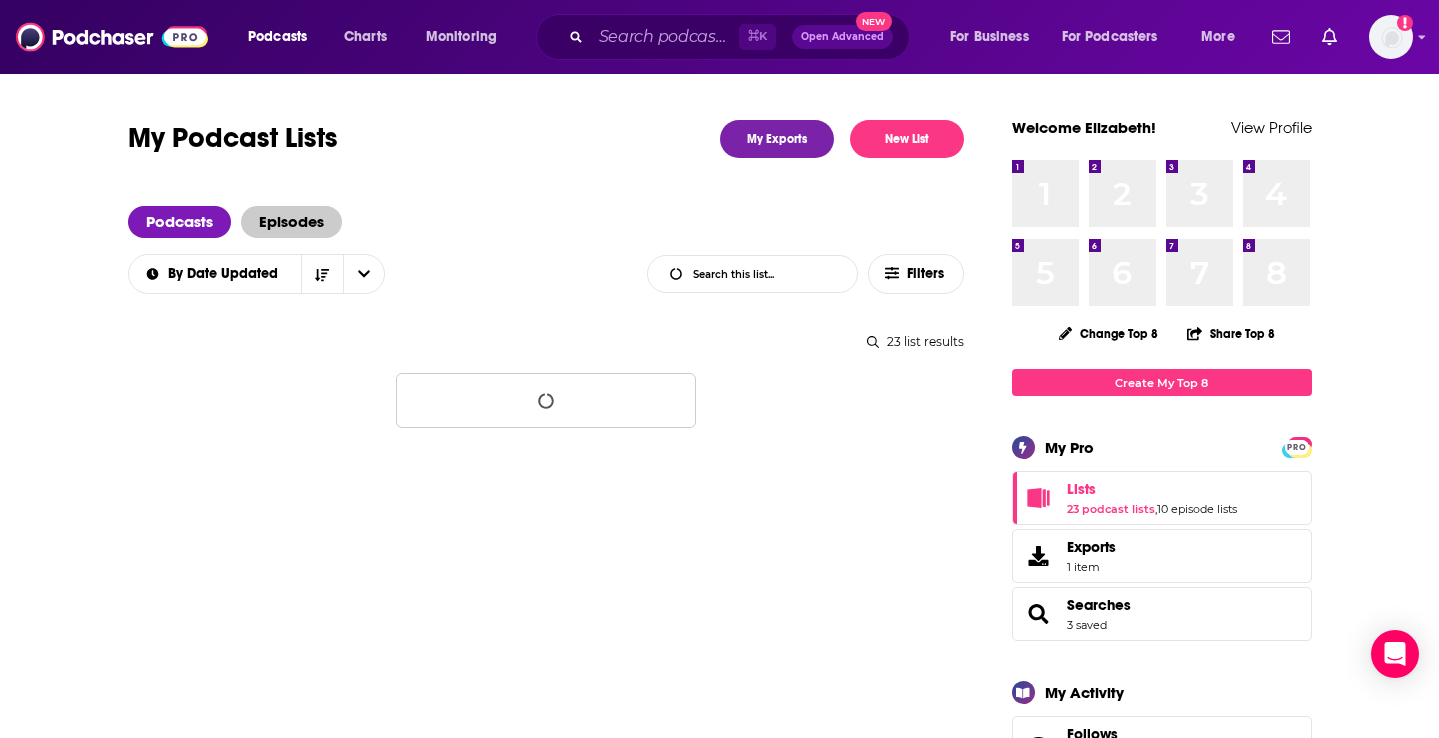 click on "Episodes" at bounding box center [291, 222] 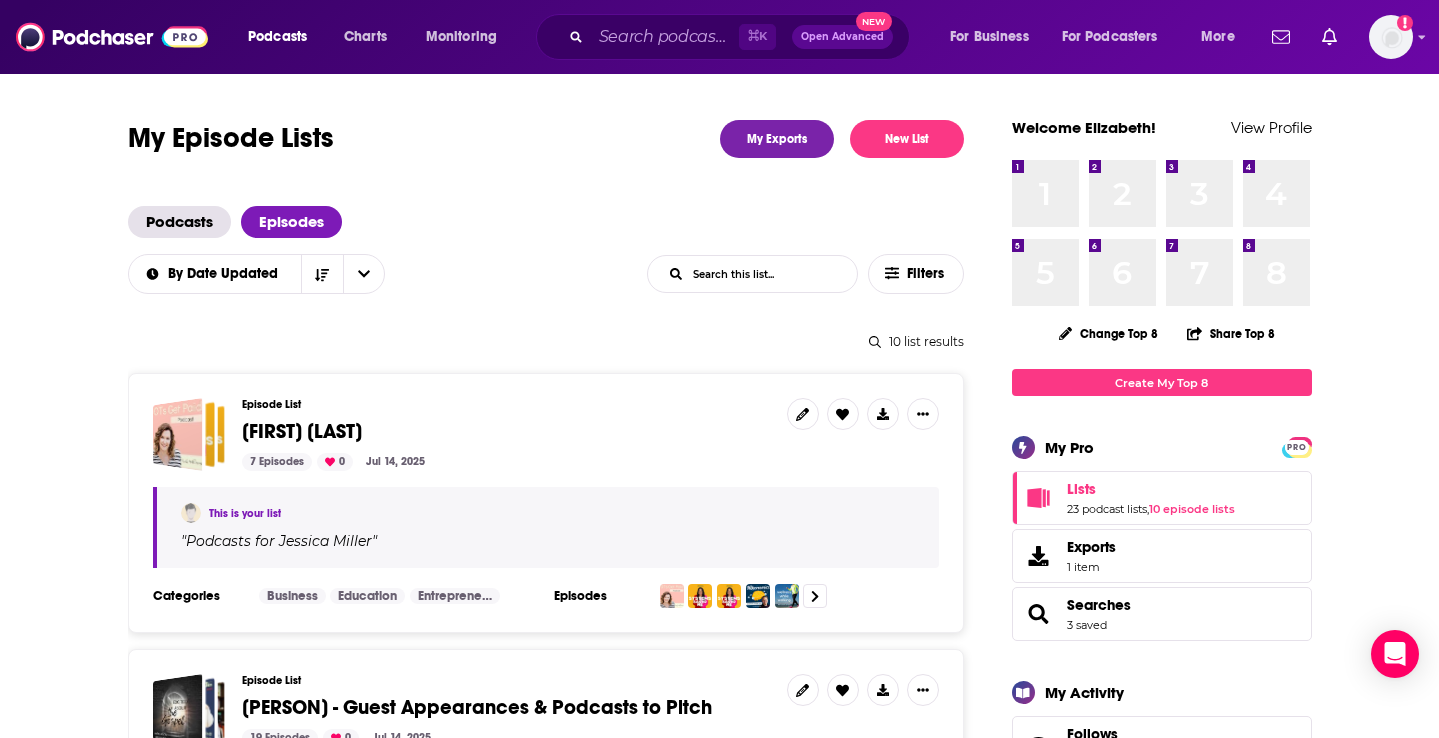 scroll, scrollTop: 304, scrollLeft: 0, axis: vertical 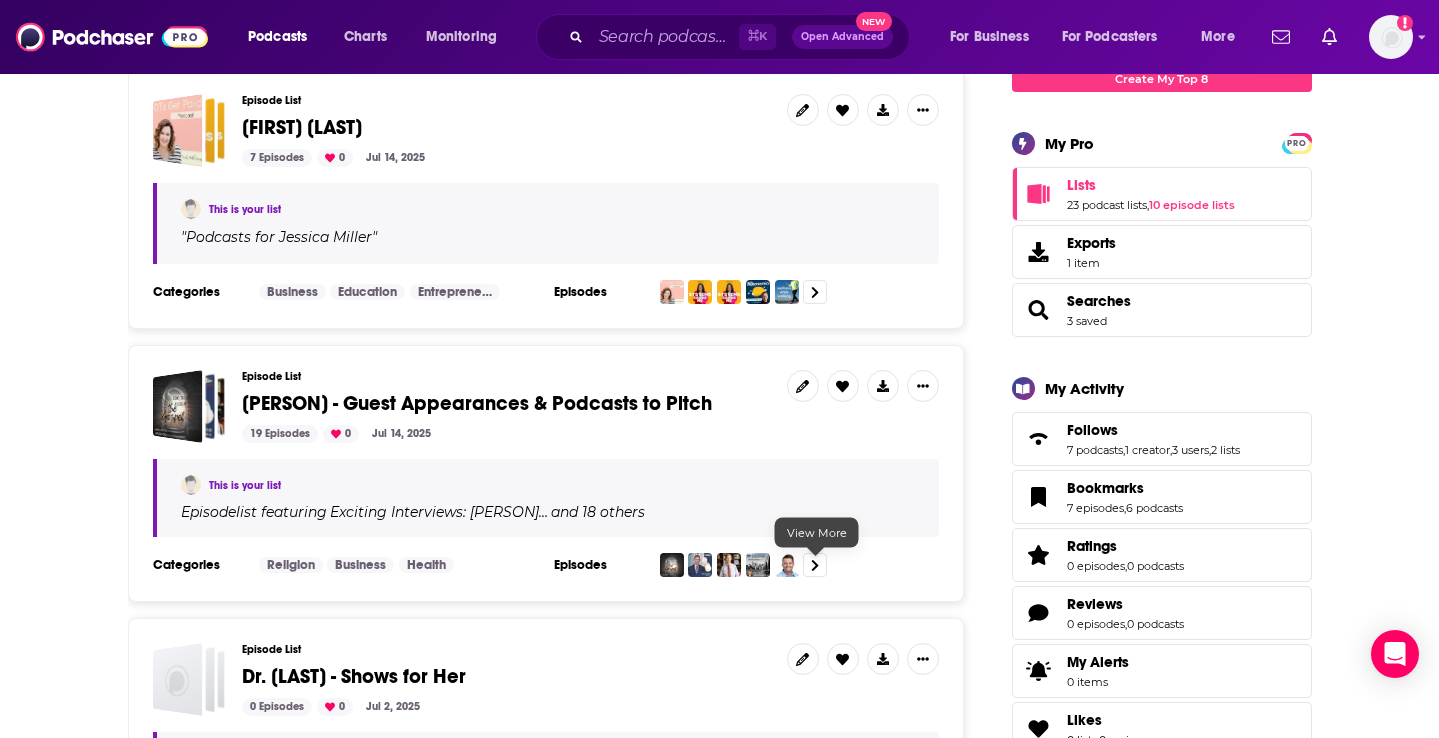 click at bounding box center [815, 565] 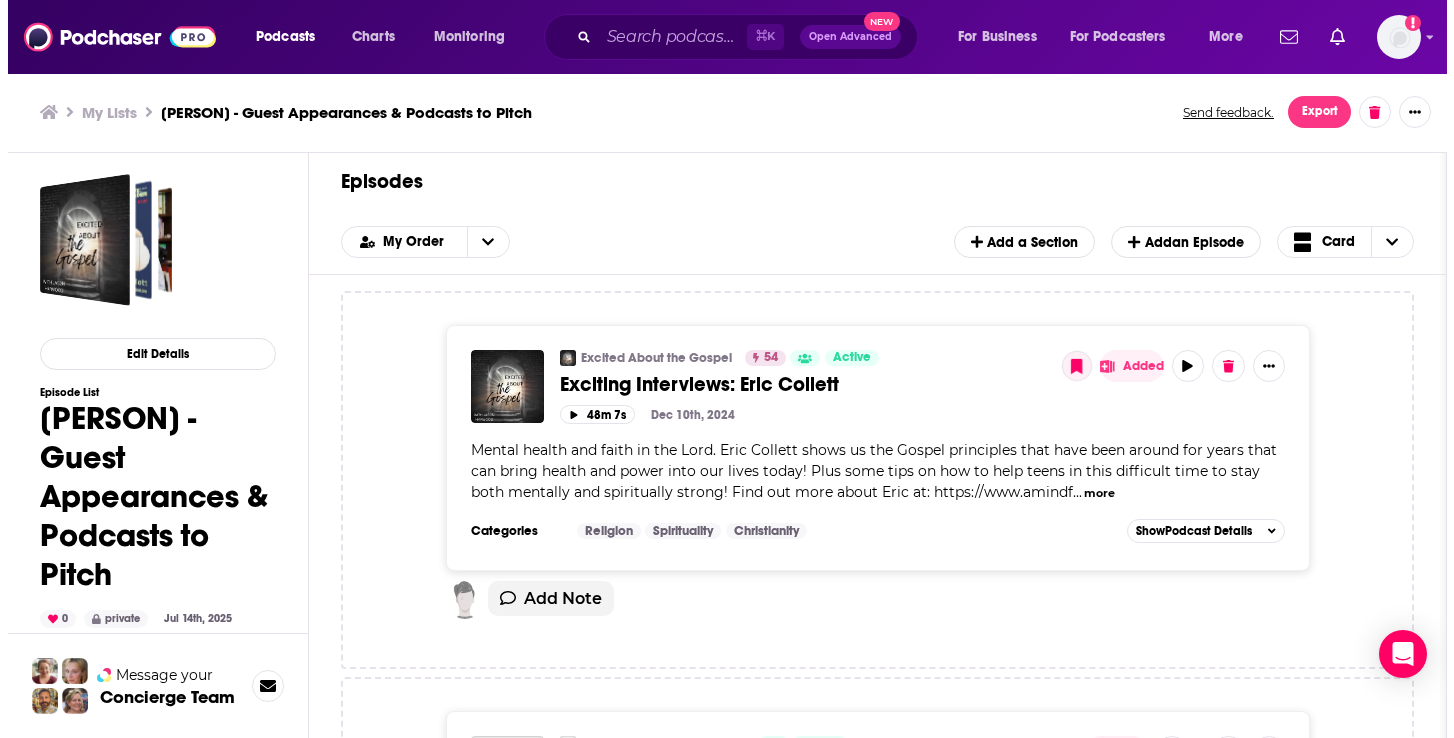 scroll, scrollTop: 0, scrollLeft: 0, axis: both 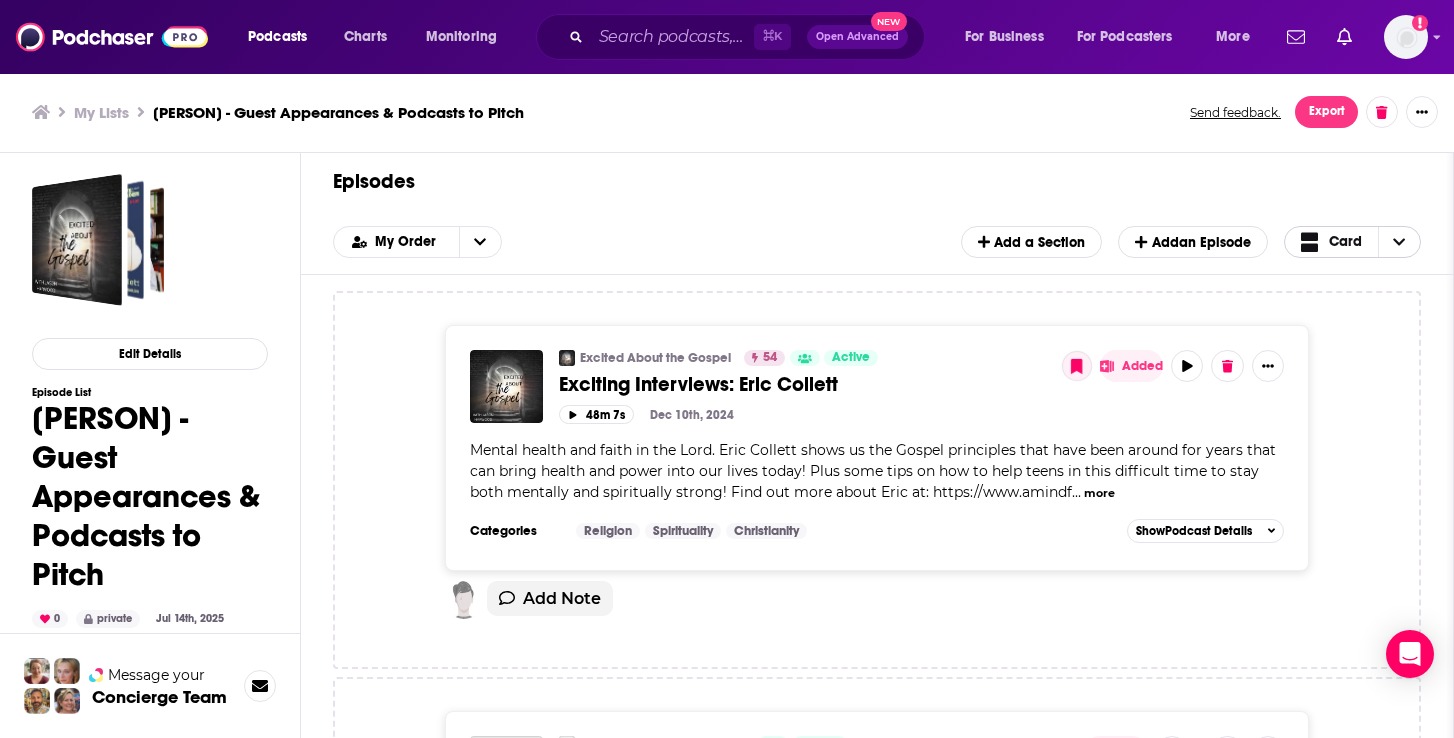 click at bounding box center [1399, 242] 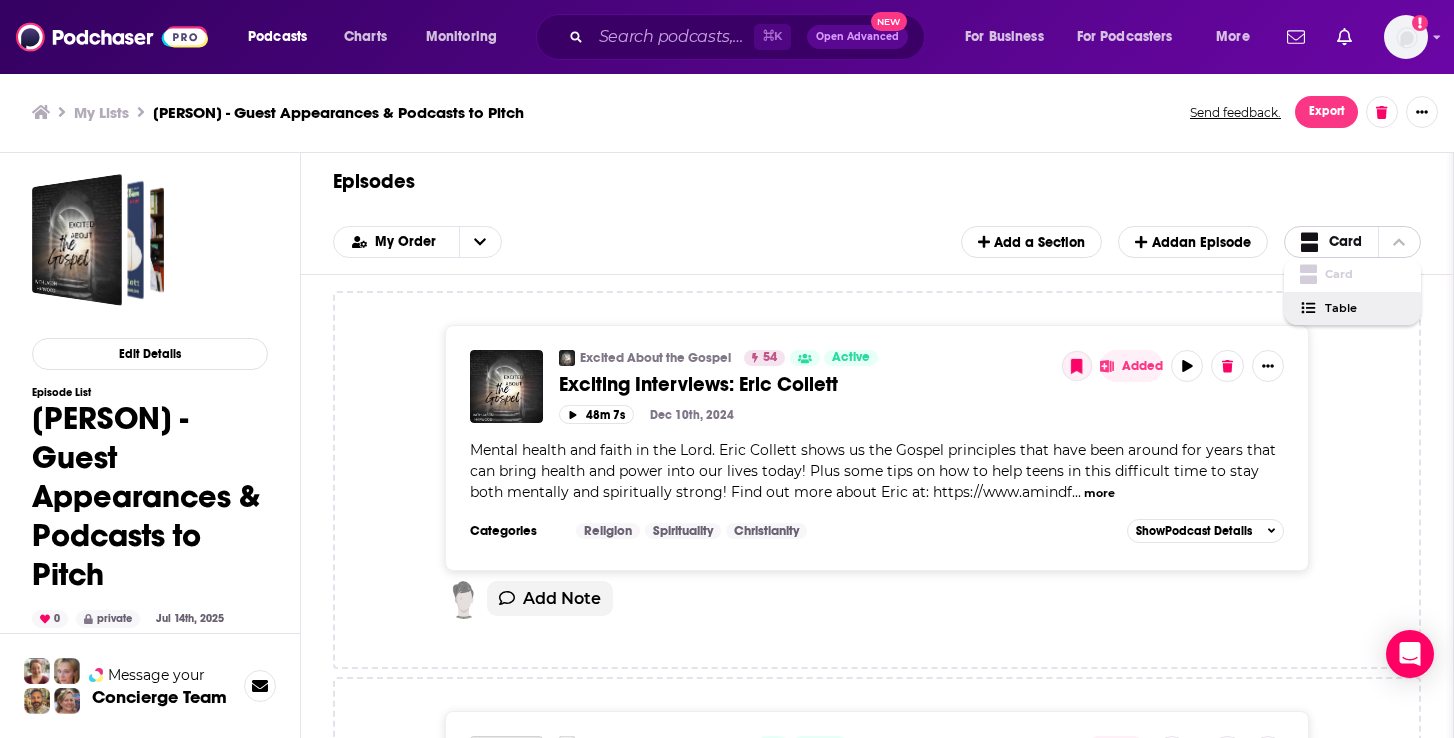 click on "Table" at bounding box center [1353, 309] 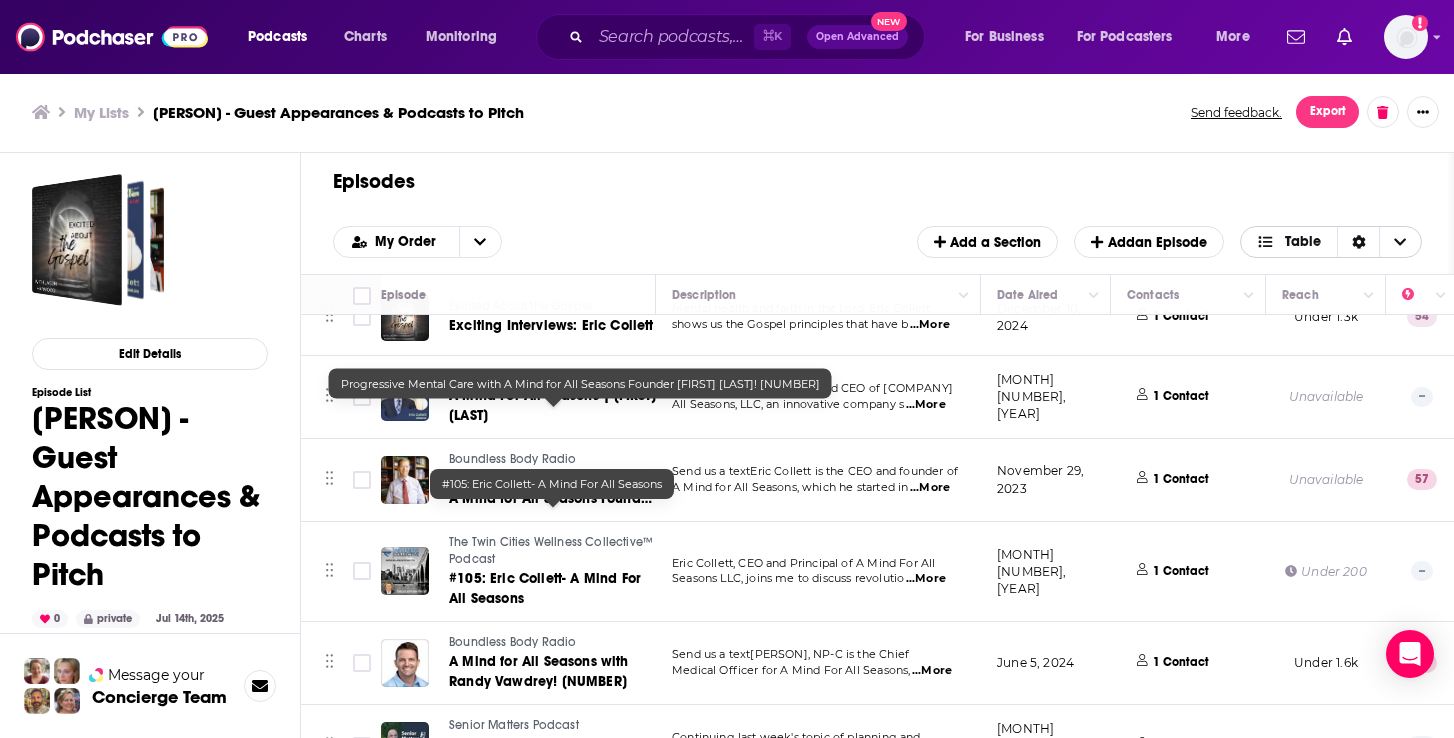 scroll, scrollTop: 100, scrollLeft: 0, axis: vertical 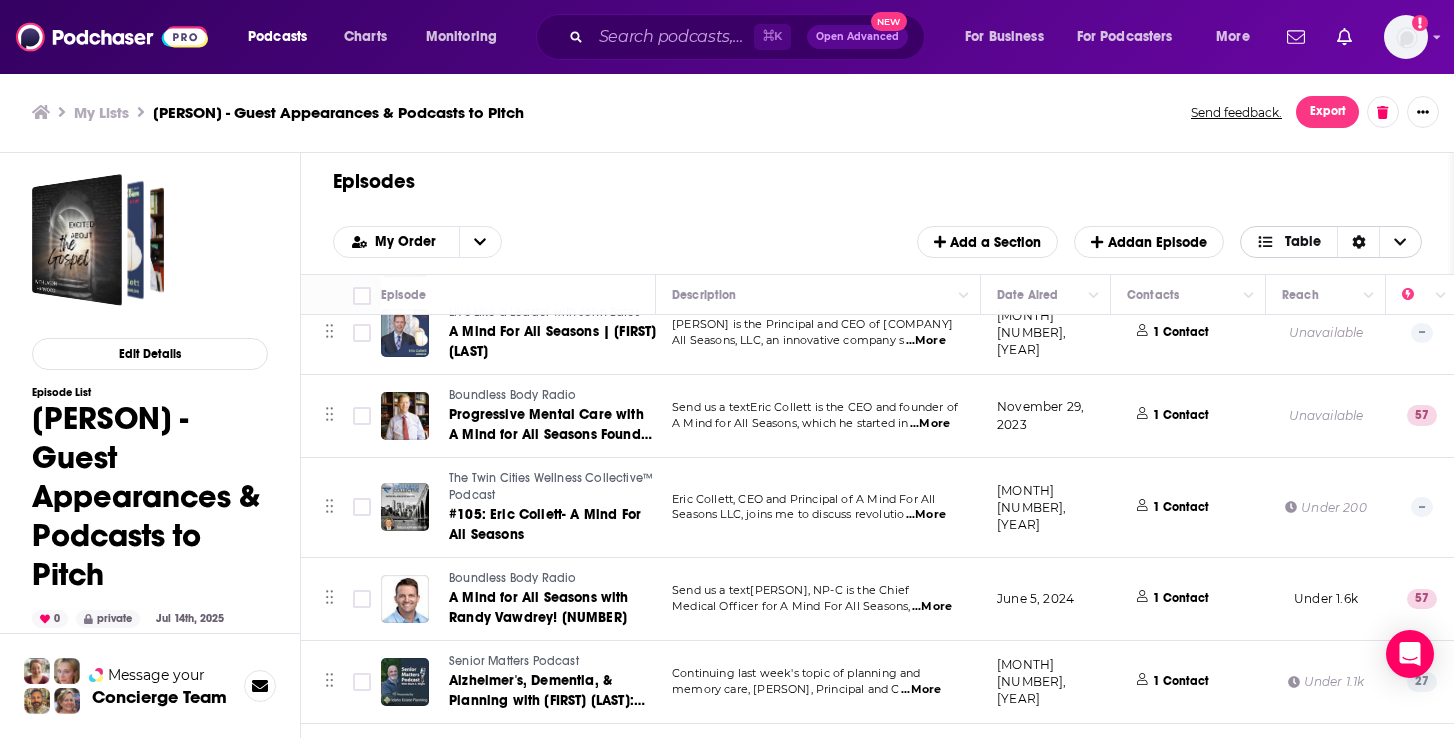 click on "Table" at bounding box center [1303, 242] 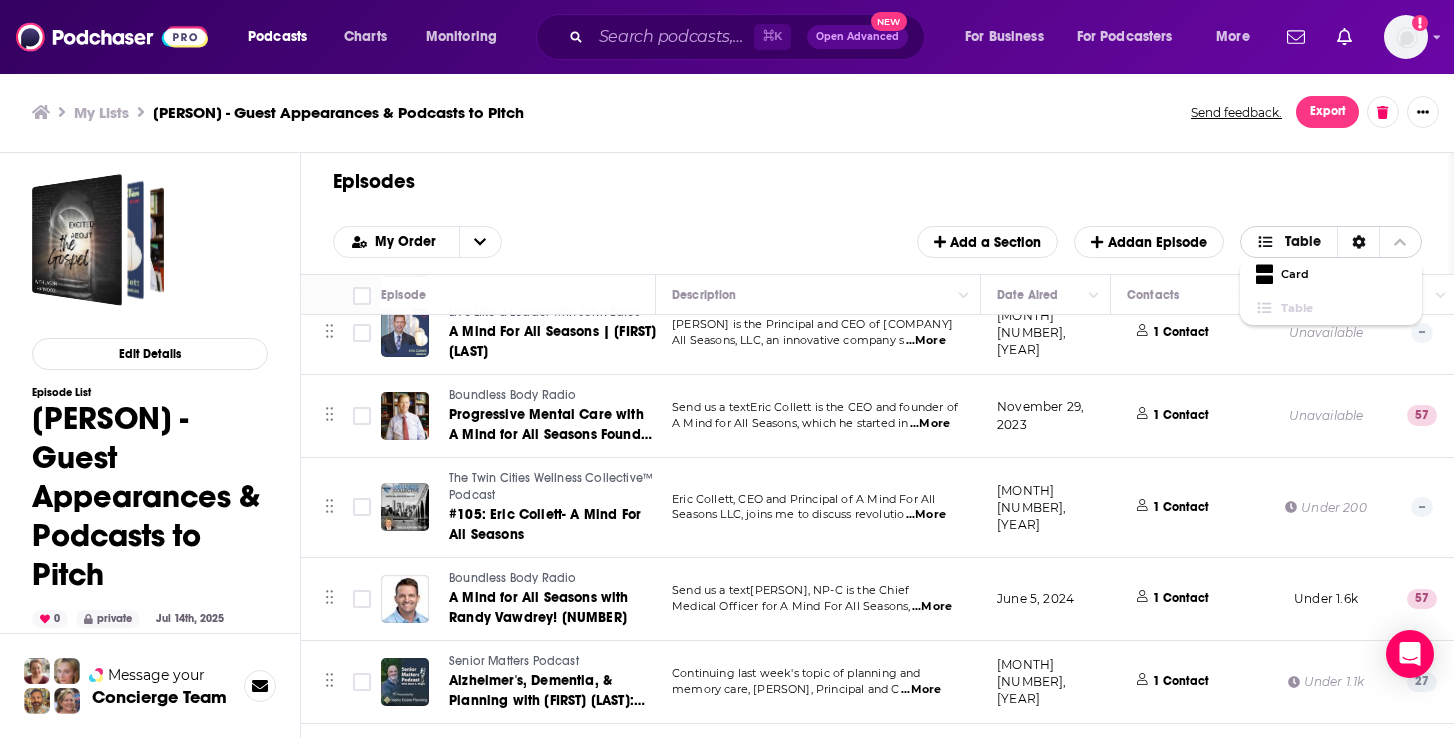 click on "Table" at bounding box center (1303, 242) 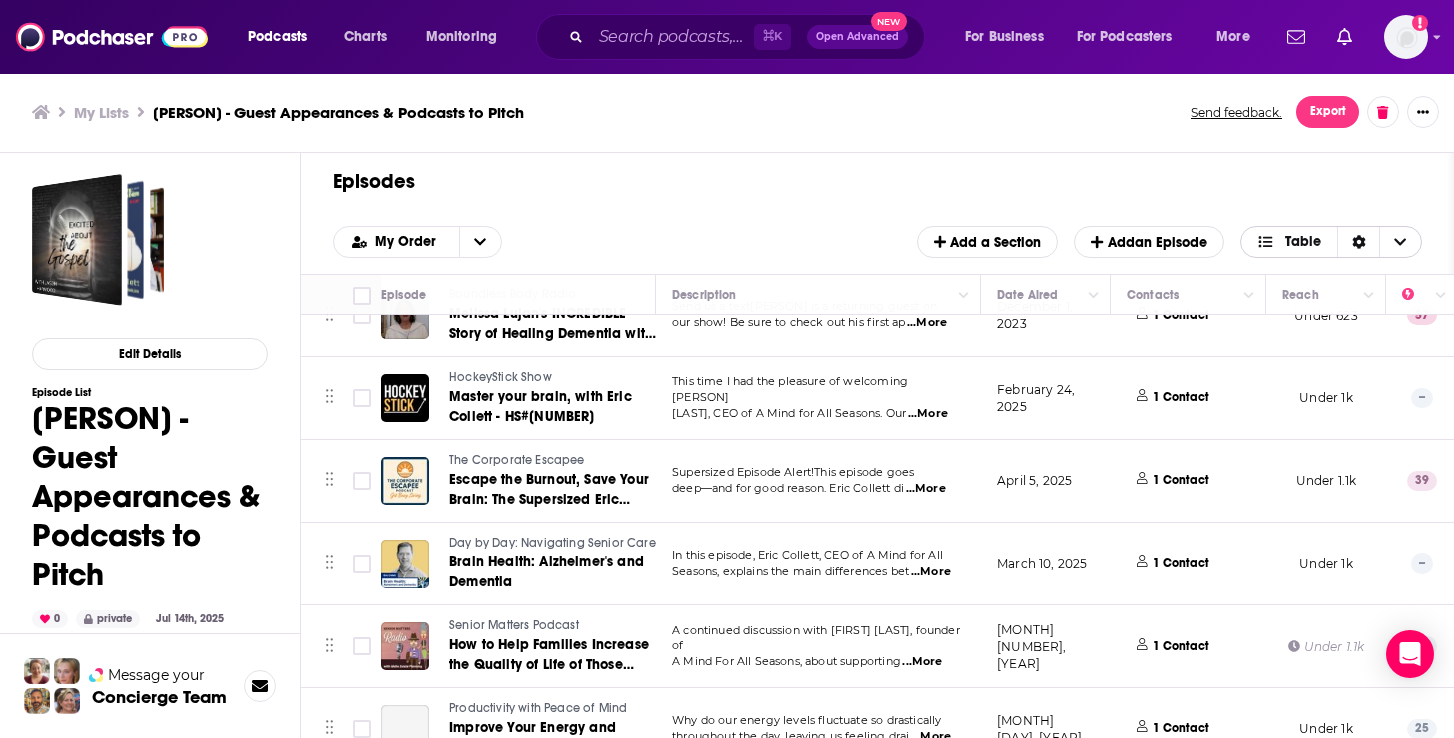 scroll, scrollTop: 700, scrollLeft: 0, axis: vertical 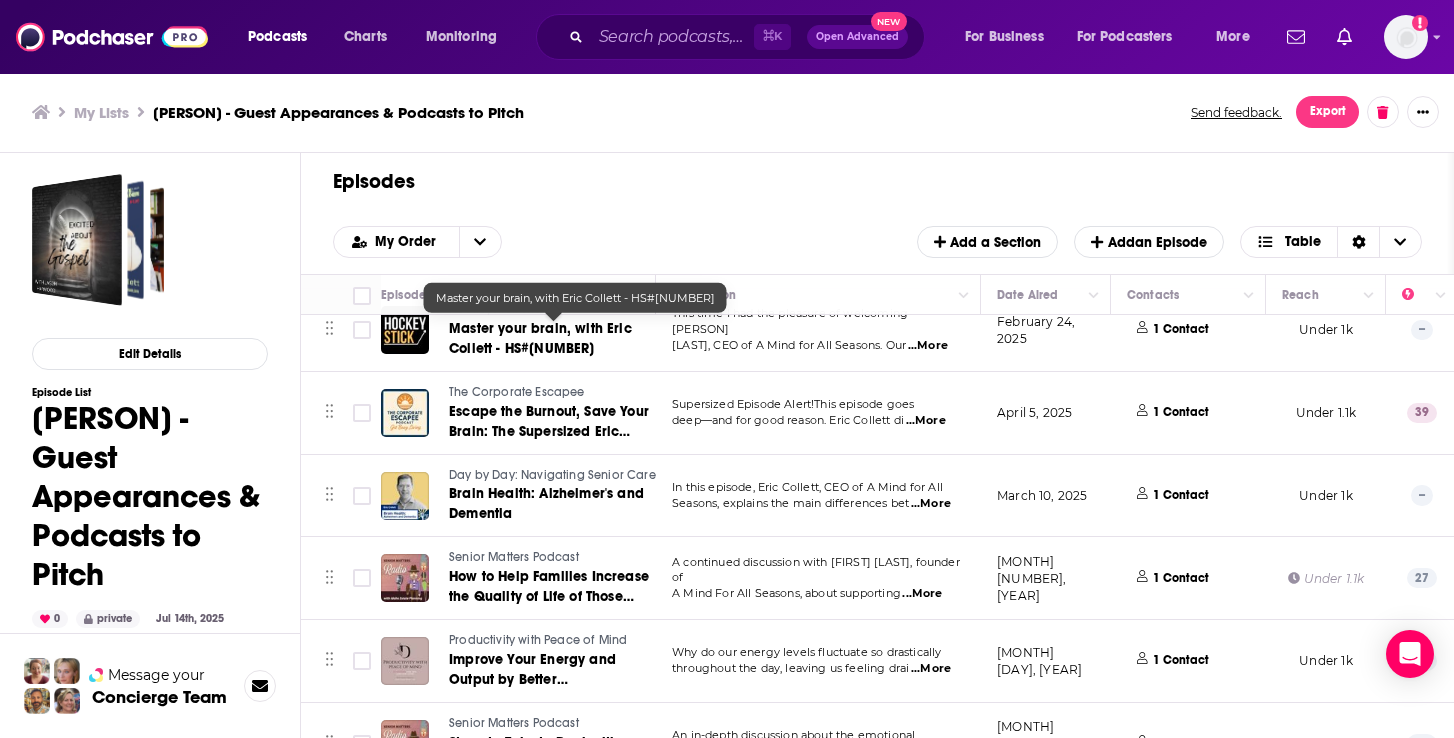 click on "Master your brain, with Eric Collett - HS#[NUMBER]" at bounding box center [540, 338] 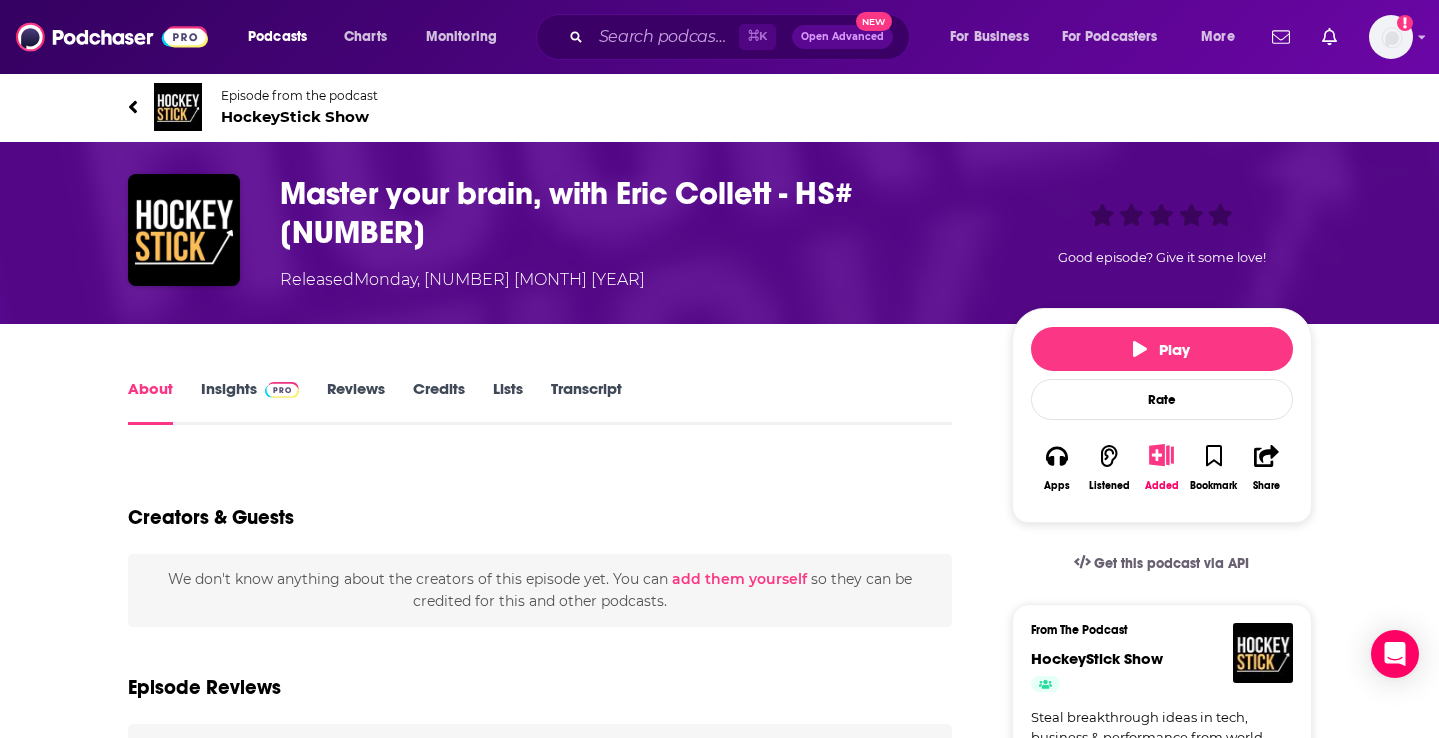 type on "https://www.podchaser.com/podcasts/hockeystick-show-5655700/episodes/master-your-brain-with-eric-co-[NUMBER]" 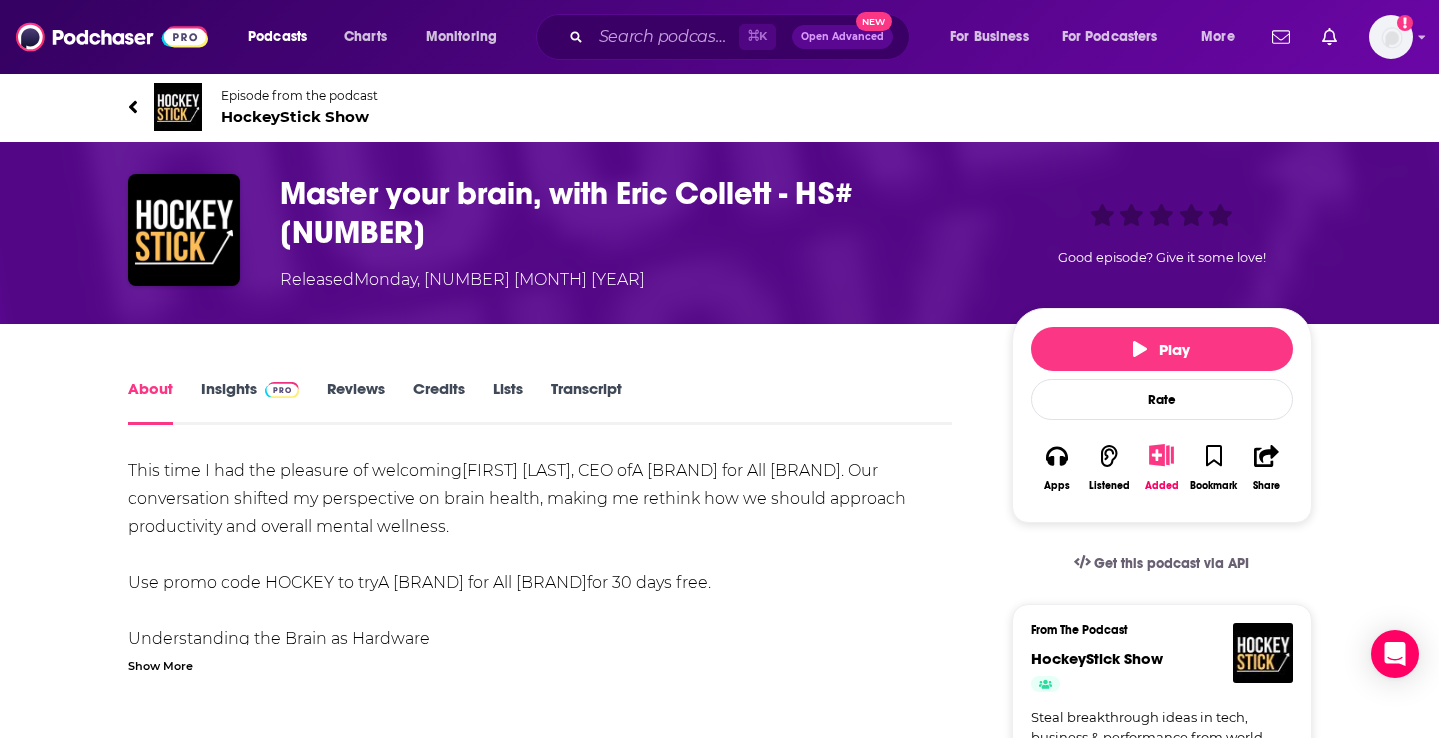click on "Transcript" at bounding box center (586, 402) 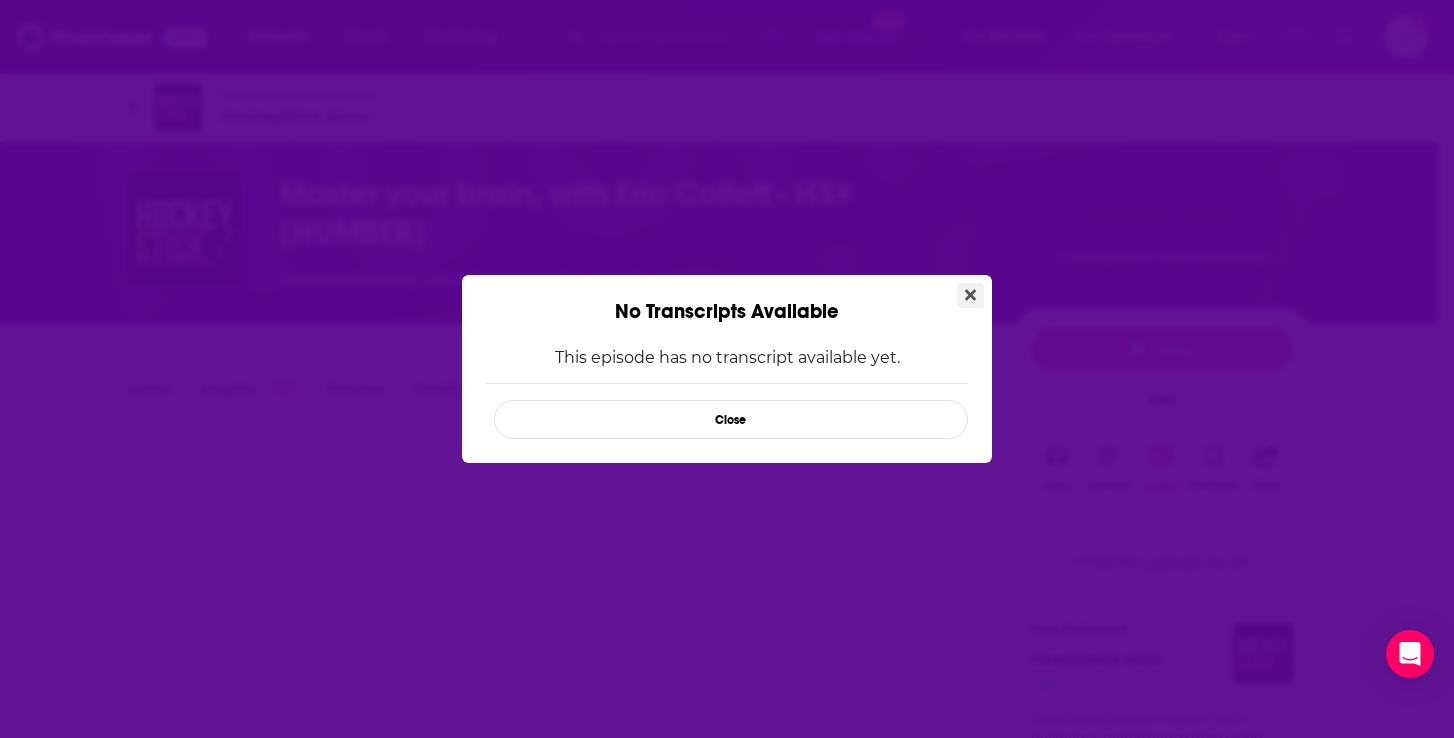 click 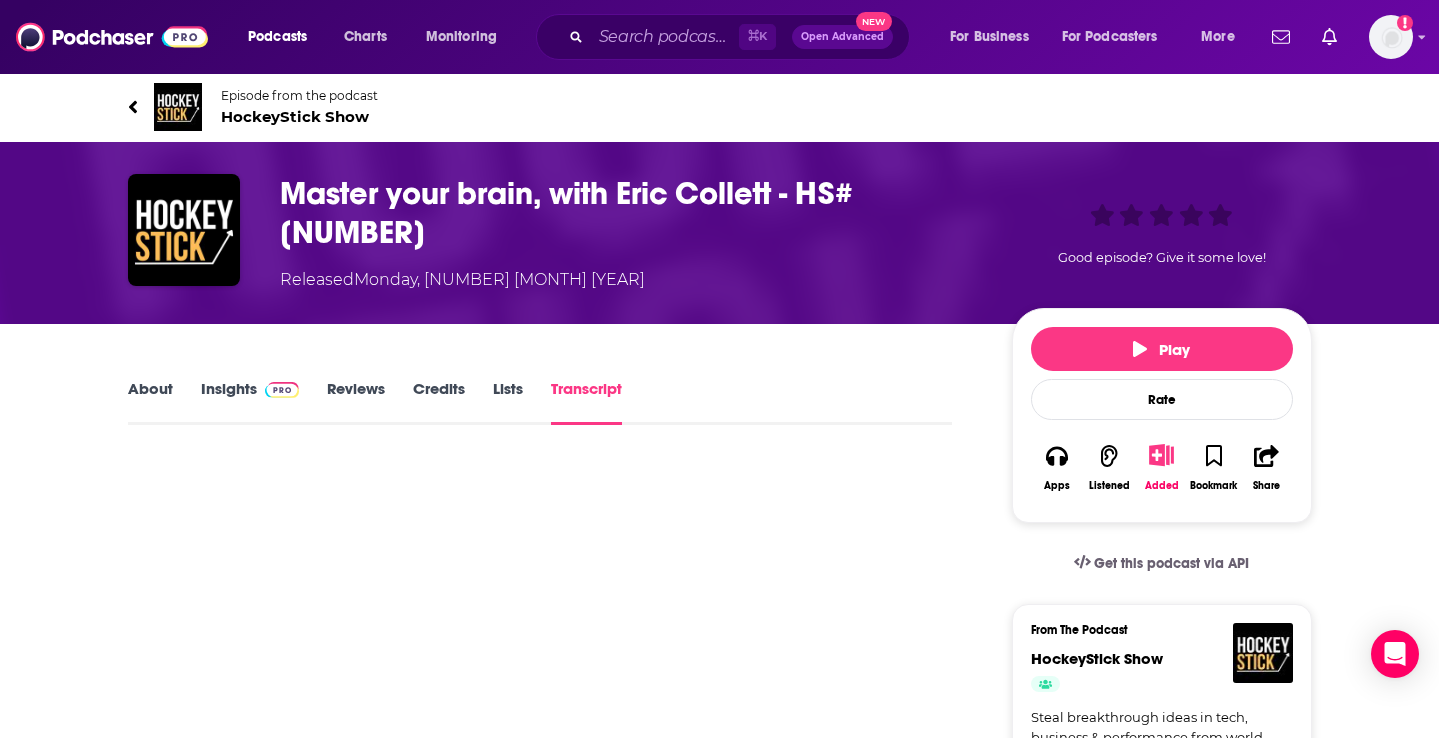 click 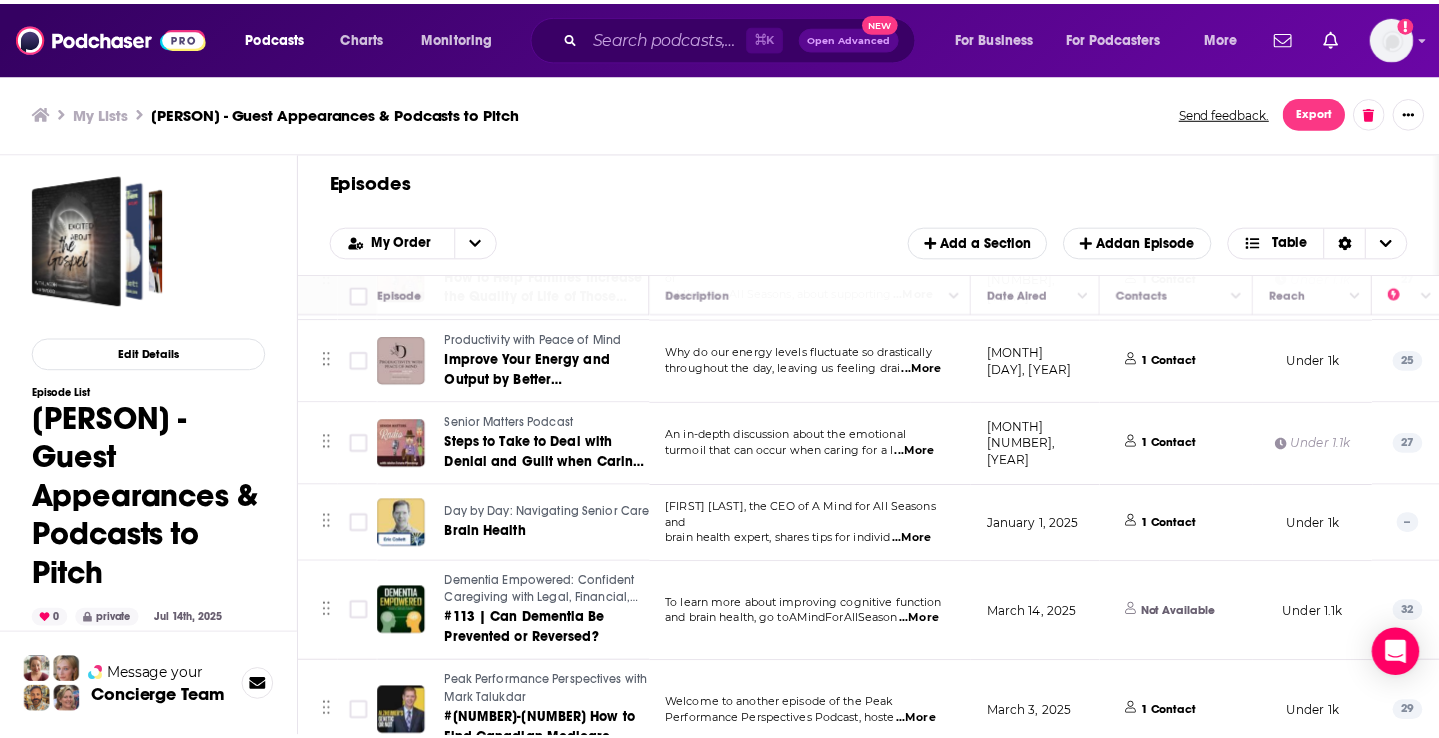 scroll, scrollTop: 1201, scrollLeft: 0, axis: vertical 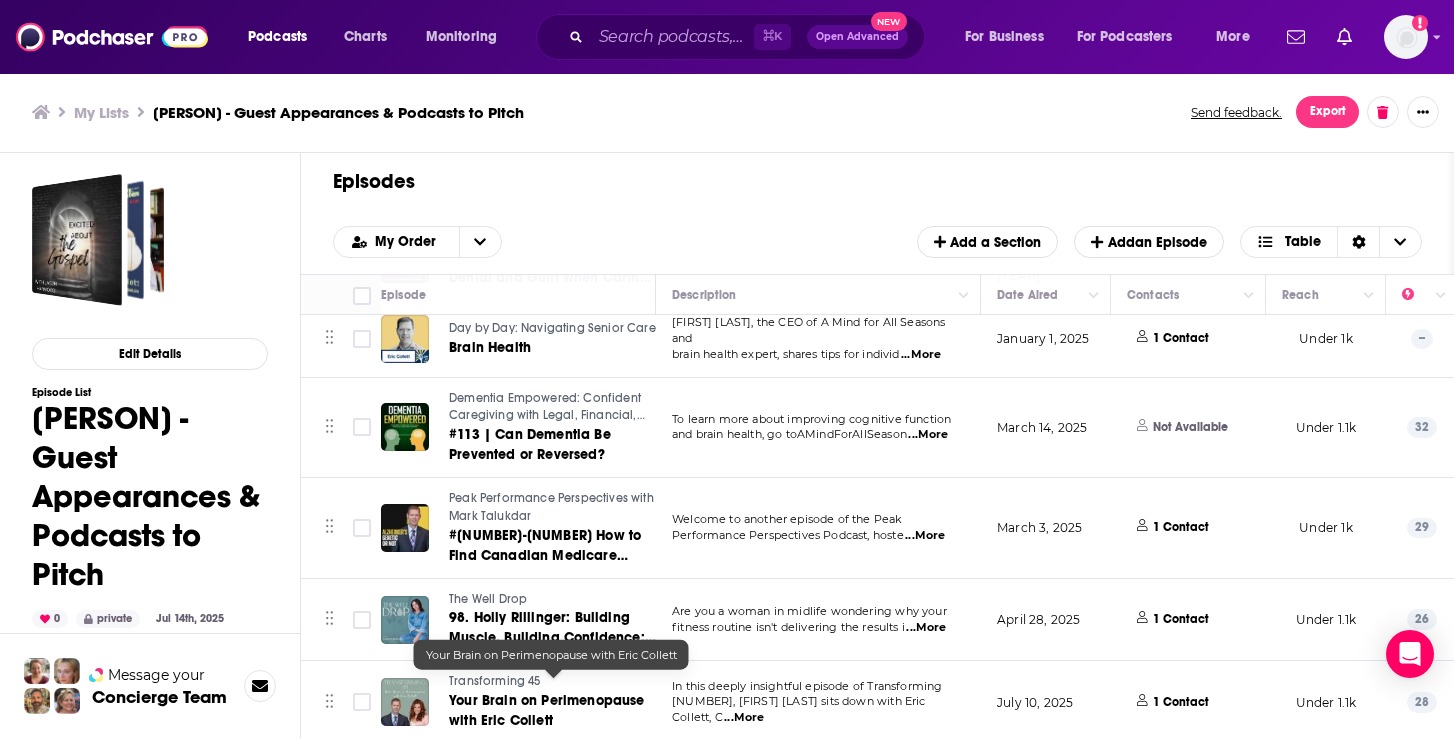 click on "Your Brain on Perimenopause with Eric Collett" at bounding box center (547, 710) 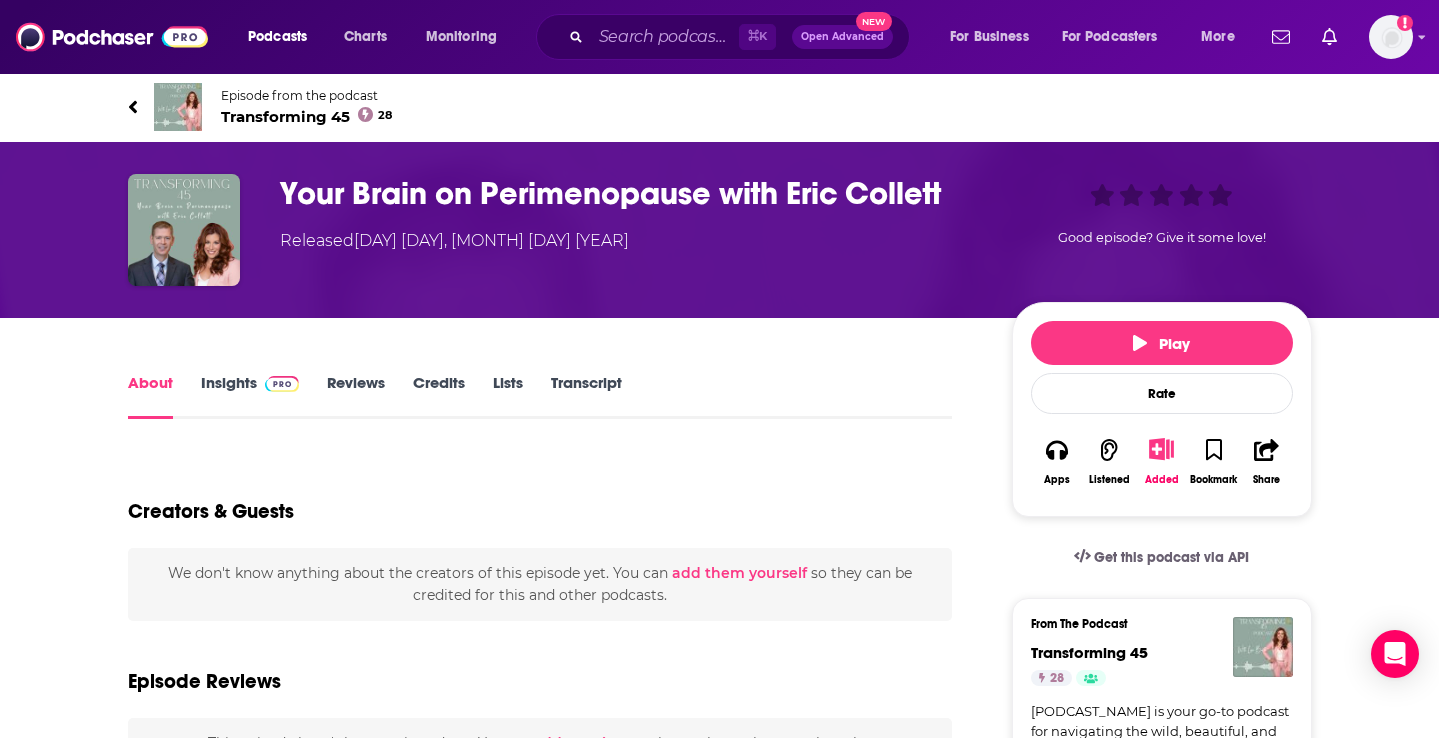 type on "https://www.podchaser.com/podcasts/[BRAND]-[NUMBER]-[NUMBER]/episodes/[BRAND]-[BRAND]-[BRAND]-[BRAND]-[BRAND]-[NUMBER]-[NUMBER]" 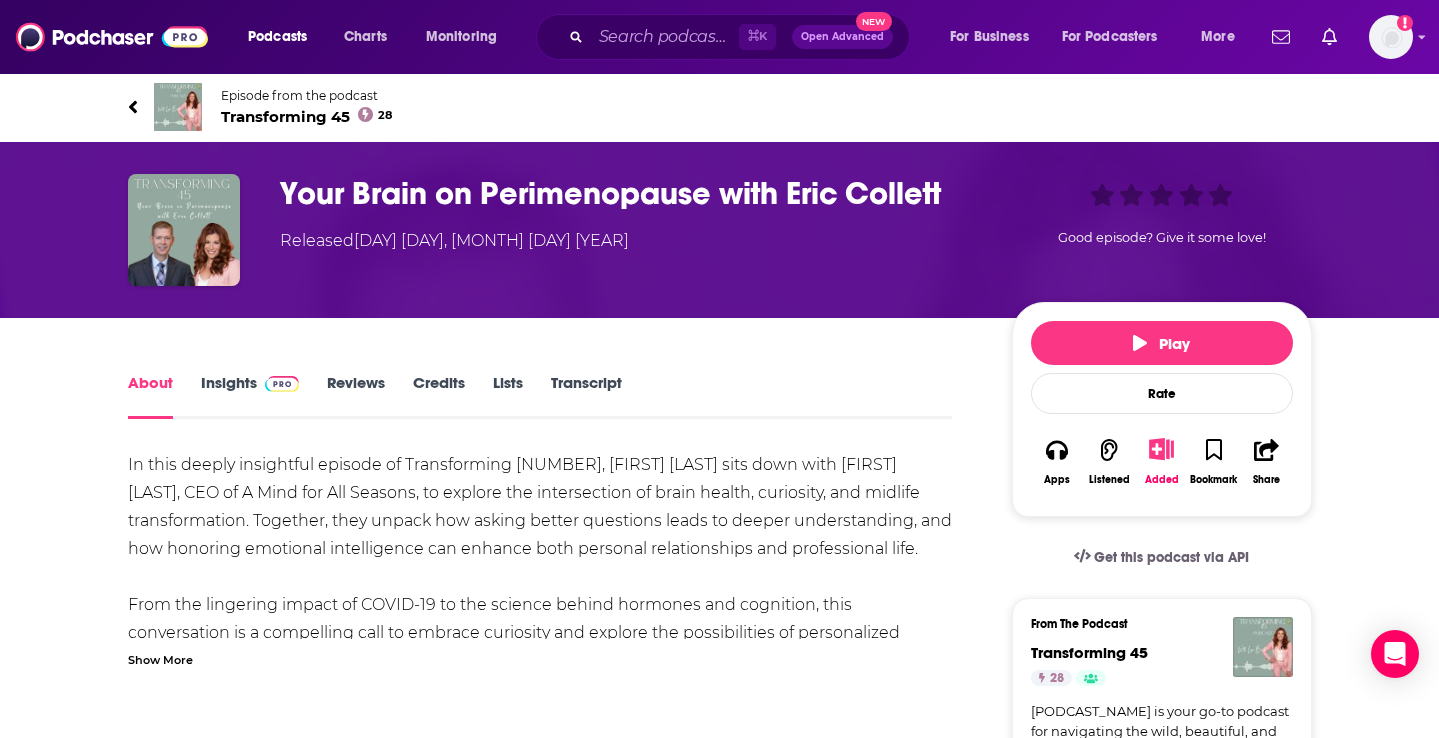 click on "Transcript" at bounding box center [586, 396] 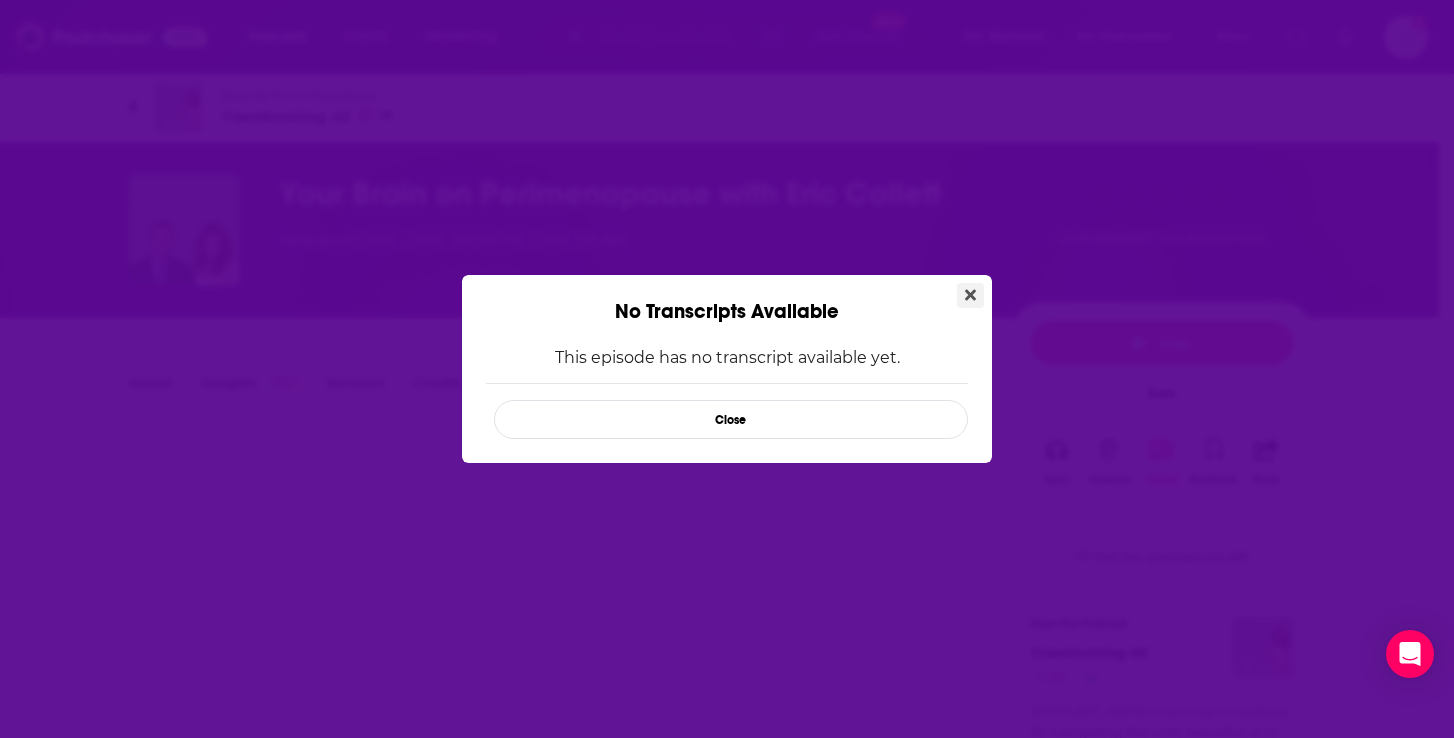 click at bounding box center (970, 295) 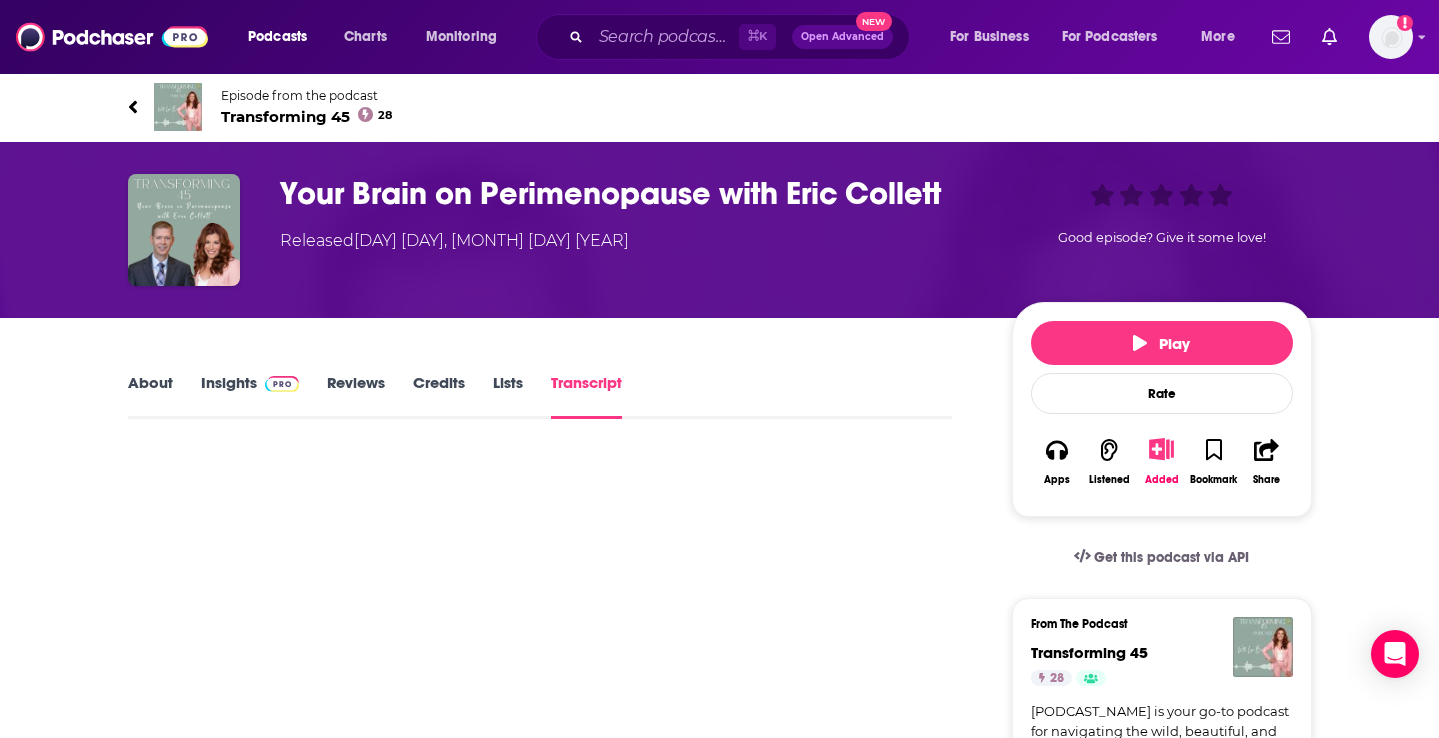 click on "About" at bounding box center [150, 396] 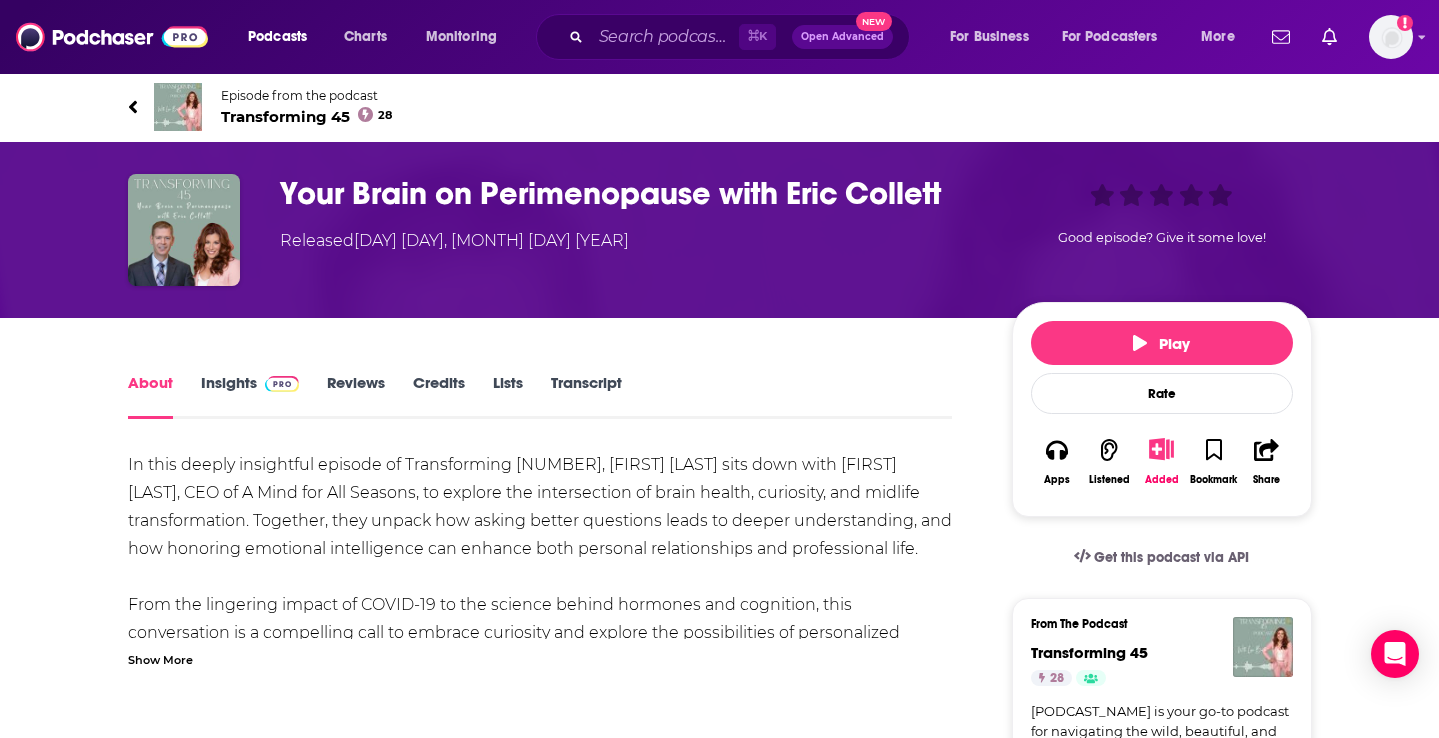click on "Insights" at bounding box center (250, 396) 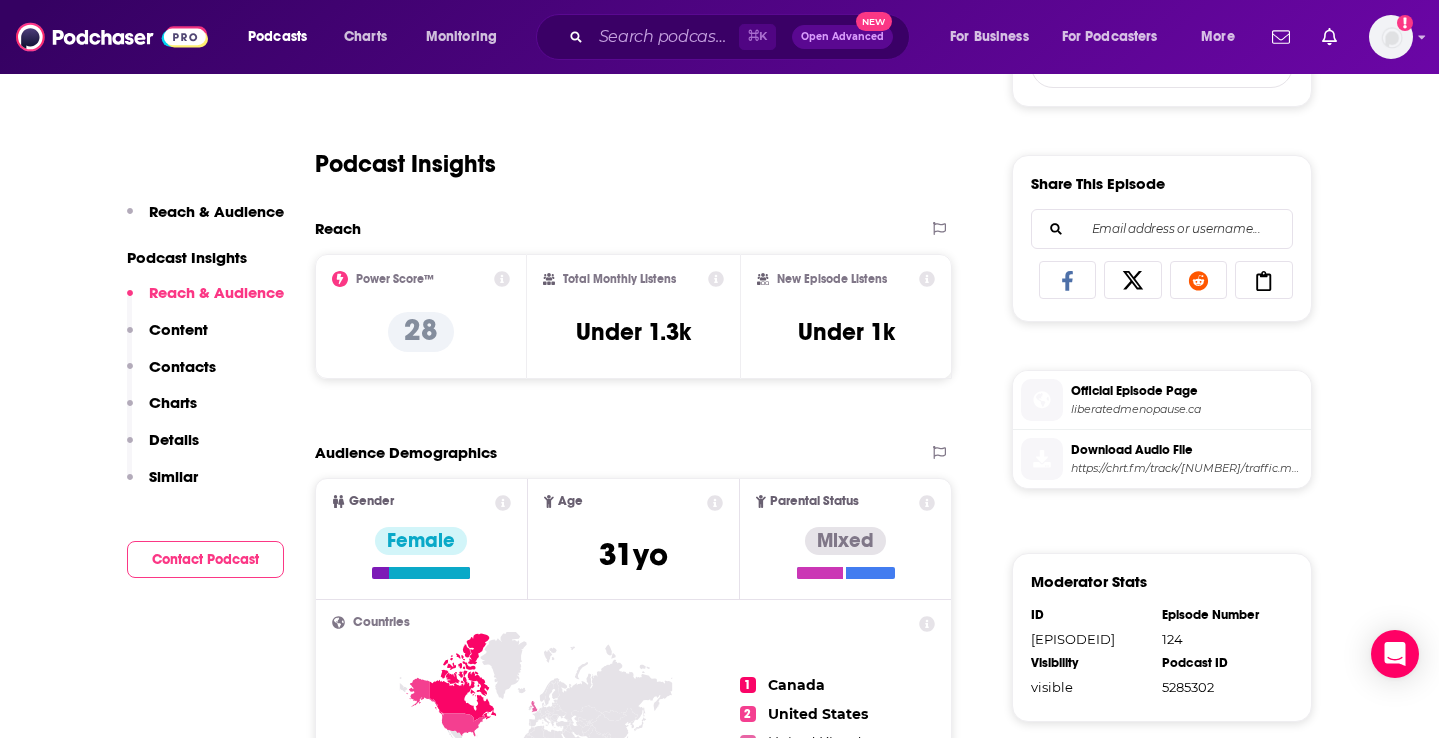 scroll, scrollTop: 16, scrollLeft: 0, axis: vertical 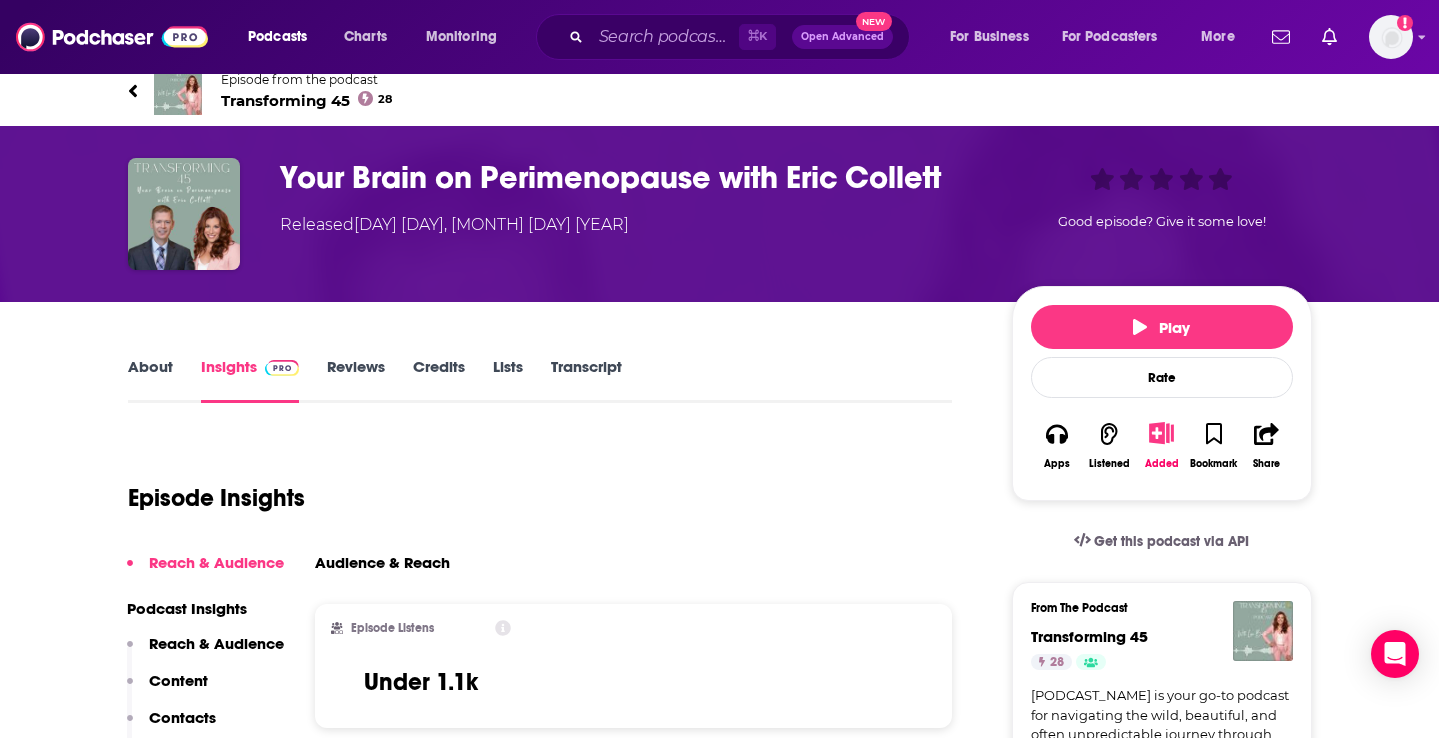click 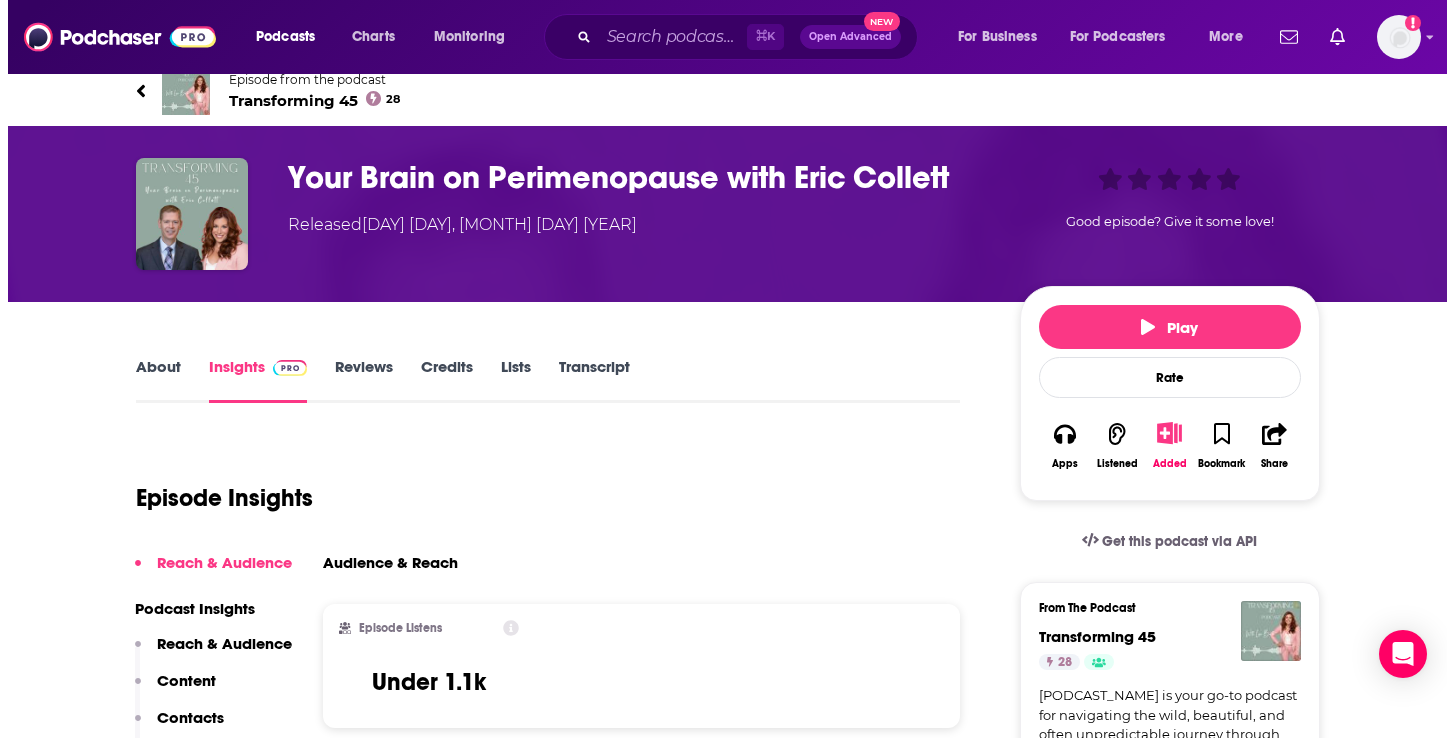 scroll, scrollTop: 0, scrollLeft: 0, axis: both 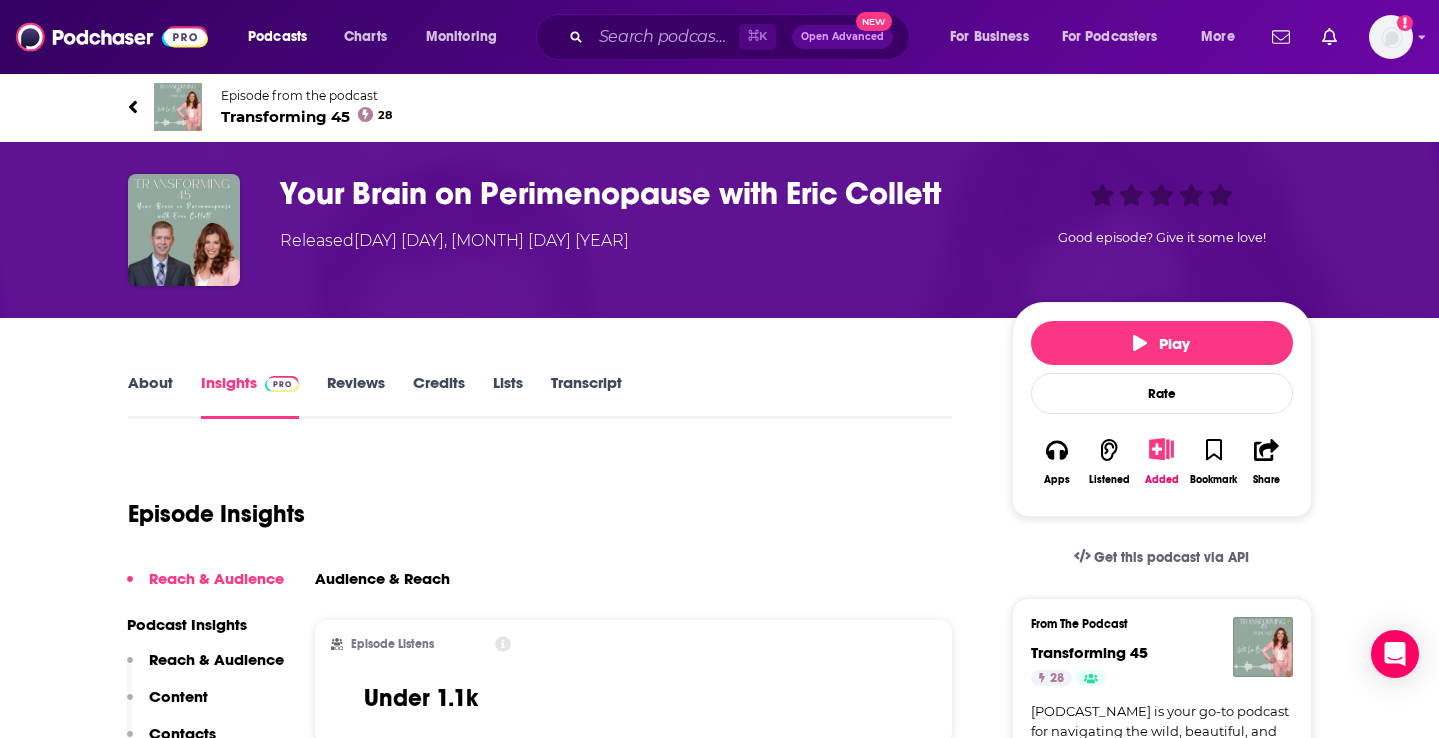 click 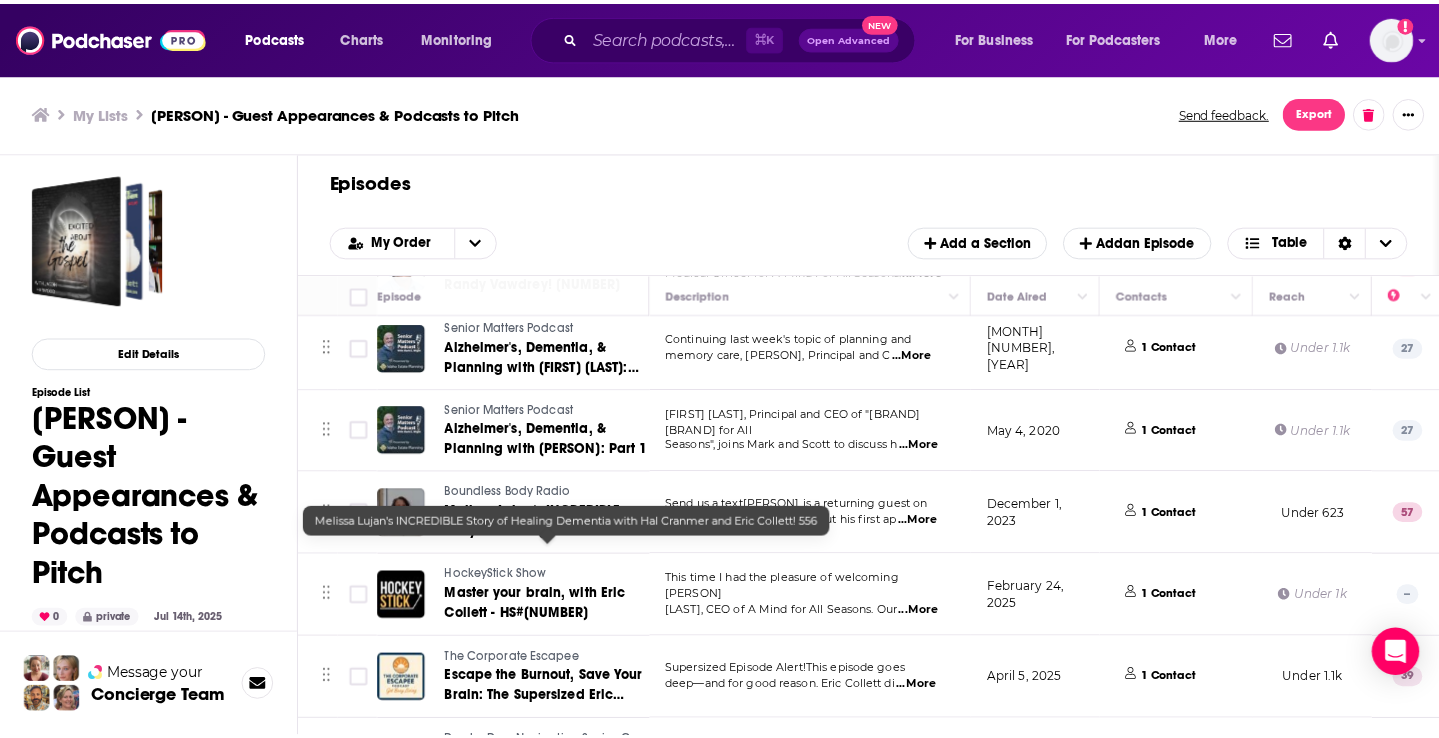 scroll, scrollTop: 440, scrollLeft: 0, axis: vertical 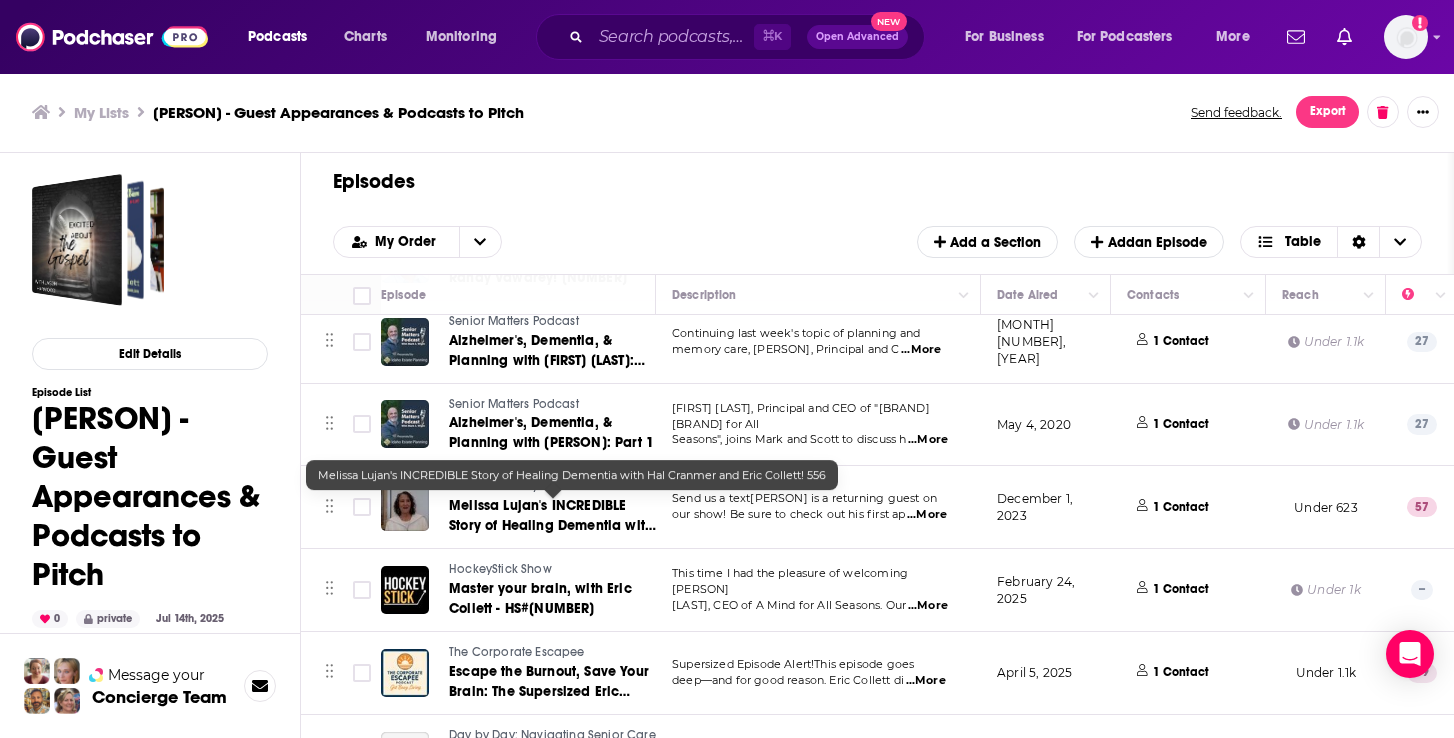 click on "Melissa Lujan's INCREDIBLE Story of Healing Dementia with Hal Cranmer and Eric Collett! 556" at bounding box center [552, 535] 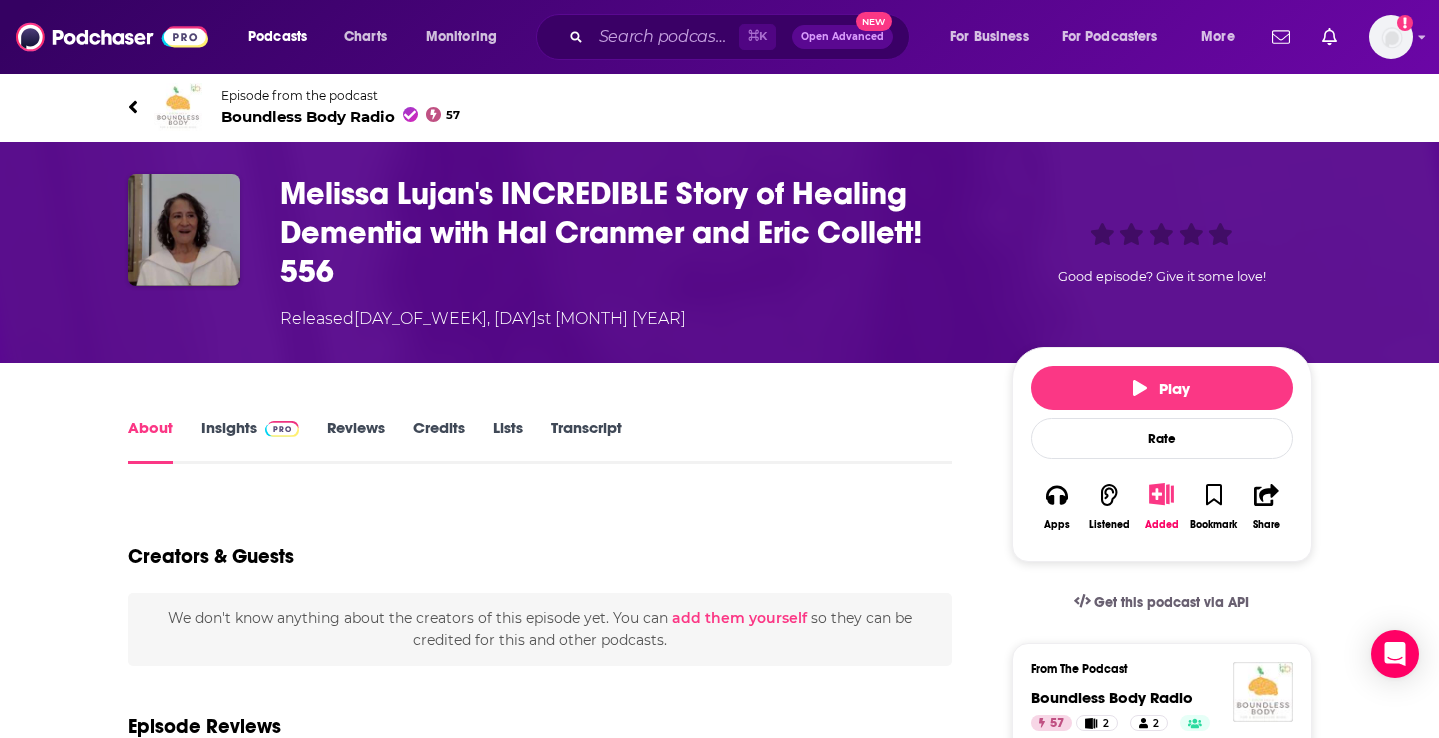 type on "https://www.podchaser.com/podcasts/[BRAND]-[BRAND]-[BRAND]-[NUMBER]/episodes/[FIRST]-[LAST]'s-[BRAND]-[BRAND]-[NUMBER]-[NUMBER]" 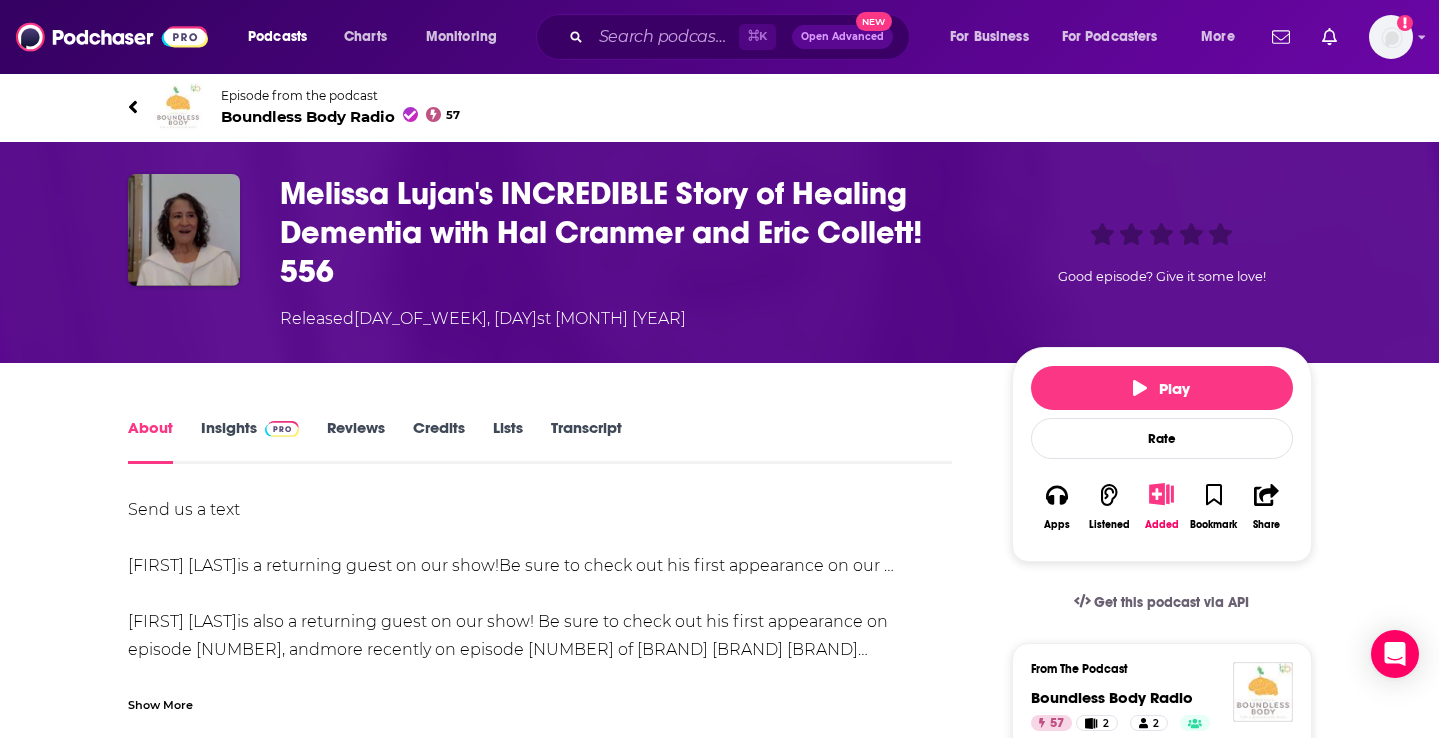 click on "Transcript" at bounding box center (586, 441) 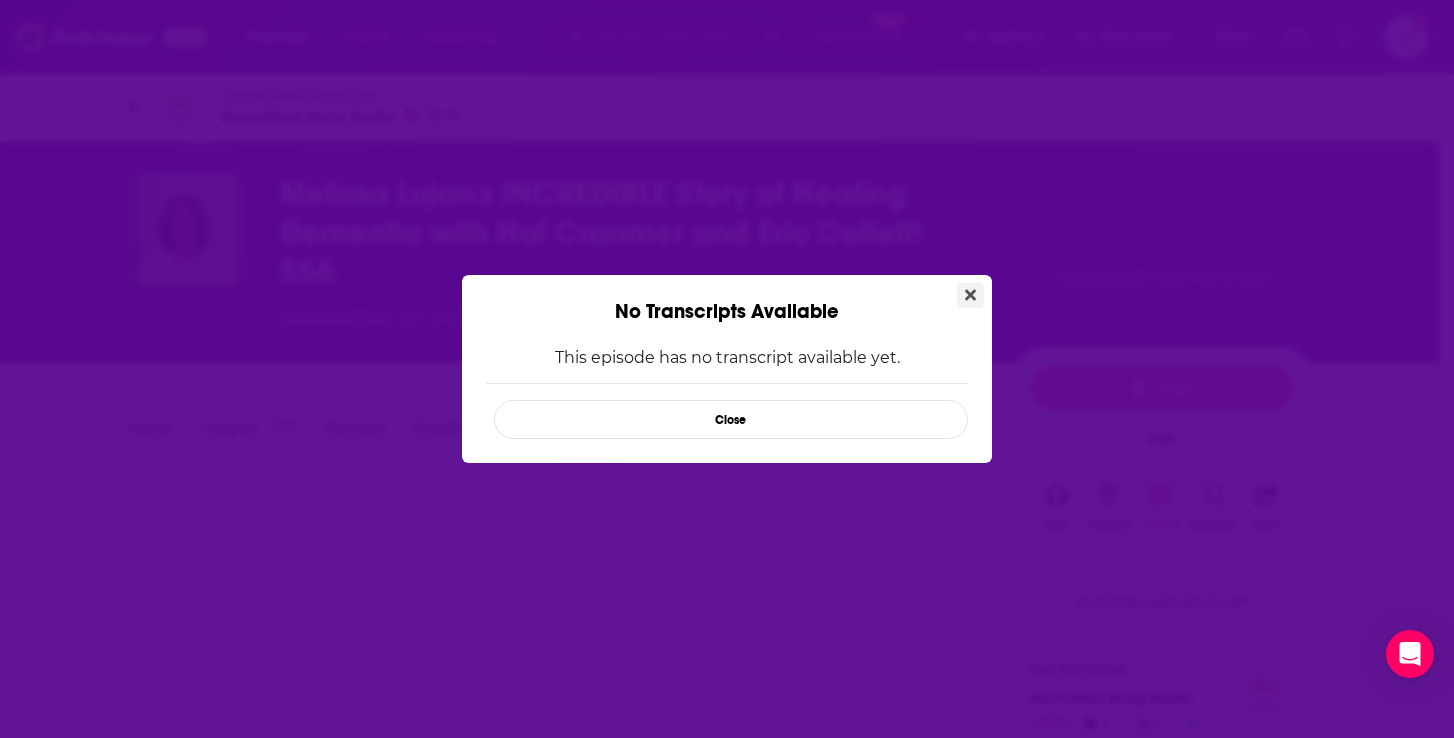 click at bounding box center (970, 295) 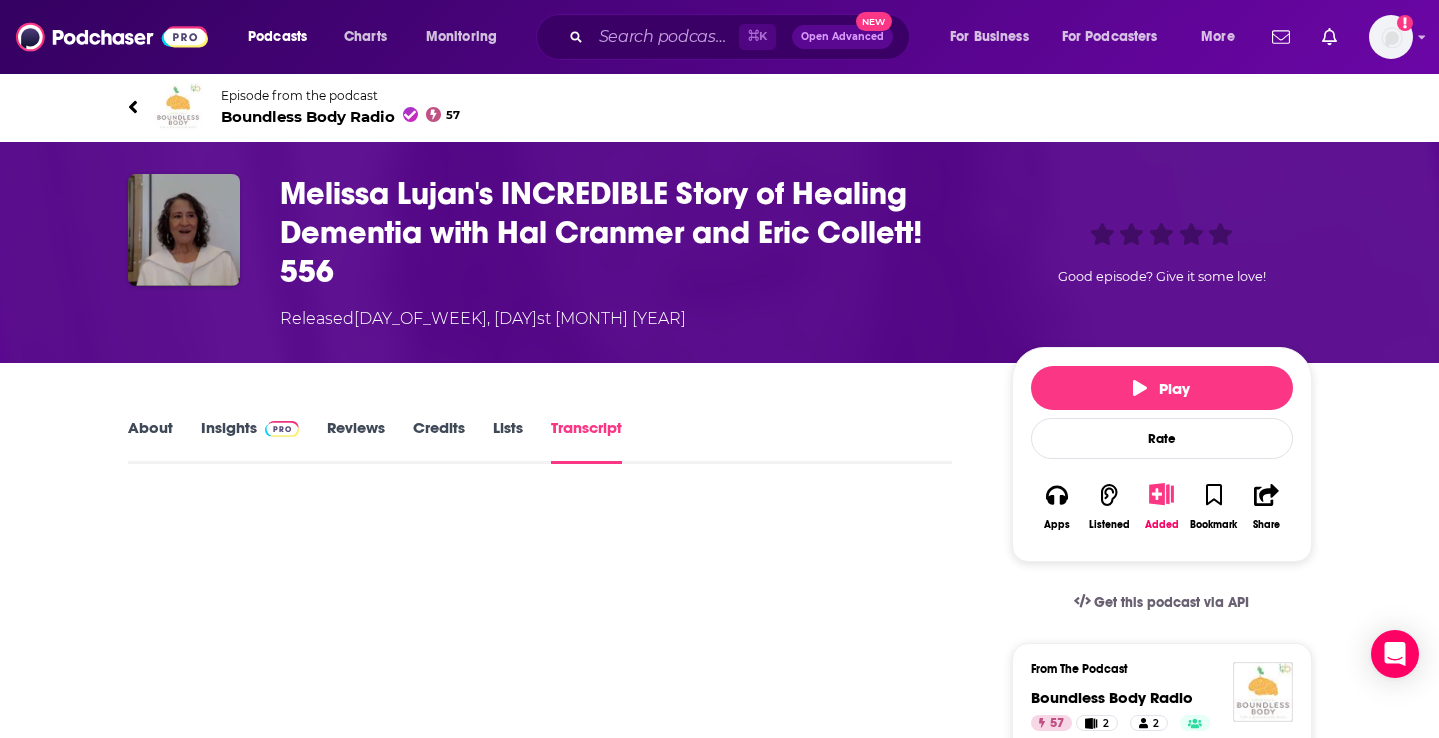 click on "About Insights Reviews Credits Lists Transcript Play Rate Apps Listened Added Bookmark Share Get this podcast via API From The Podcast Boundless Body Radio [NUMBER] [NUMBER] [NUMBER] Boundless Body Radio explores the wide range of health and fitness! We will be speaking with our amazing guests about the lifestyle factors that keep them at the top- low carbohydrate, ketogenic, and carnivore nutrition, movement, stress management, and so much more! Please rate and review us, and subscribe to get all the latest content! Let us show you how to create your BOUNDLESS life! Follow Share This Episode Recommendation sent https://www.podchaser.com/podcasts/boundless-body-radio-[NUMBER]/episodes/melissa-lujans-incredible-stor-[NUMBER].mp3 Claim This Podcast Do you host or manage this podcast? Claim and edit this page to your liking. ," at bounding box center (720, 1150) 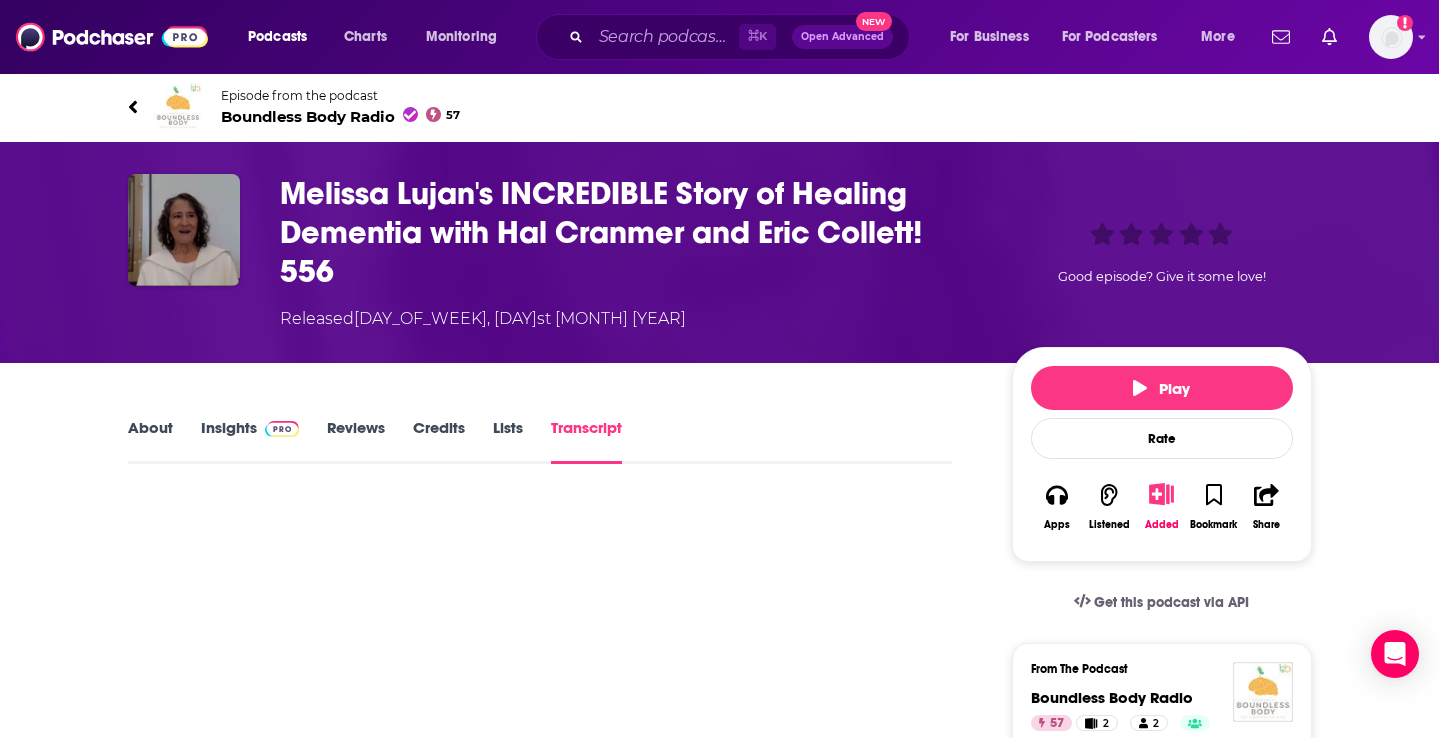 click on "About" at bounding box center [150, 441] 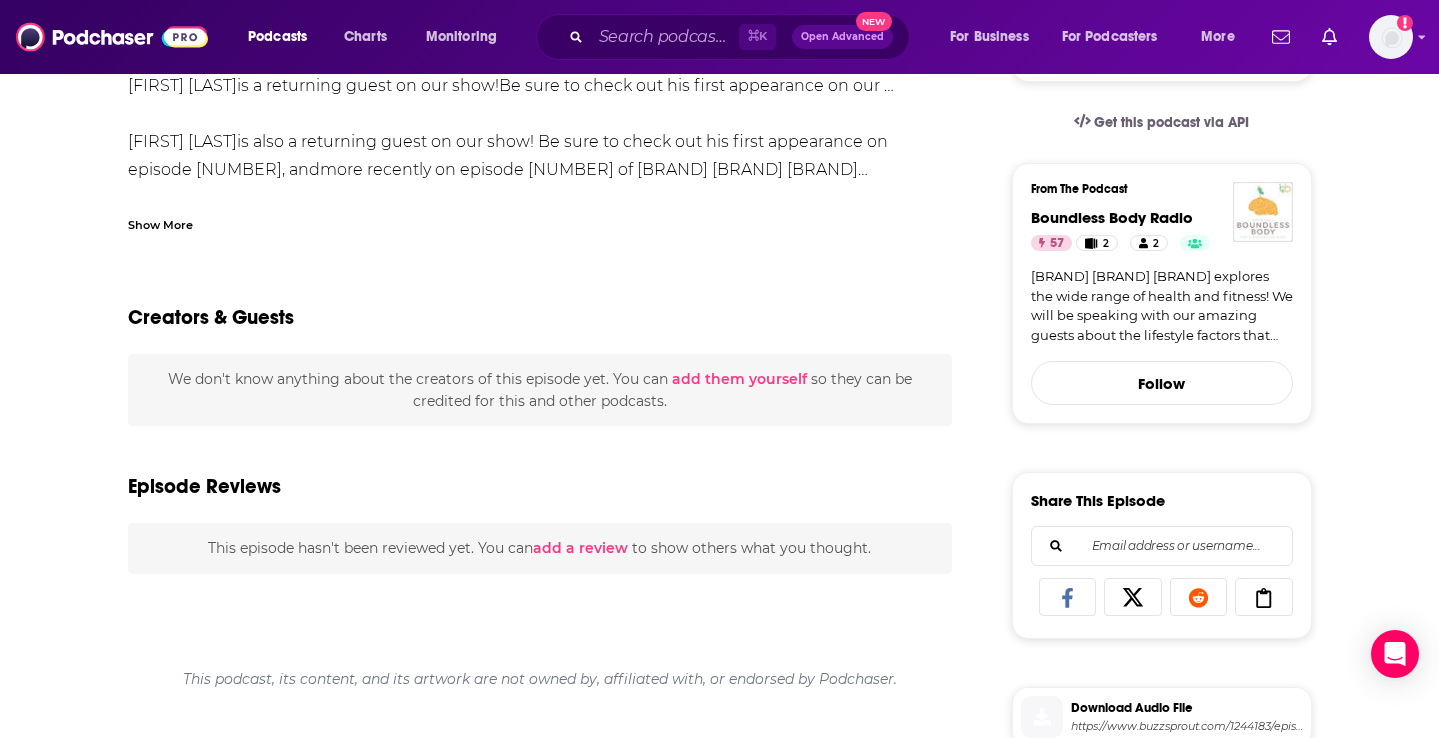 scroll, scrollTop: 144, scrollLeft: 0, axis: vertical 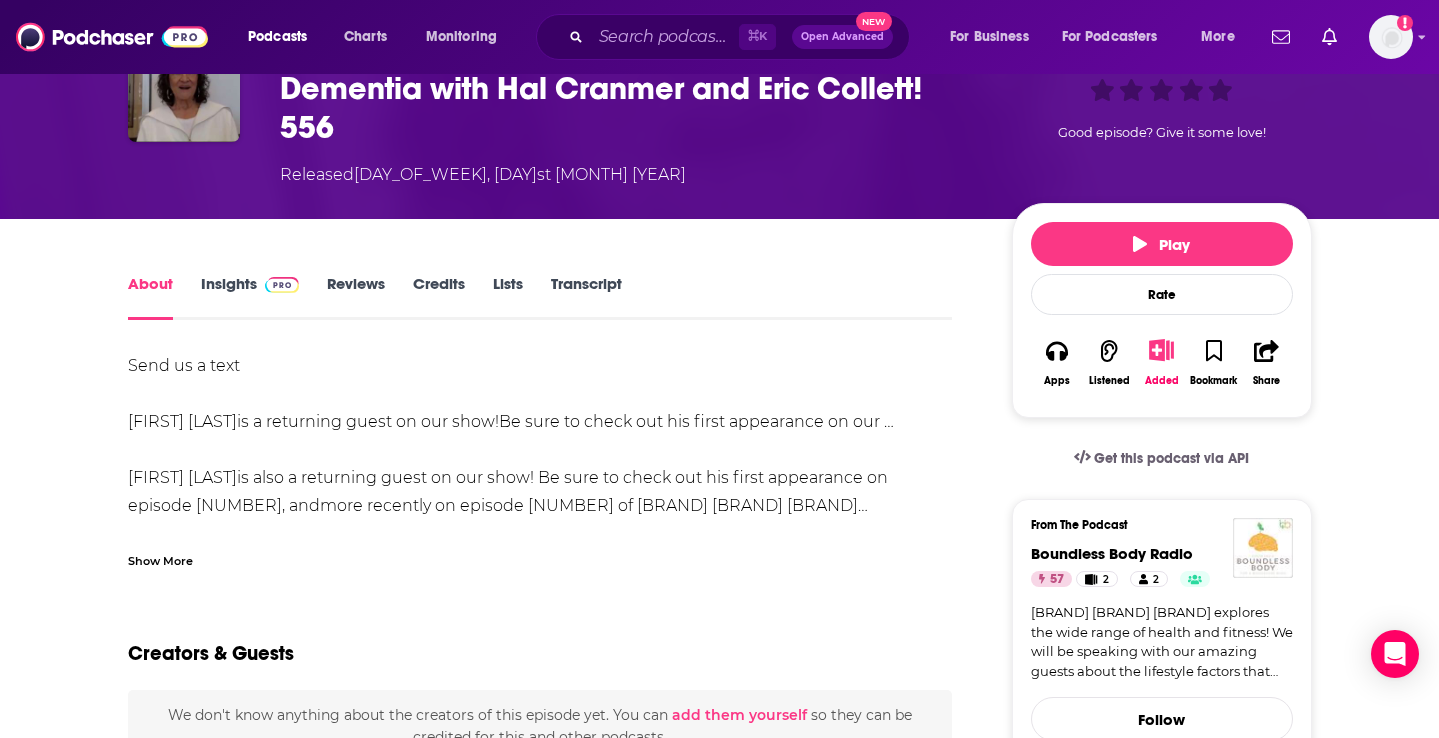 click on "Lists" at bounding box center (508, 297) 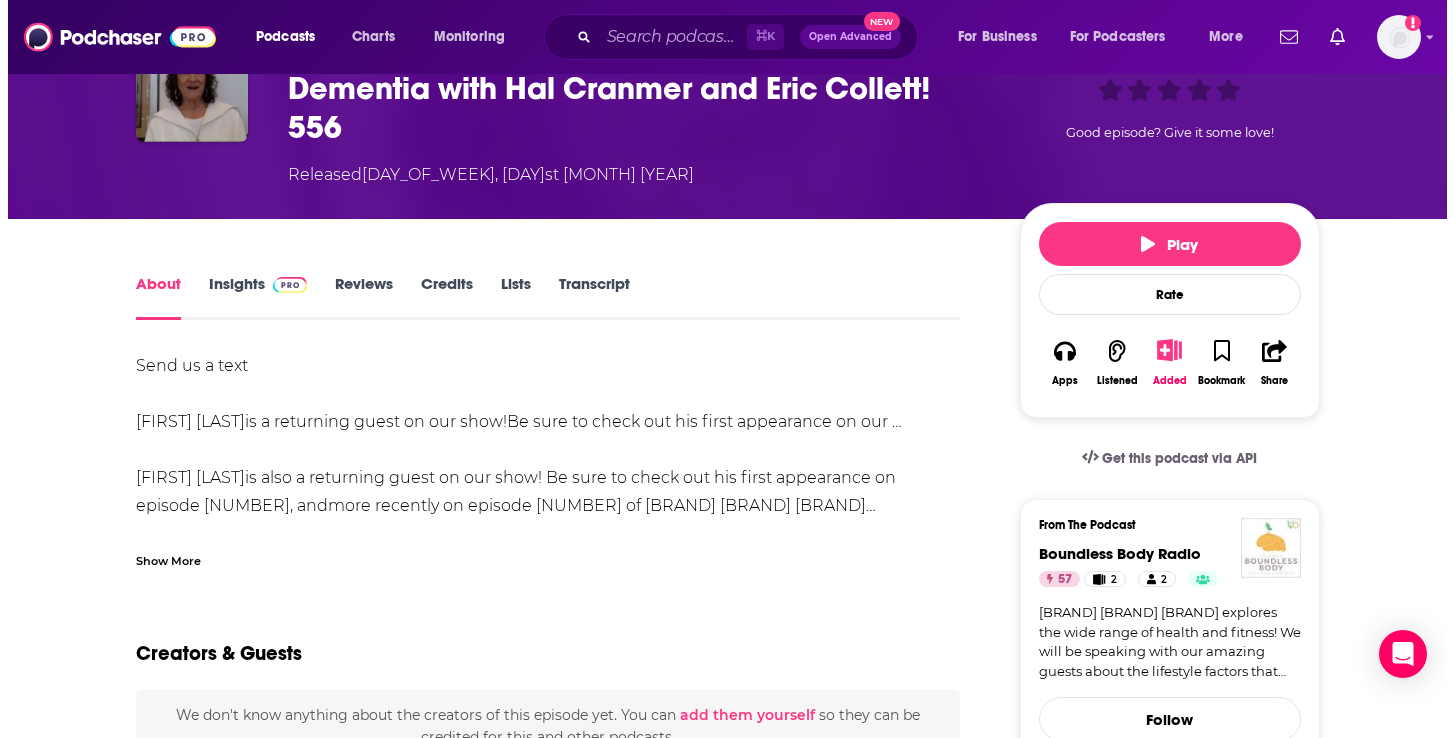 scroll, scrollTop: 0, scrollLeft: 0, axis: both 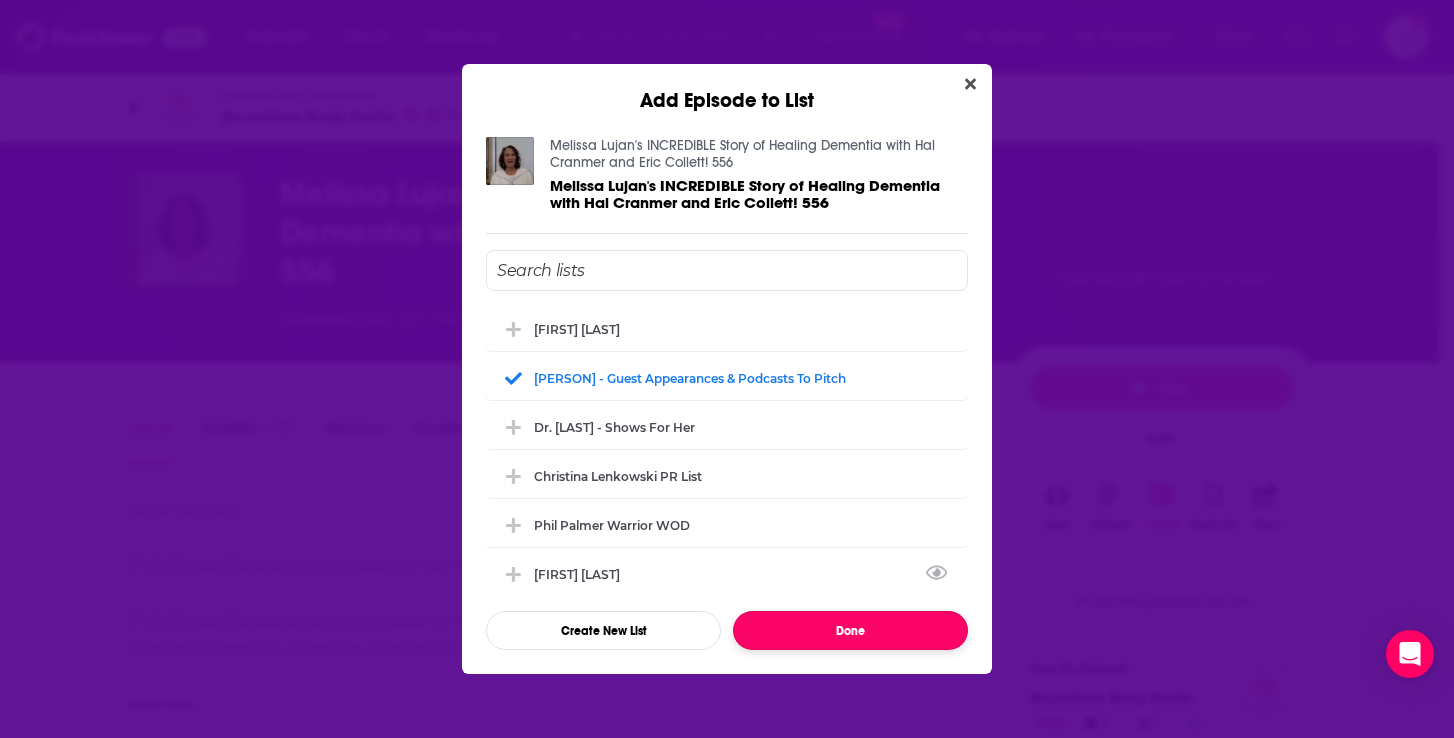 click on "Done" at bounding box center [850, 630] 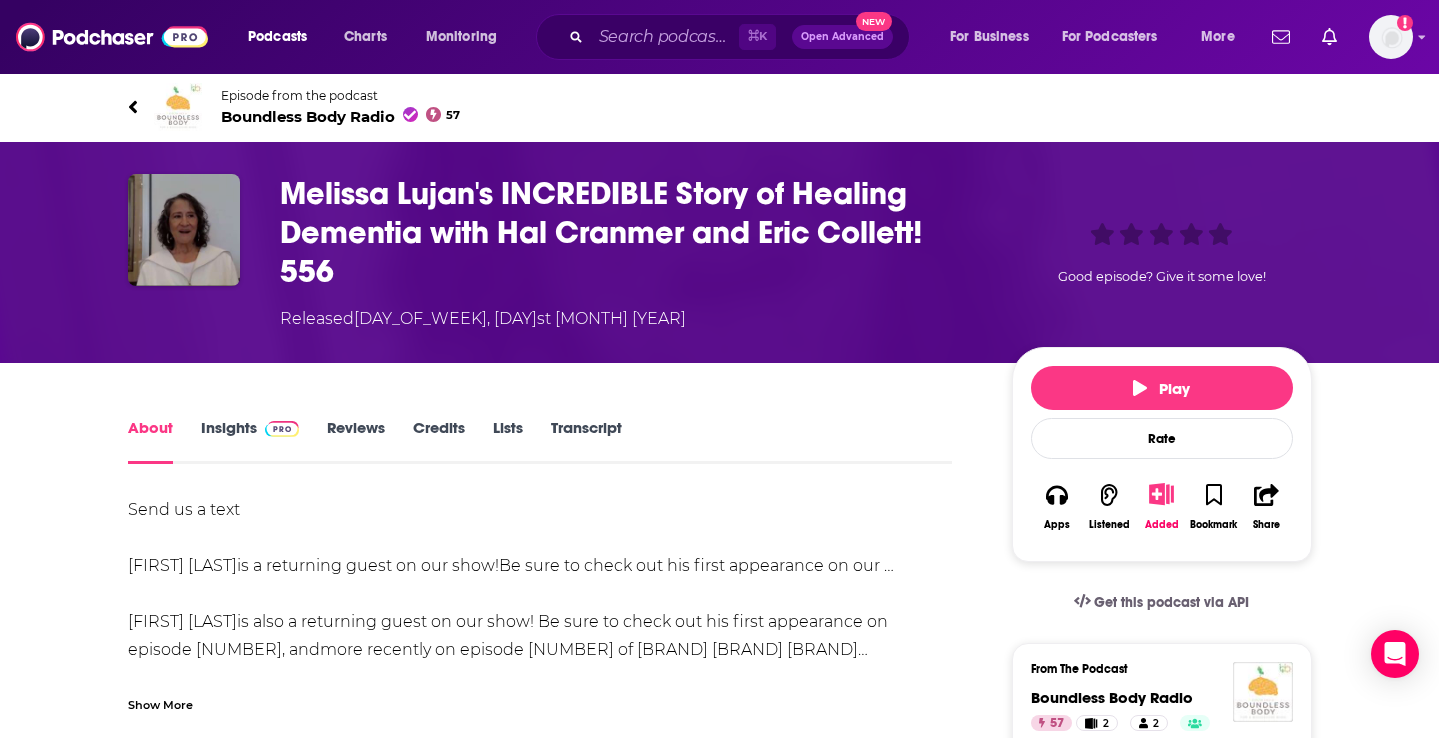 click on "Lists" at bounding box center [508, 441] 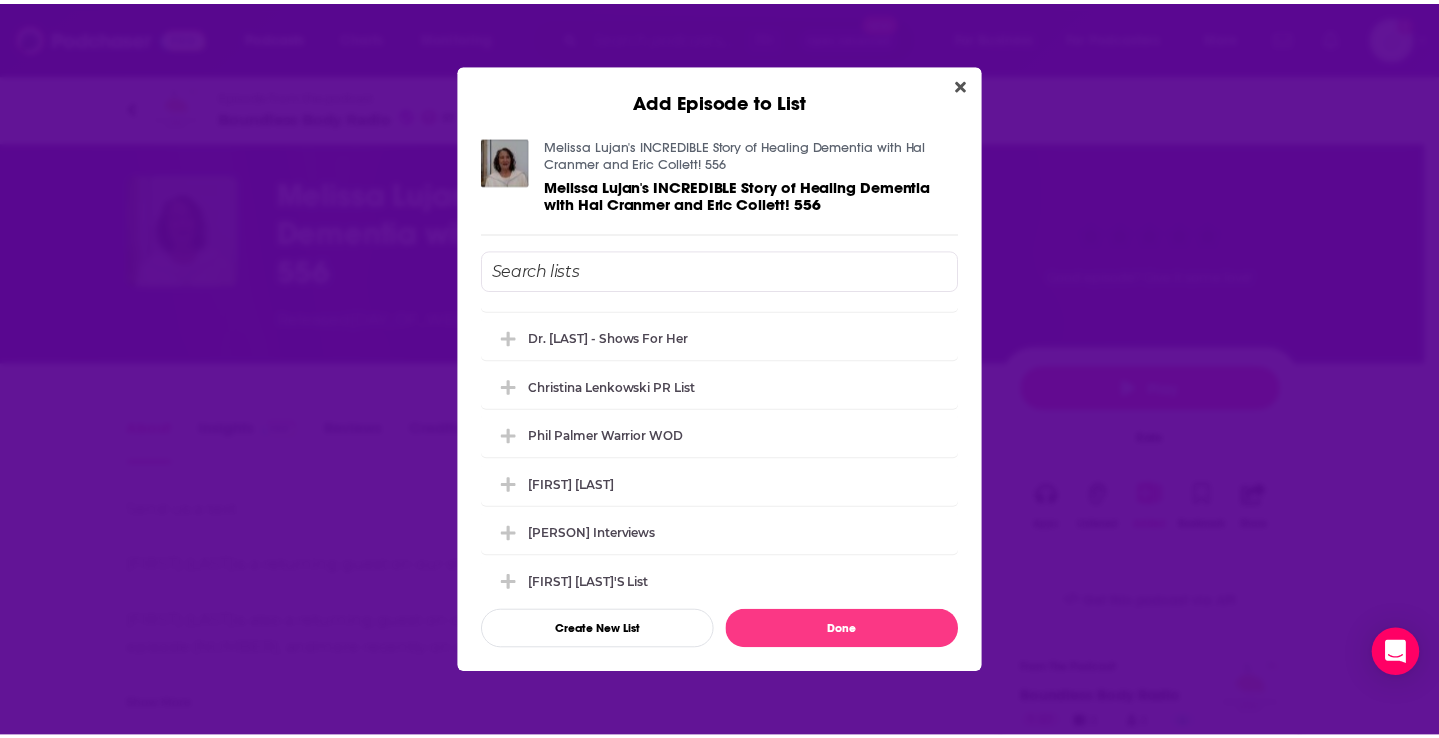 scroll, scrollTop: 80, scrollLeft: 0, axis: vertical 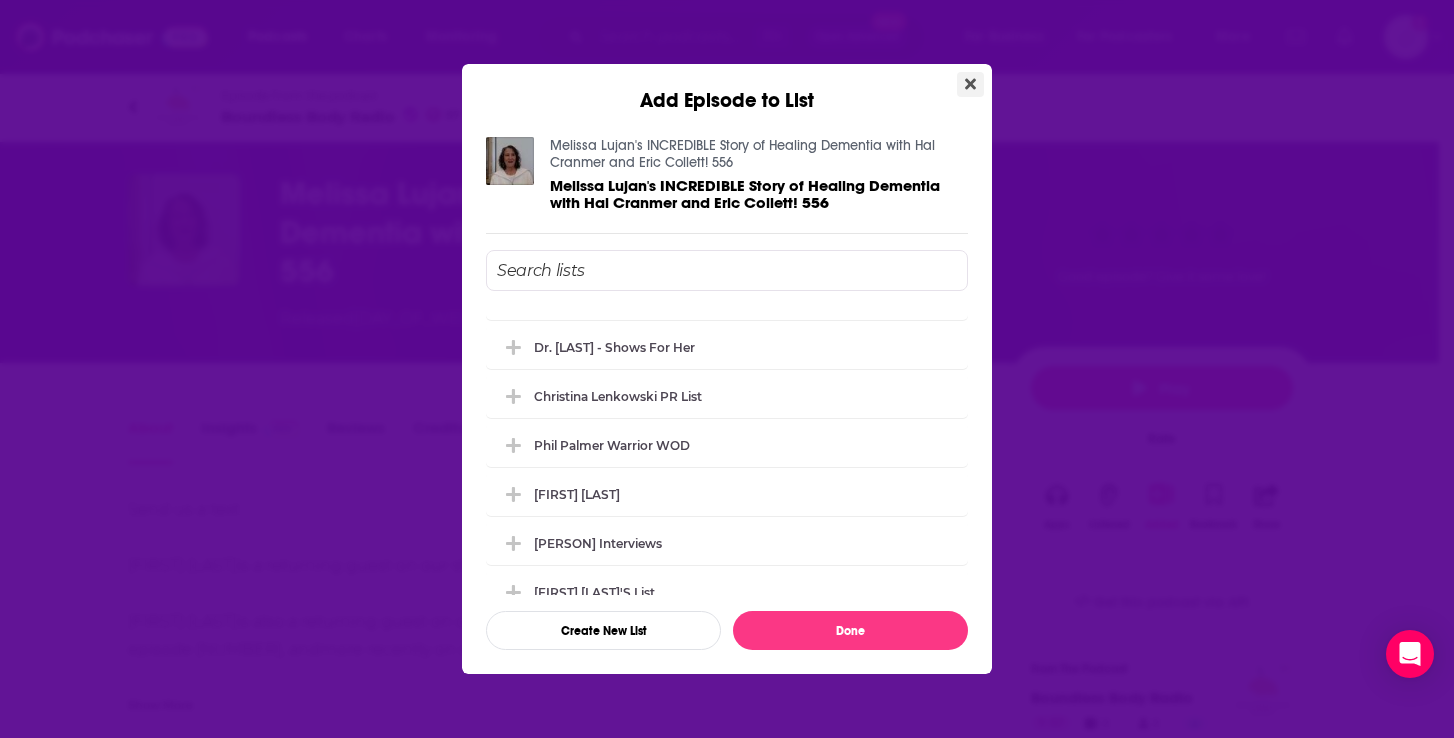 click 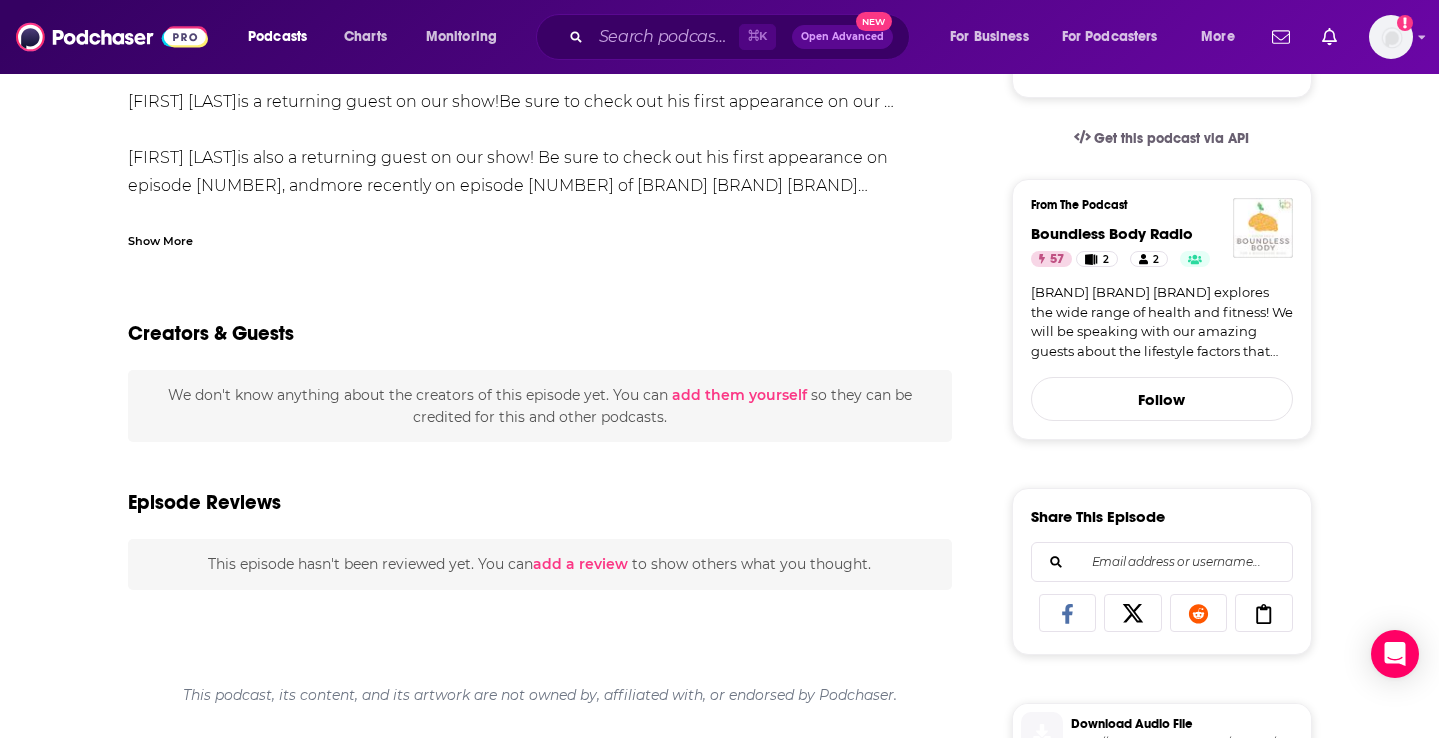scroll, scrollTop: 128, scrollLeft: 0, axis: vertical 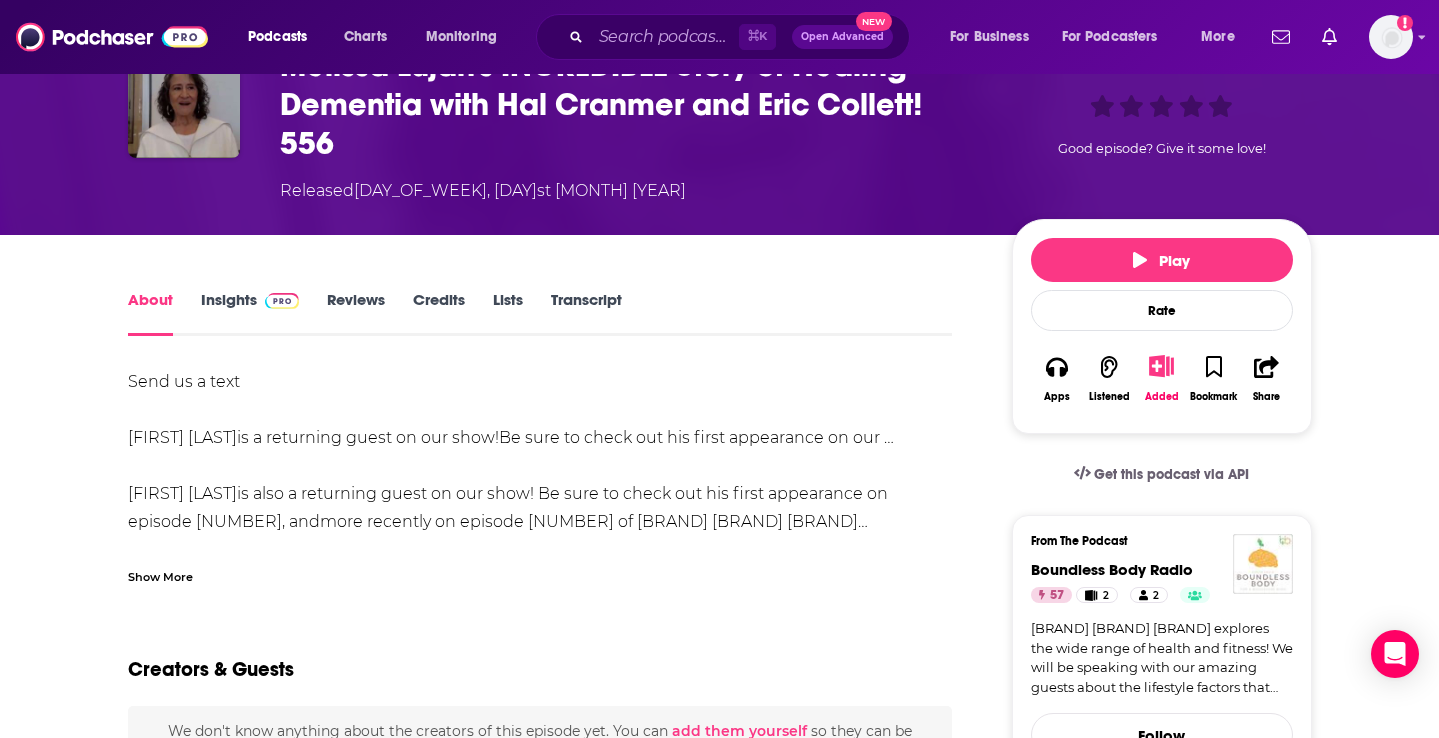 click on "Transcript" at bounding box center [586, 313] 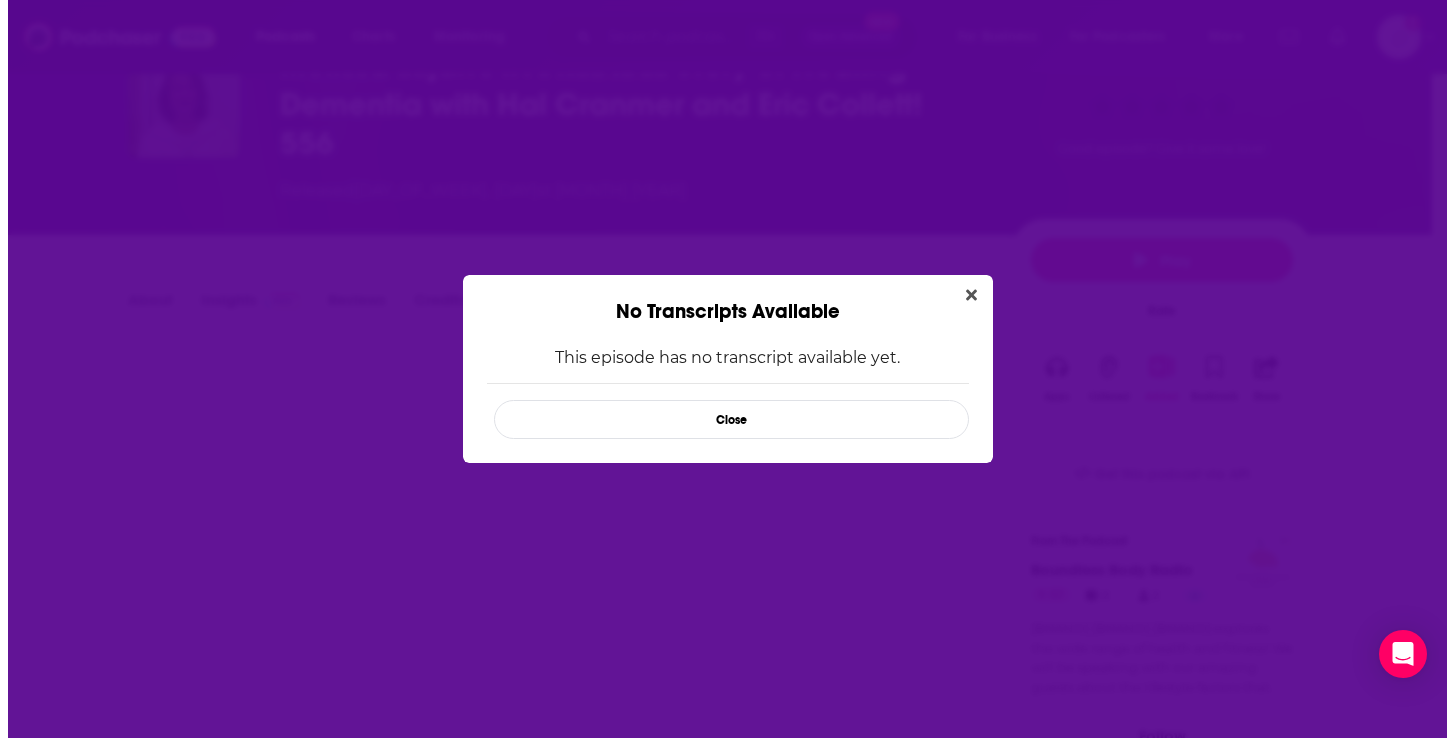scroll, scrollTop: 0, scrollLeft: 0, axis: both 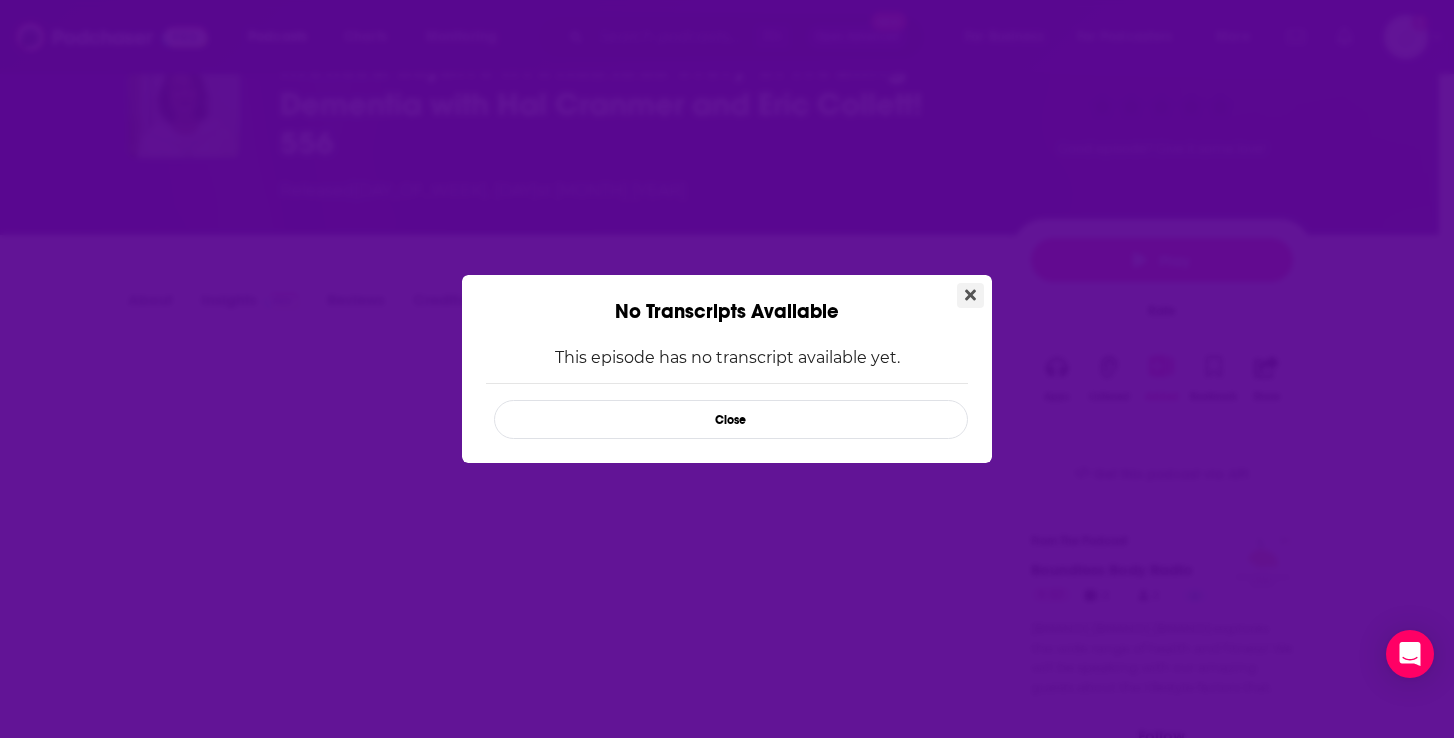 click at bounding box center [970, 295] 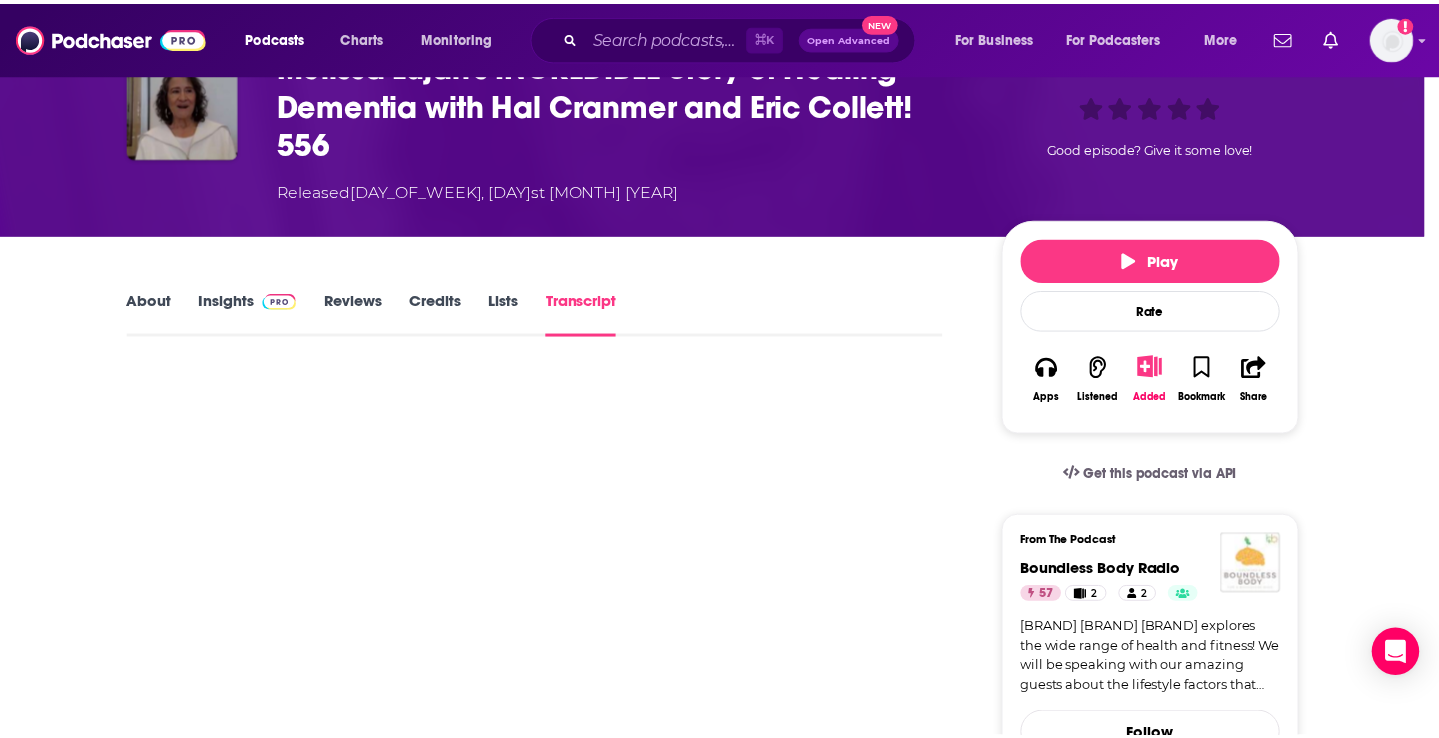 scroll, scrollTop: 128, scrollLeft: 0, axis: vertical 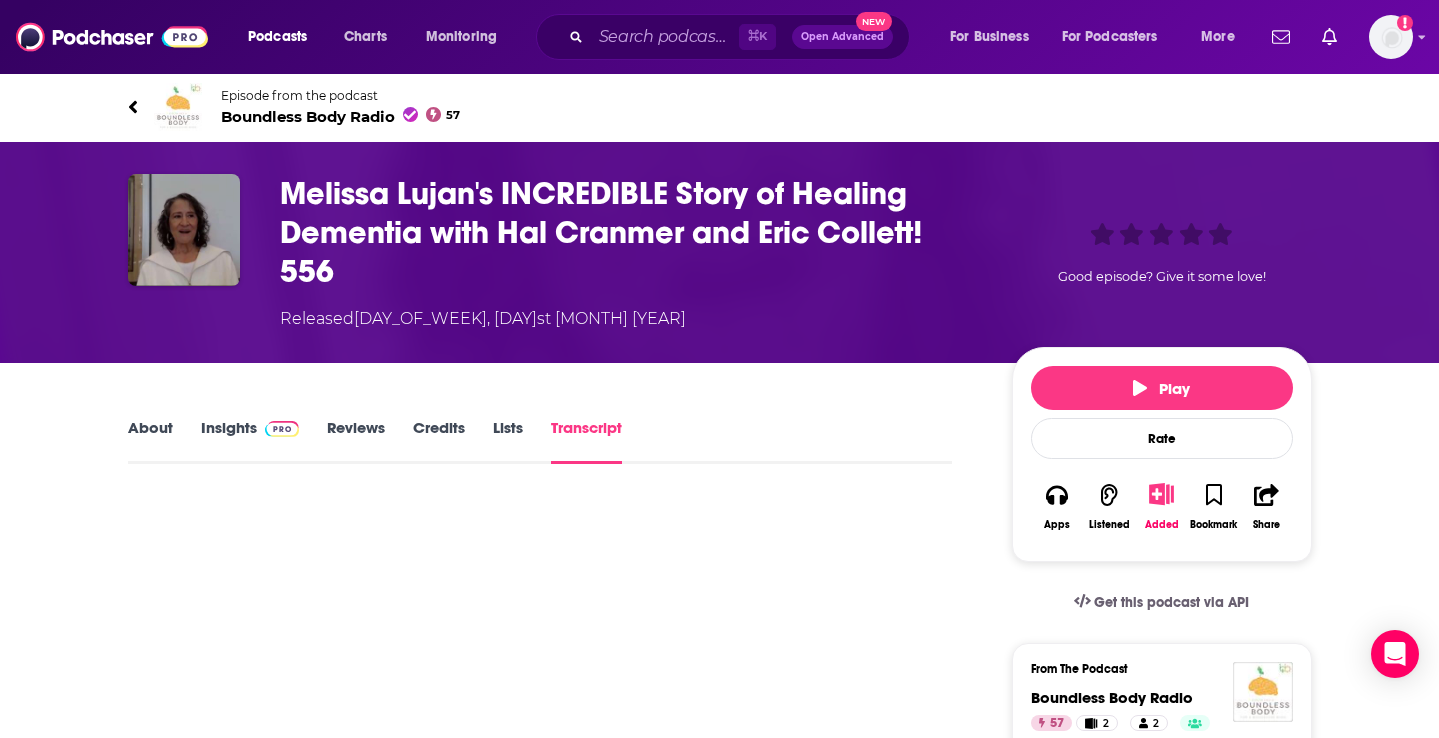 click 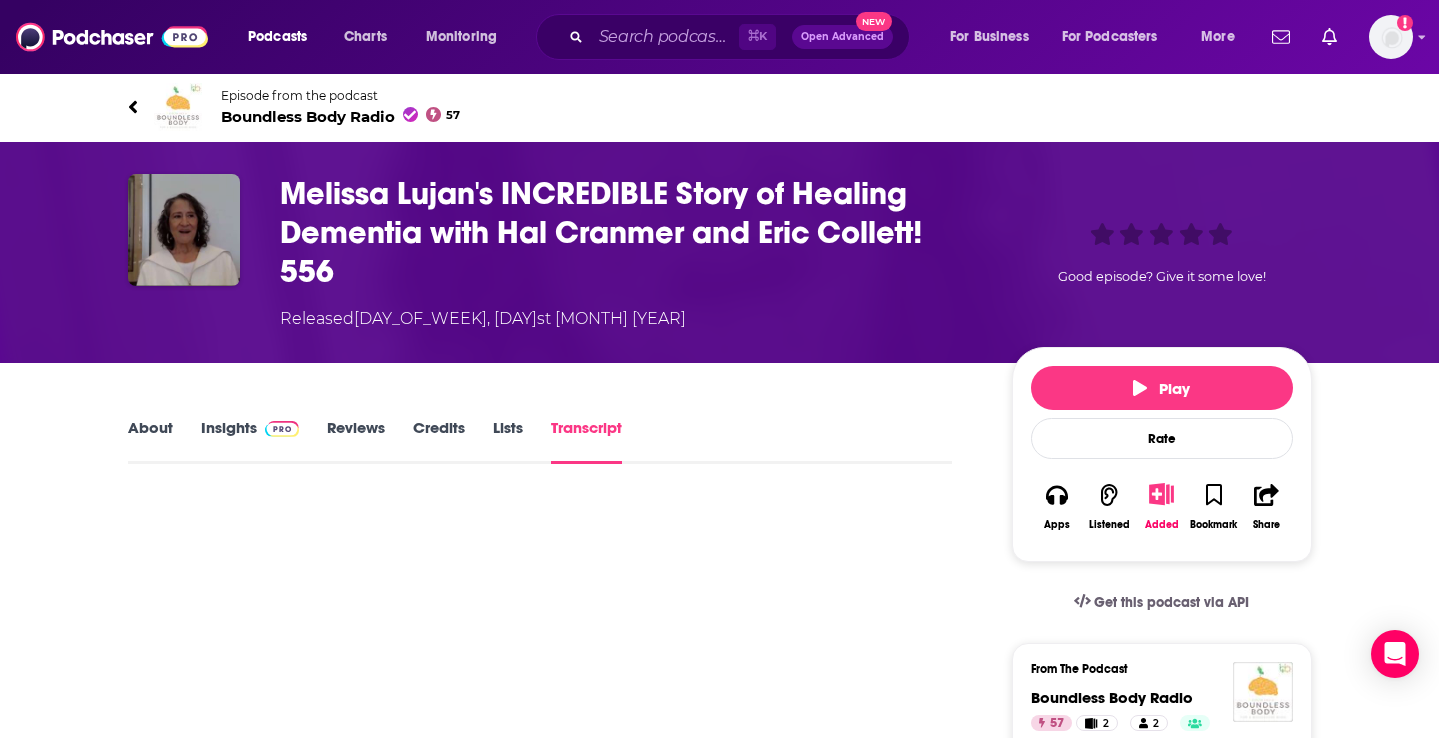click 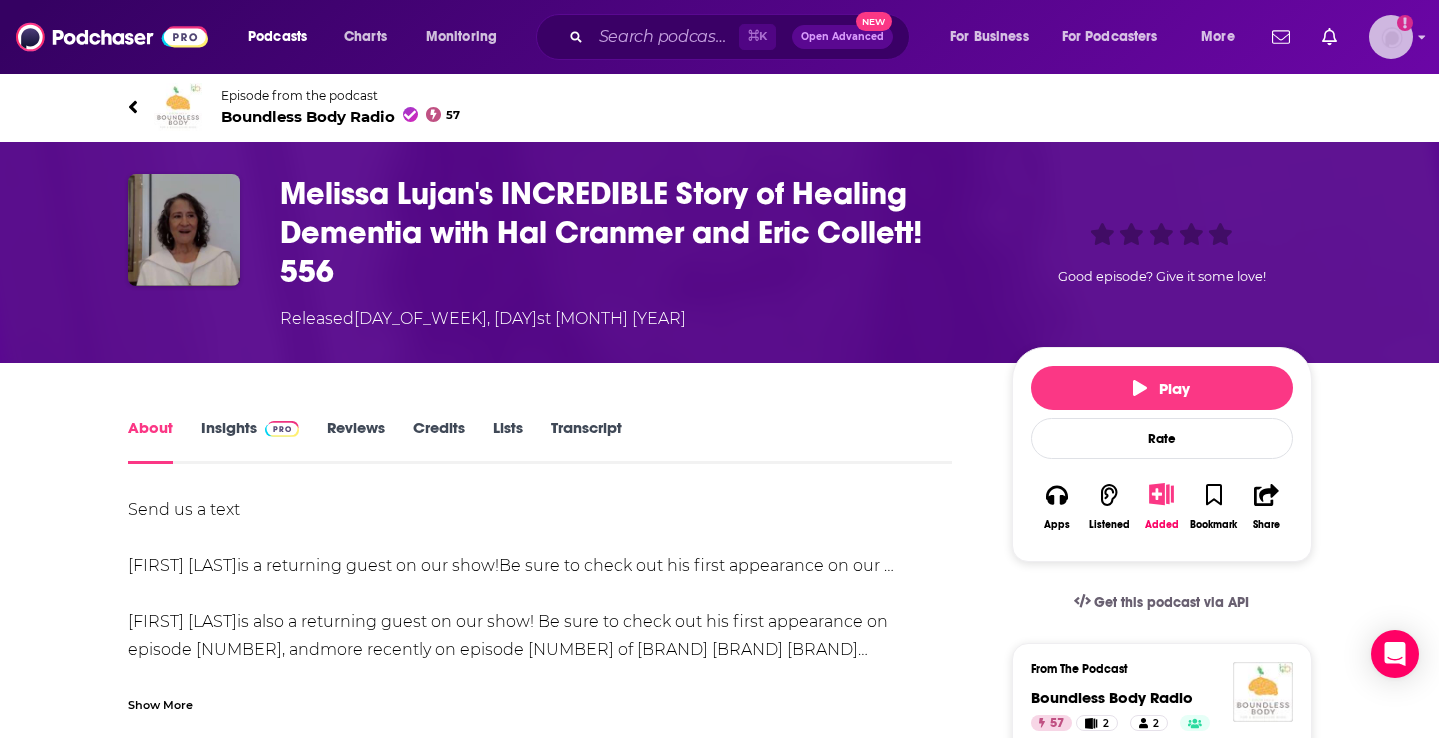 click at bounding box center [1391, 37] 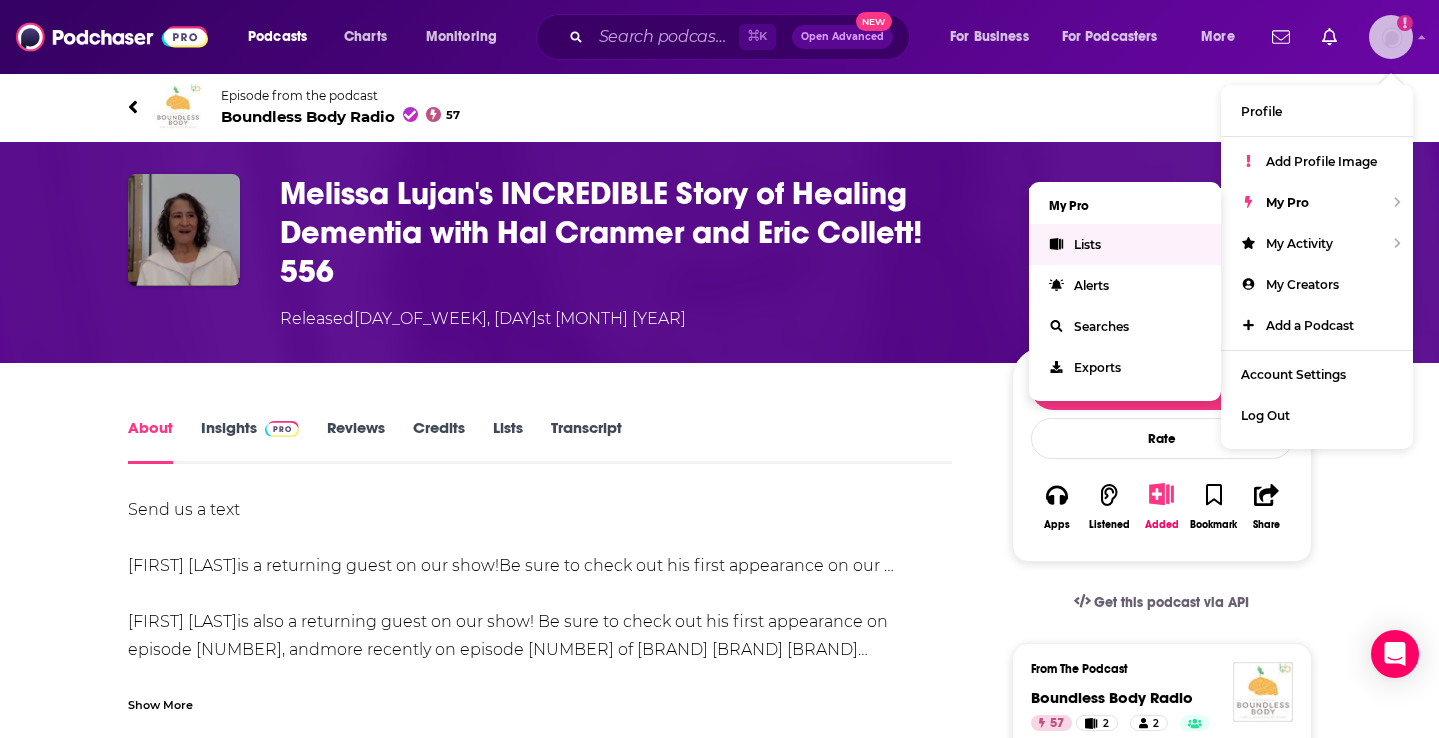 click on "Lists" at bounding box center [1087, 244] 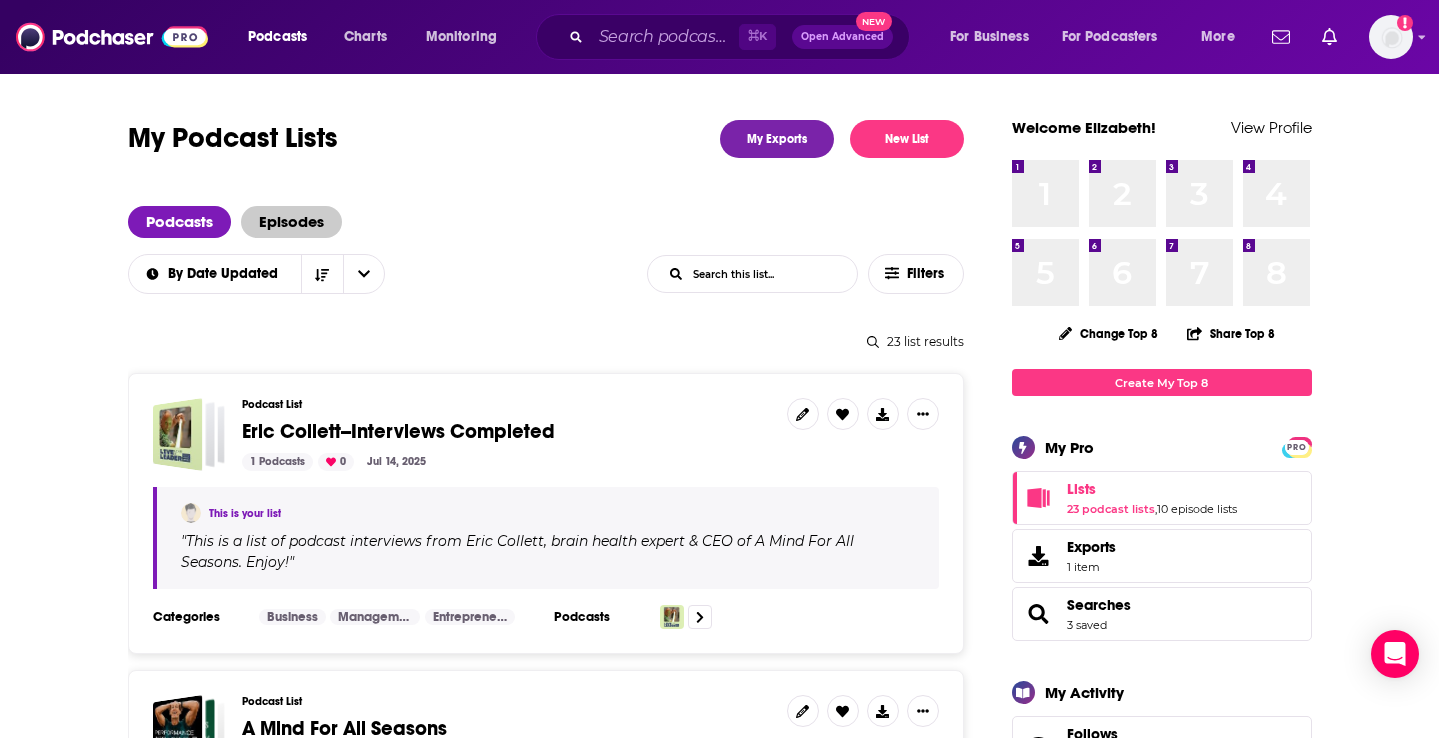 click on "Episodes" at bounding box center [291, 222] 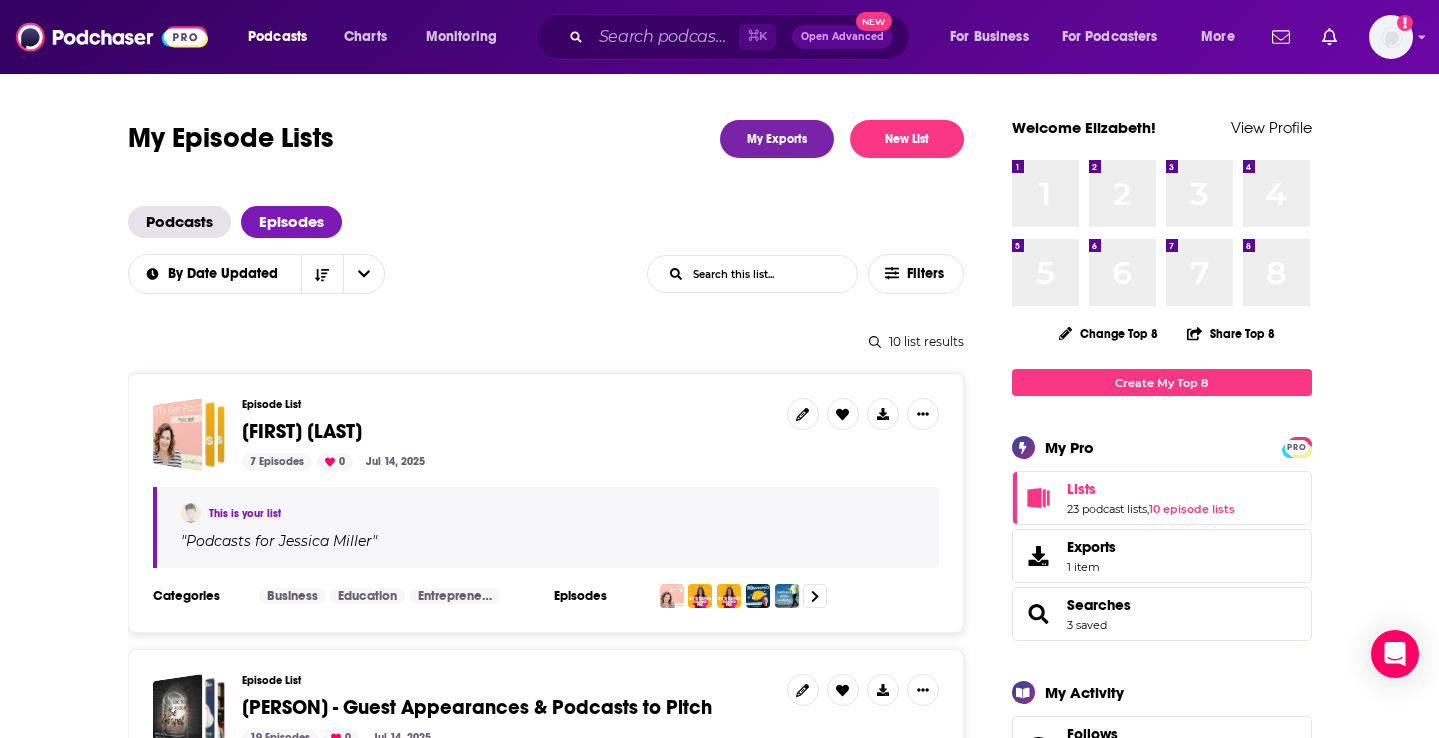 scroll, scrollTop: 304, scrollLeft: 0, axis: vertical 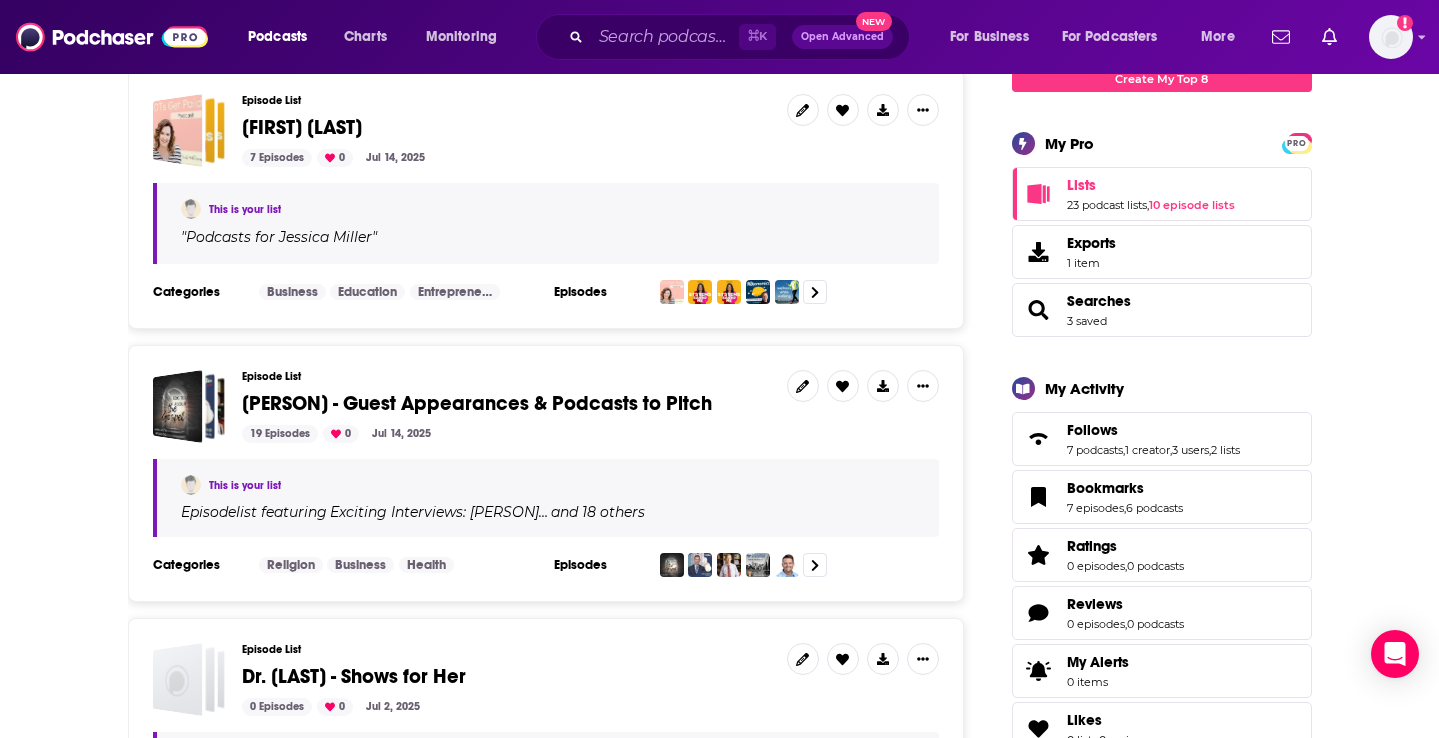 click on "Episodes" at bounding box center (599, 565) 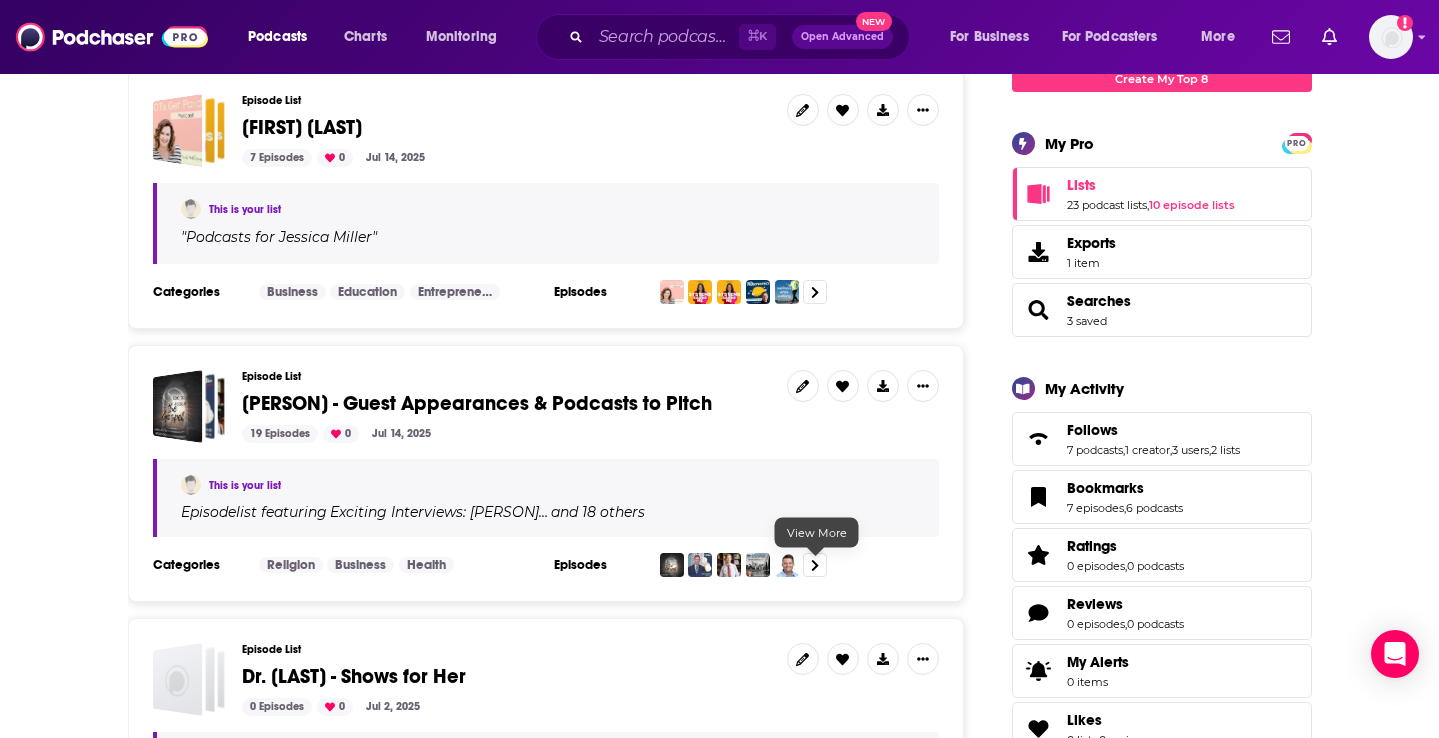 click at bounding box center [815, 565] 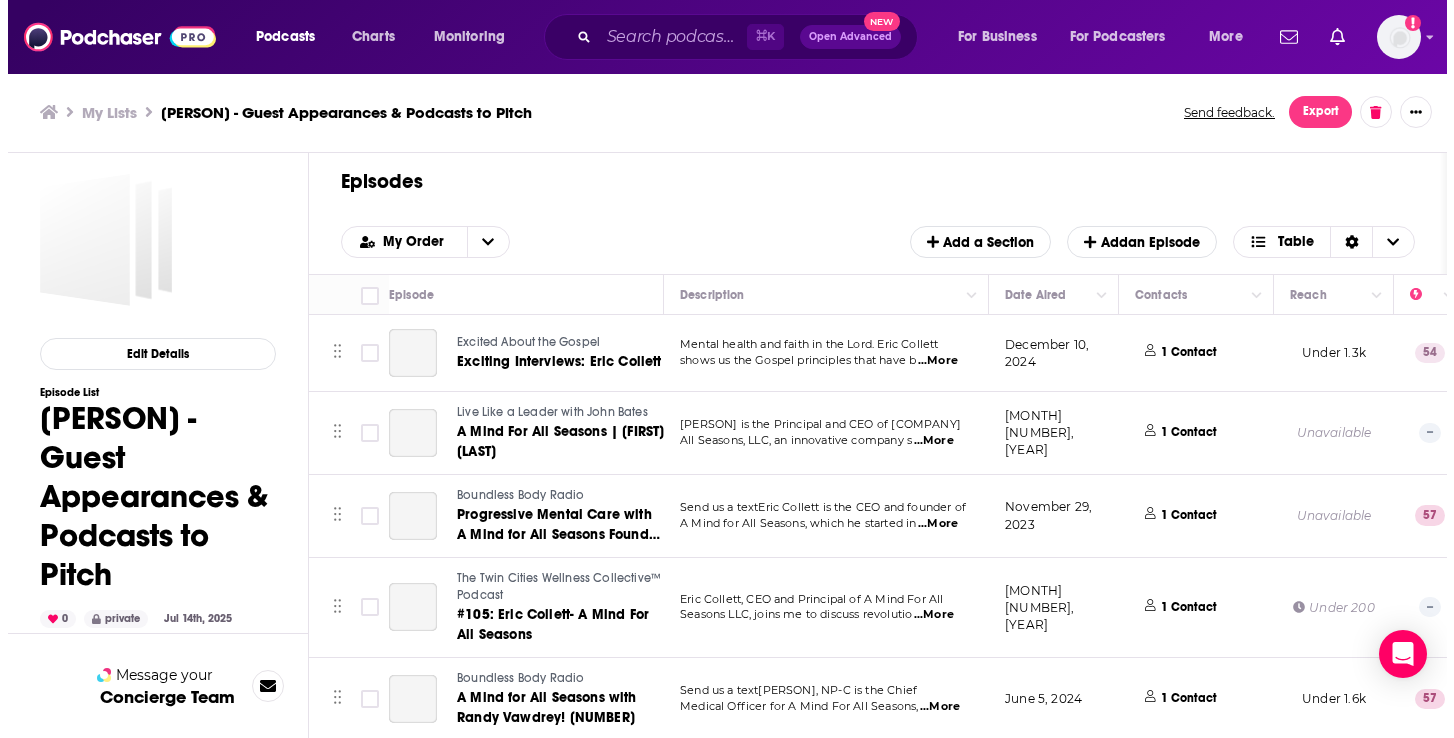 scroll, scrollTop: 0, scrollLeft: 0, axis: both 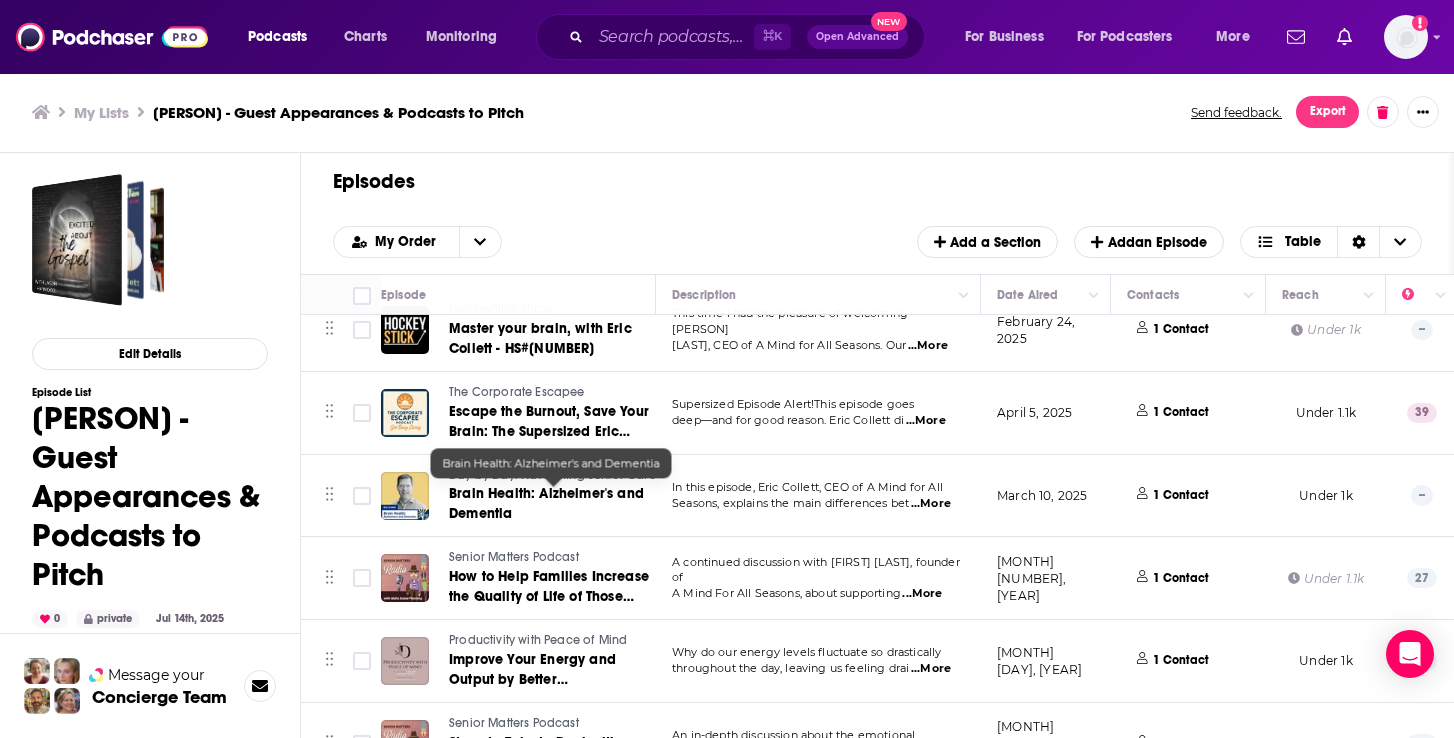 click on "Brain Health: Alzheimer's and Dementia" at bounding box center (546, 503) 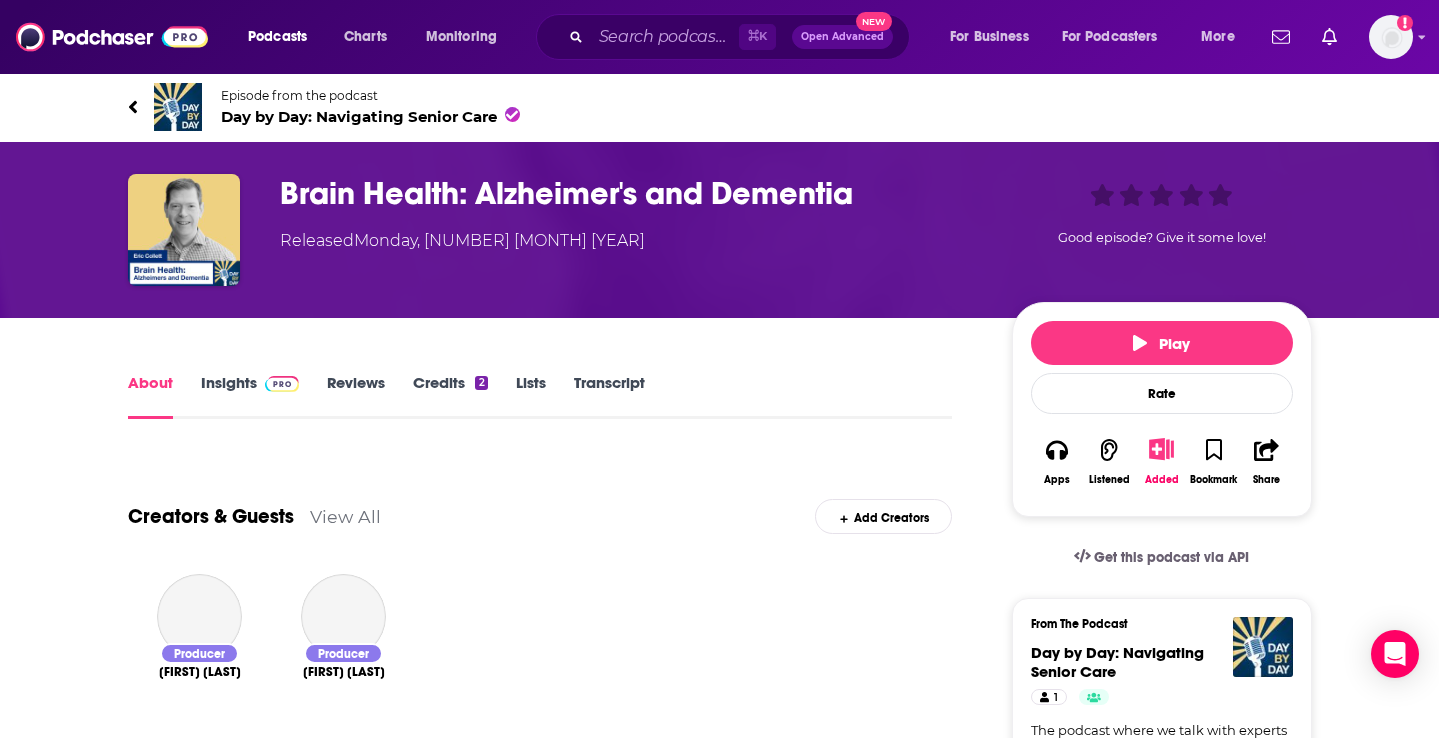 type on "https://www.podchaser.com/podcasts/day-by-day-navigating-senior-c-1181436/episodes/brain-health-alzheimers-and-de-243109940" 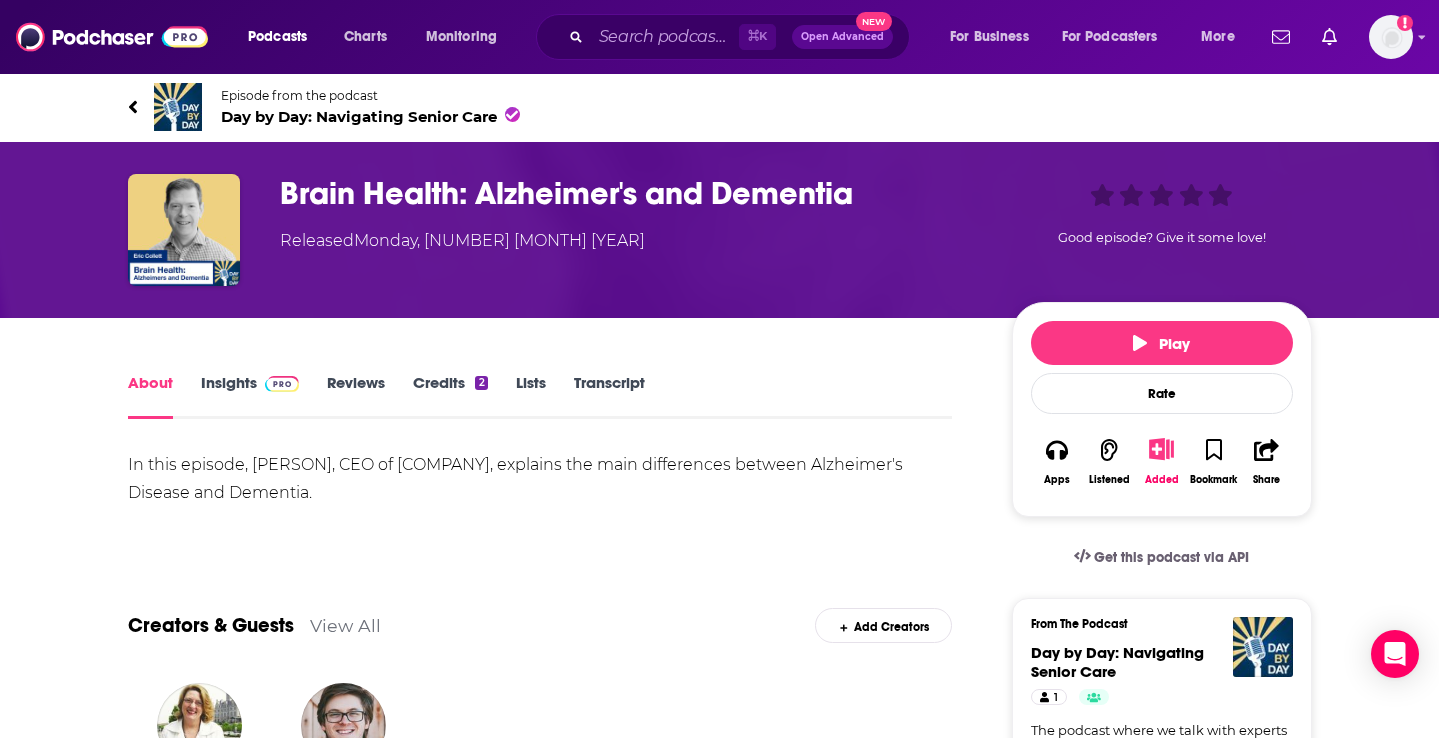 click on "Transcript" at bounding box center (609, 396) 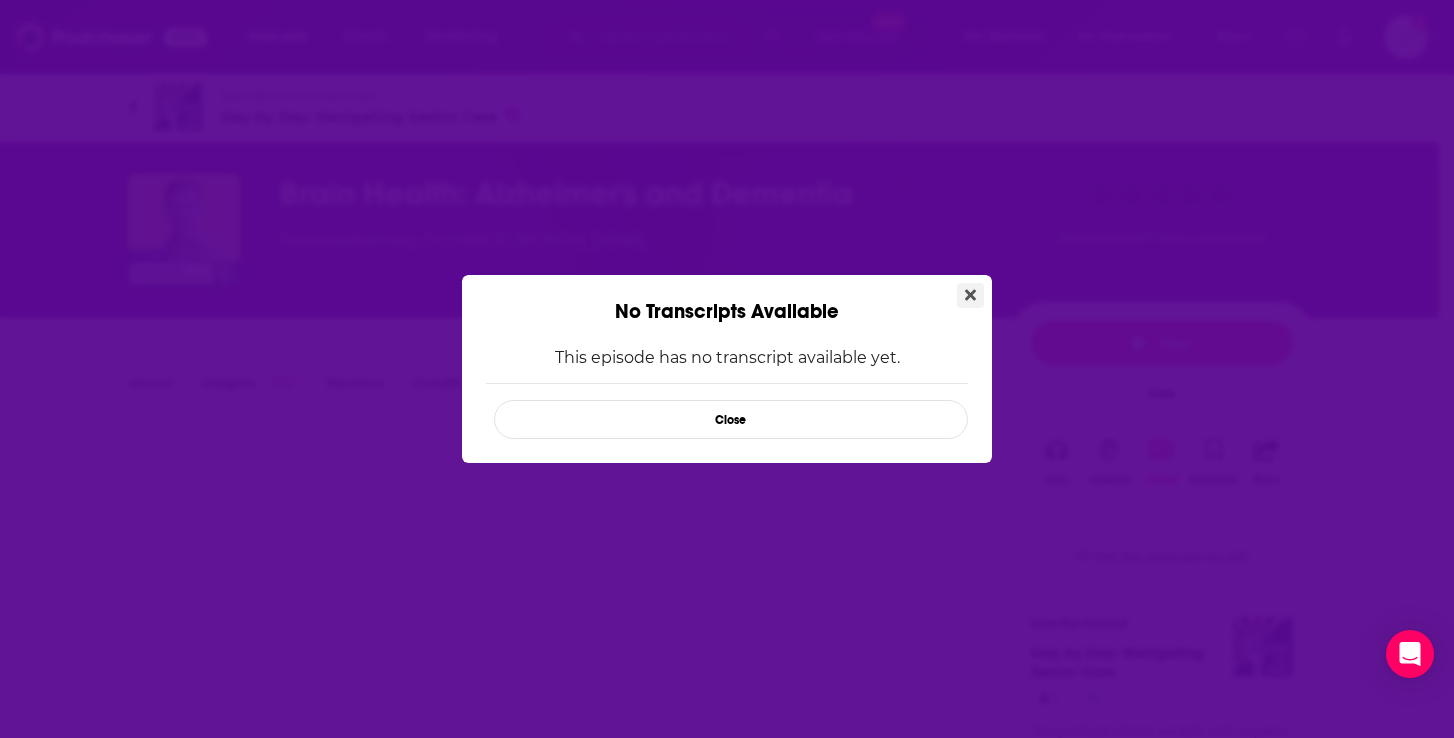 click 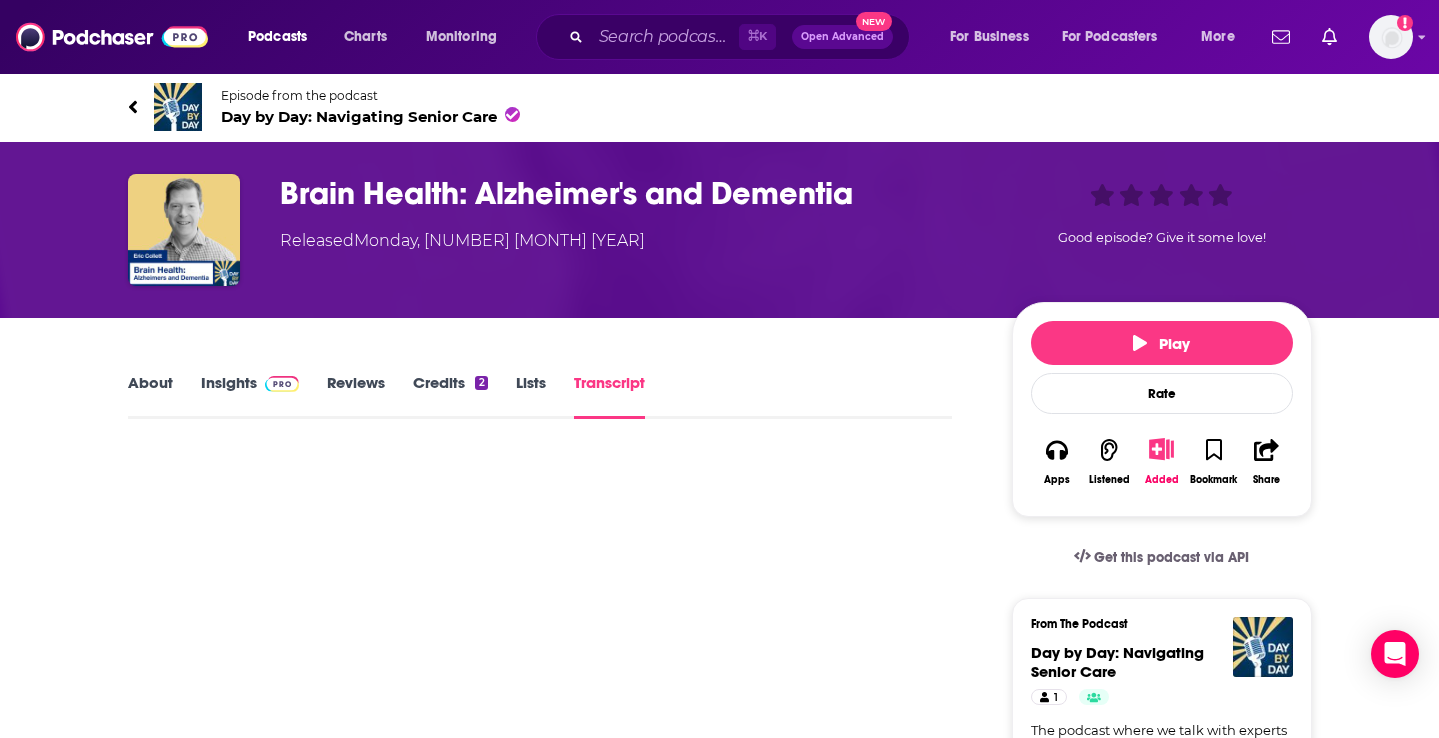 click on "About" at bounding box center (150, 396) 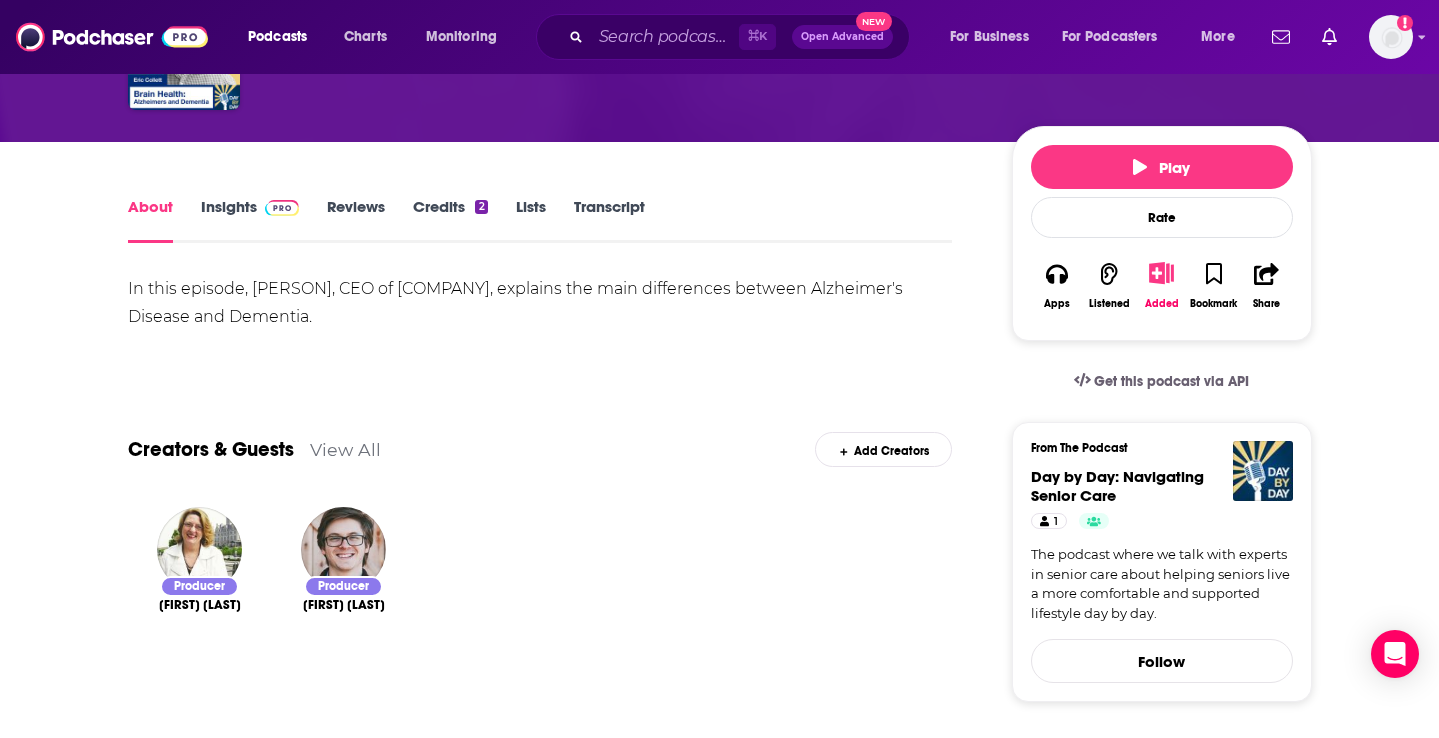 scroll, scrollTop: 0, scrollLeft: 0, axis: both 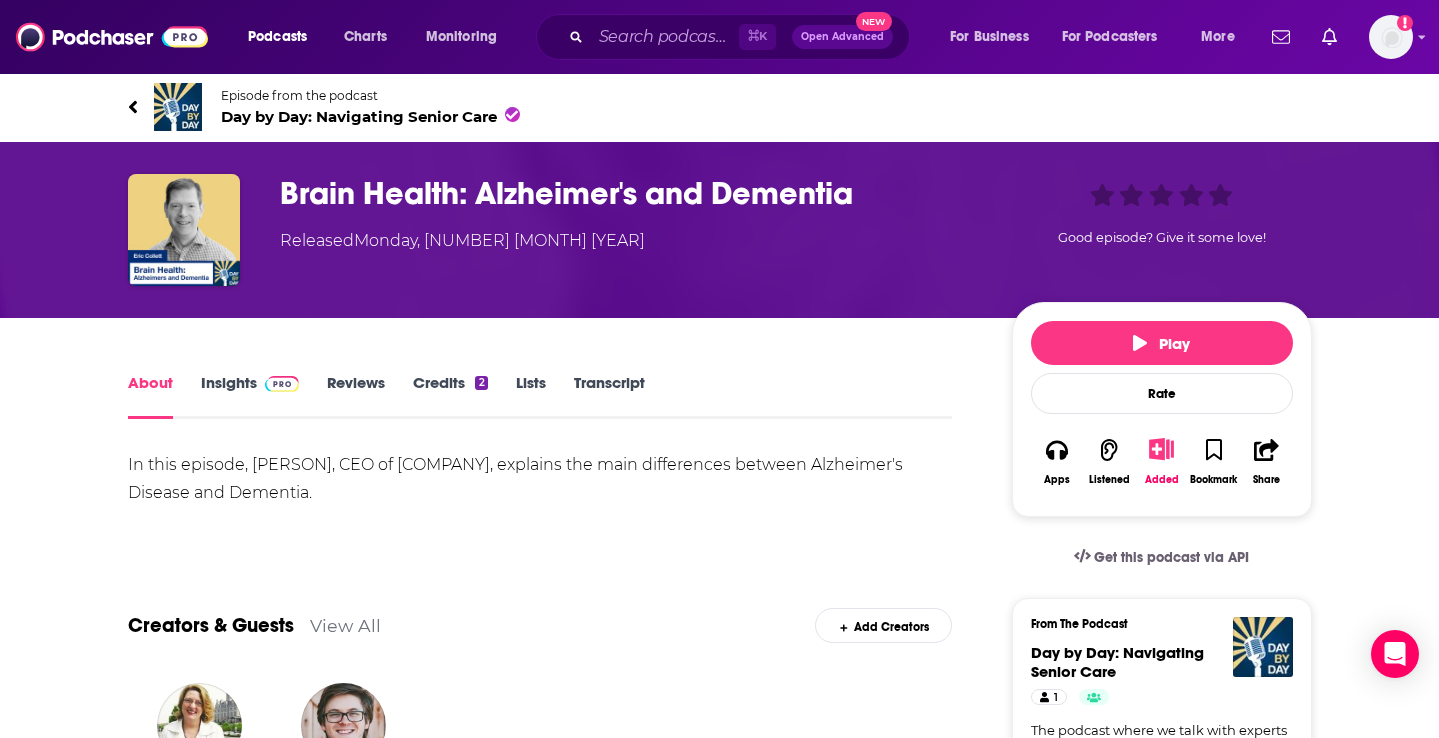 click on "Insights" at bounding box center (250, 396) 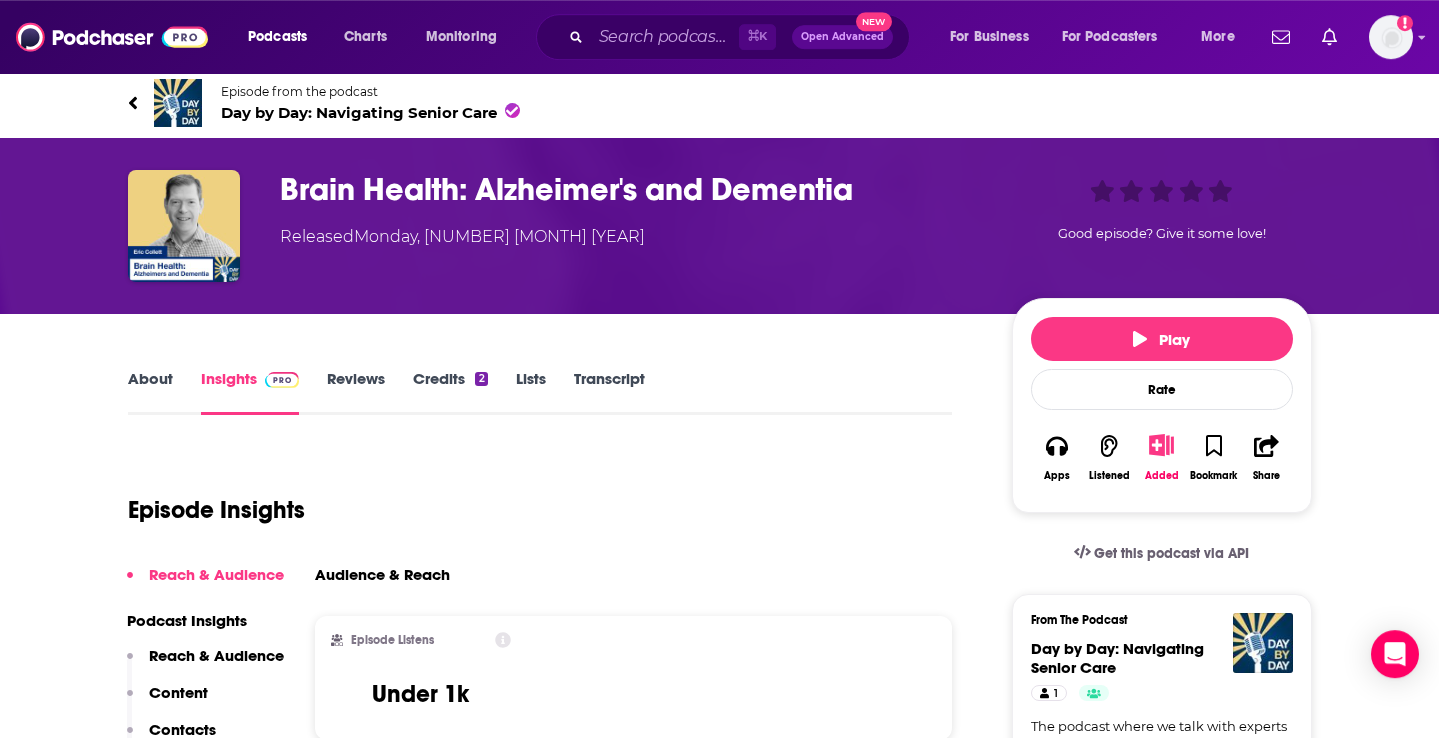 scroll, scrollTop: 0, scrollLeft: 0, axis: both 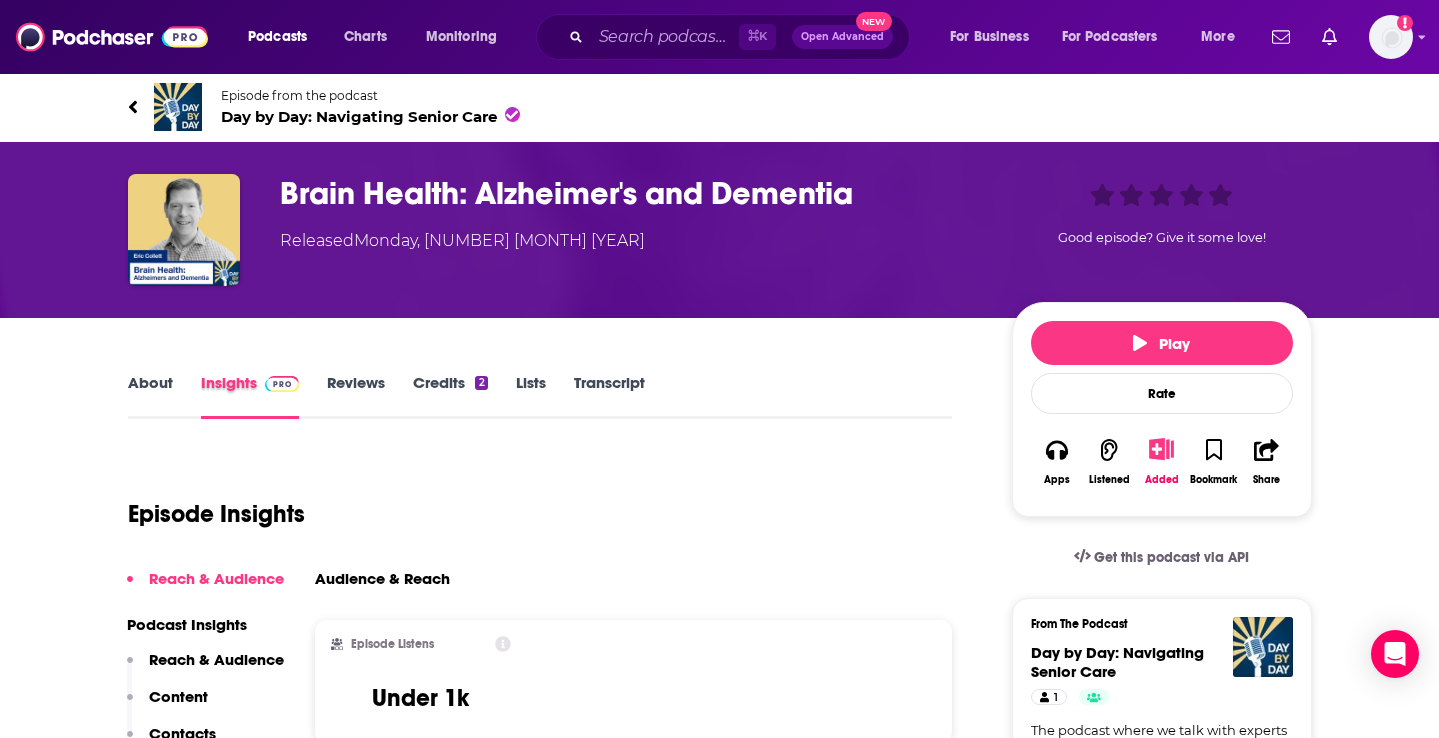 click on "Insights" at bounding box center (264, 396) 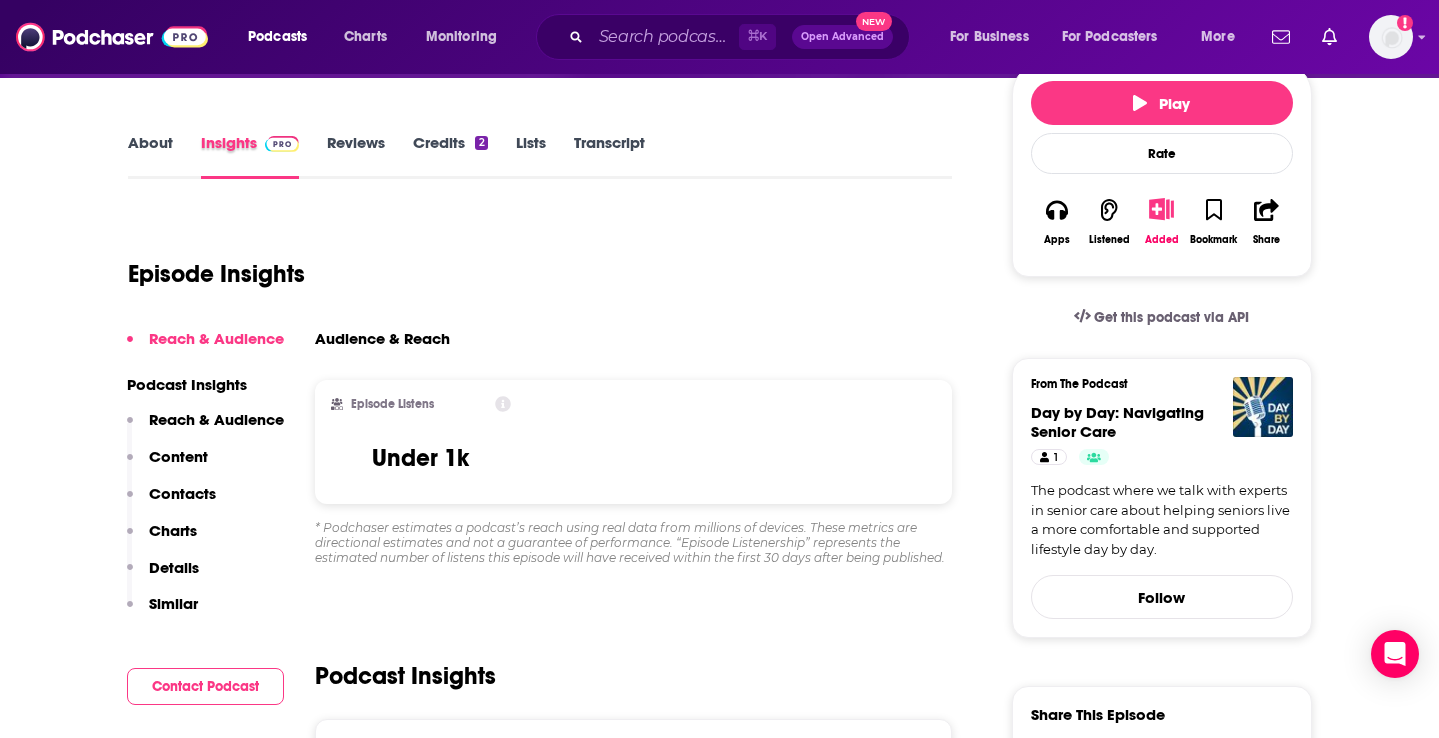 scroll, scrollTop: 48, scrollLeft: 0, axis: vertical 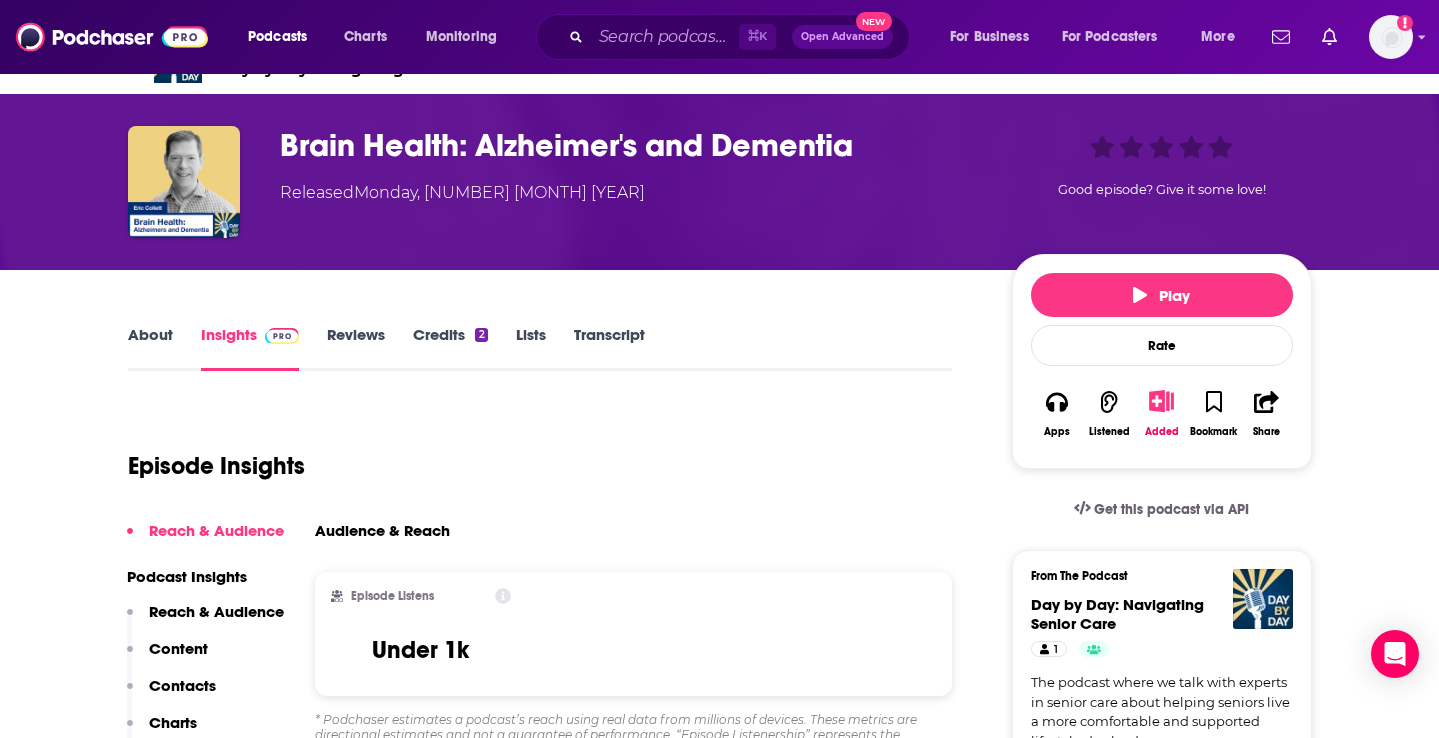 click on "About" at bounding box center [150, 348] 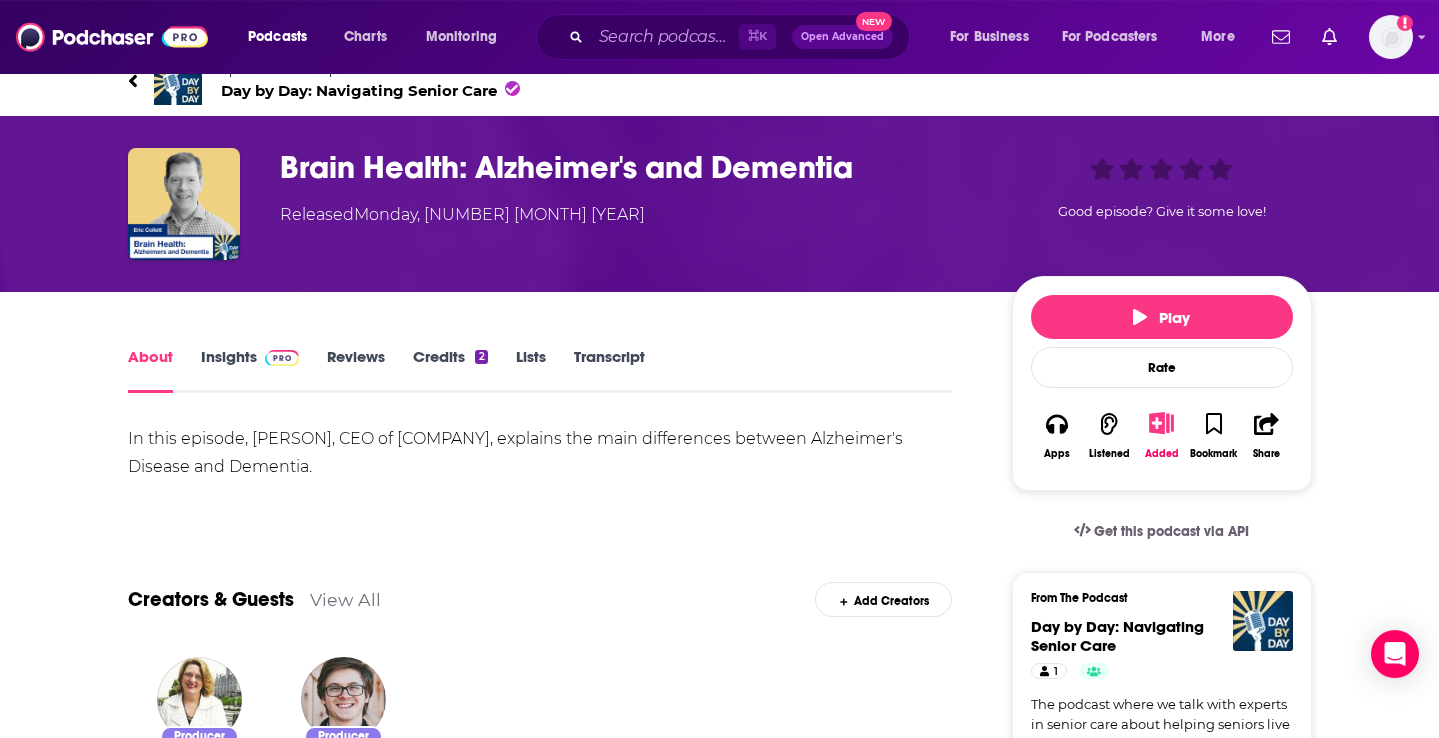 scroll, scrollTop: 0, scrollLeft: 0, axis: both 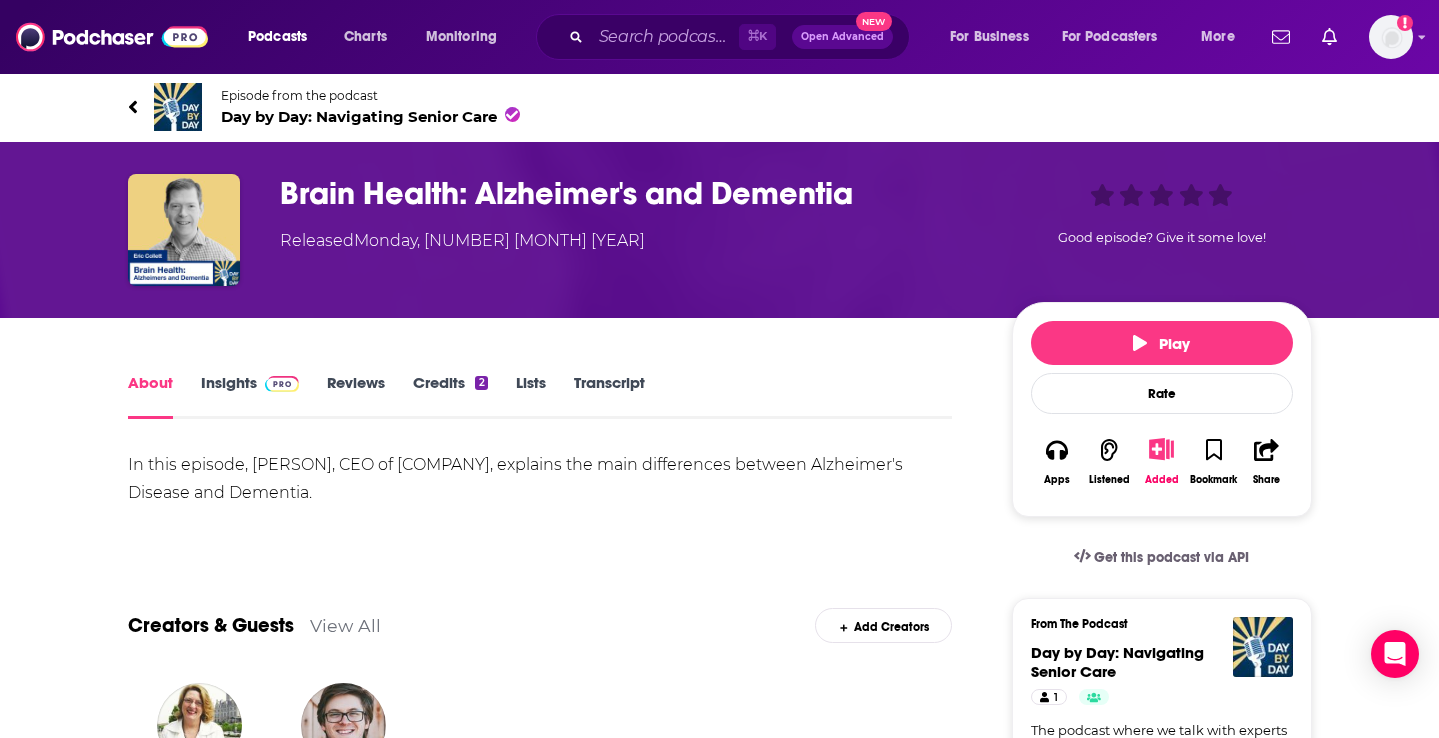 click on "Lists" at bounding box center [531, 396] 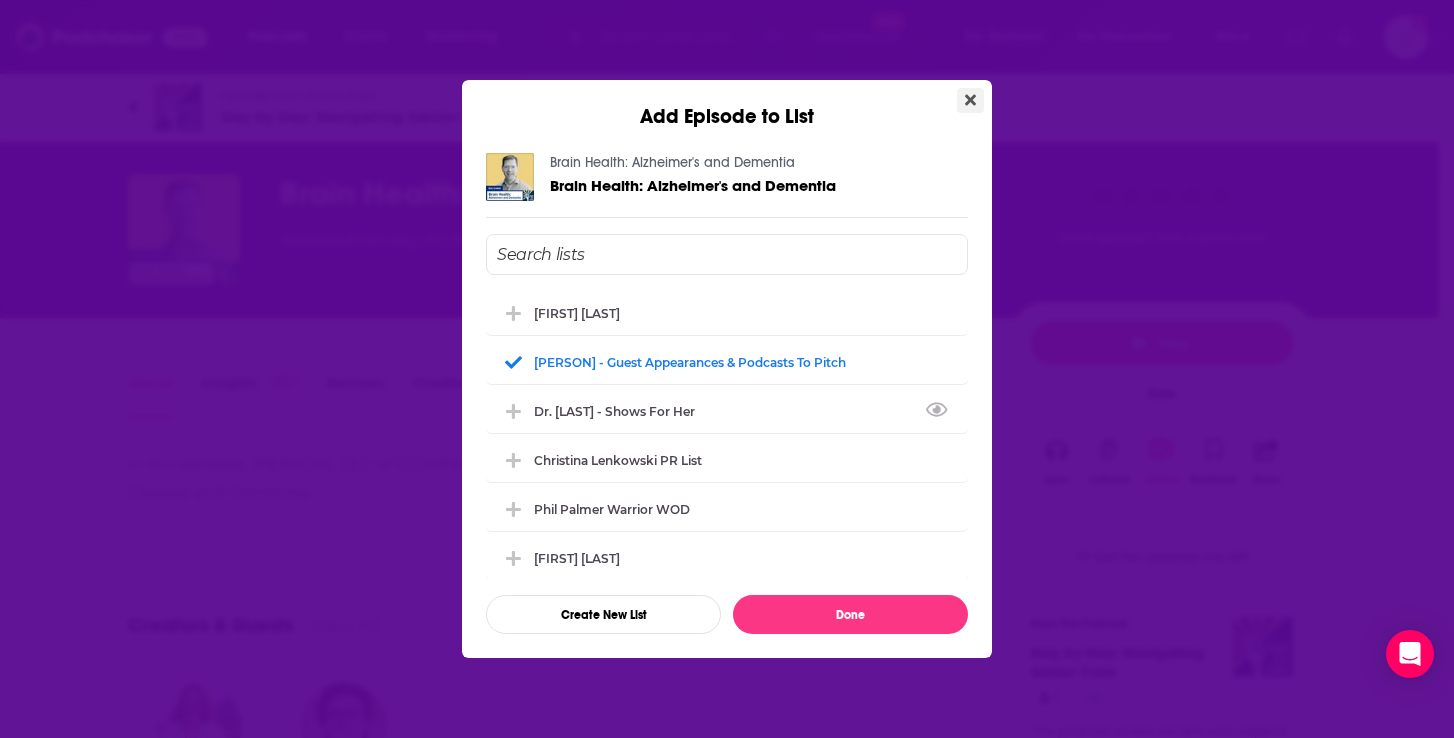 click 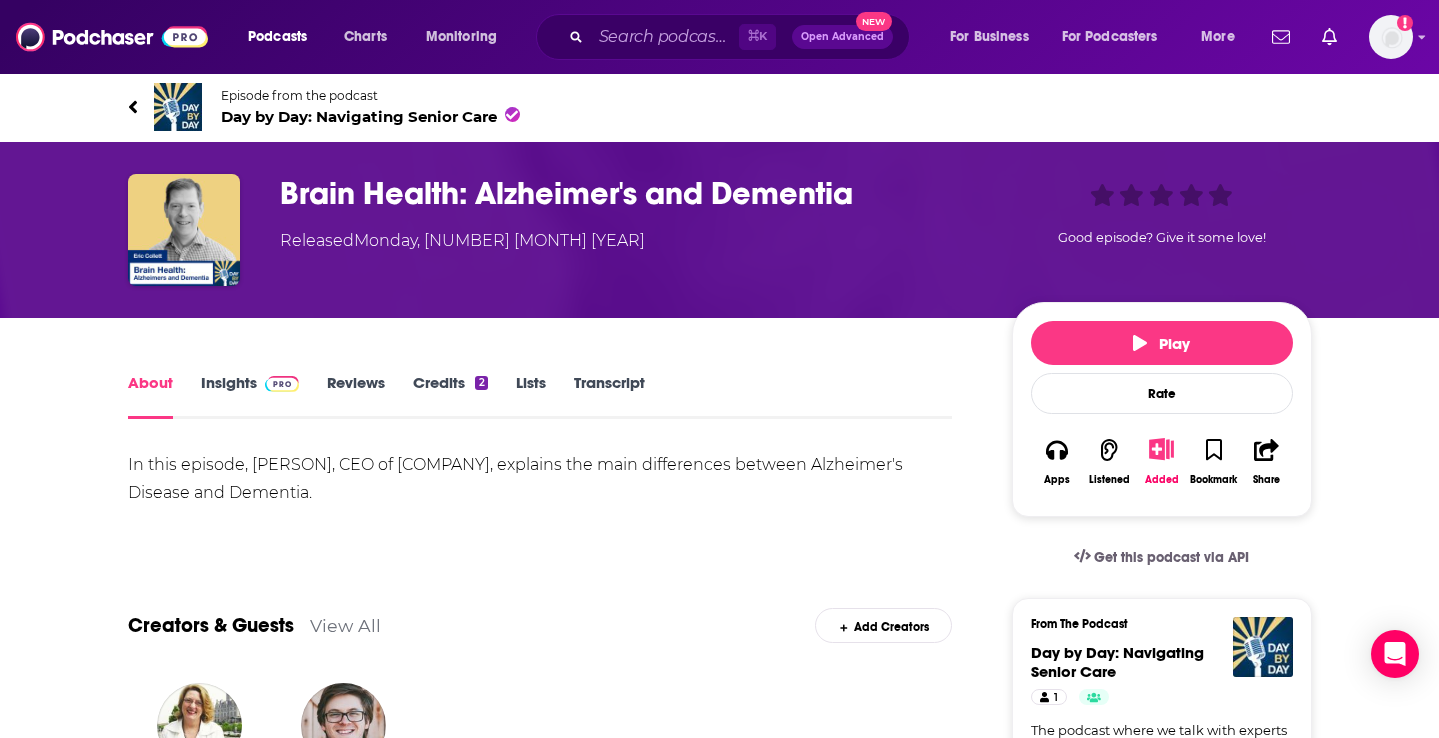 click on "Day by Day: Navigating Senior Care" at bounding box center [370, 116] 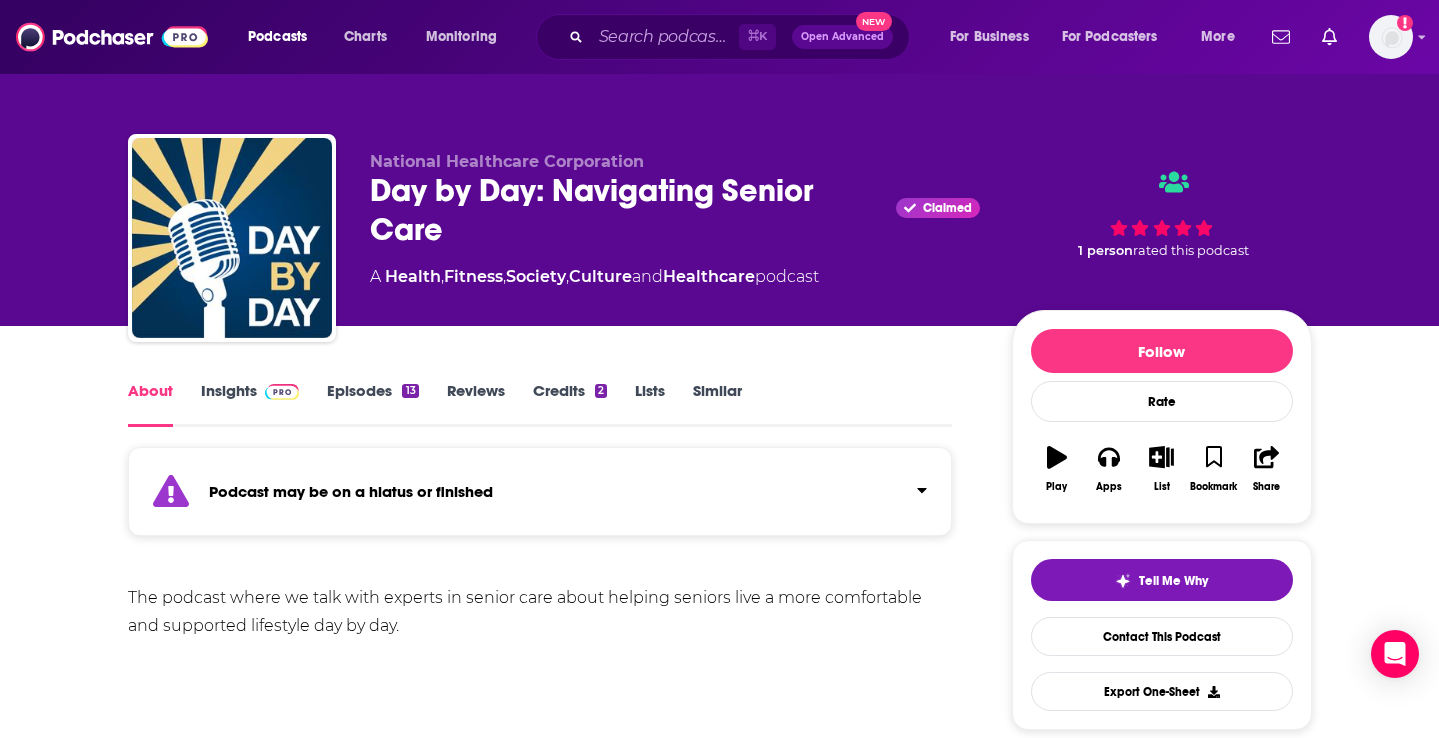 click on "Episodes 13" at bounding box center (372, 404) 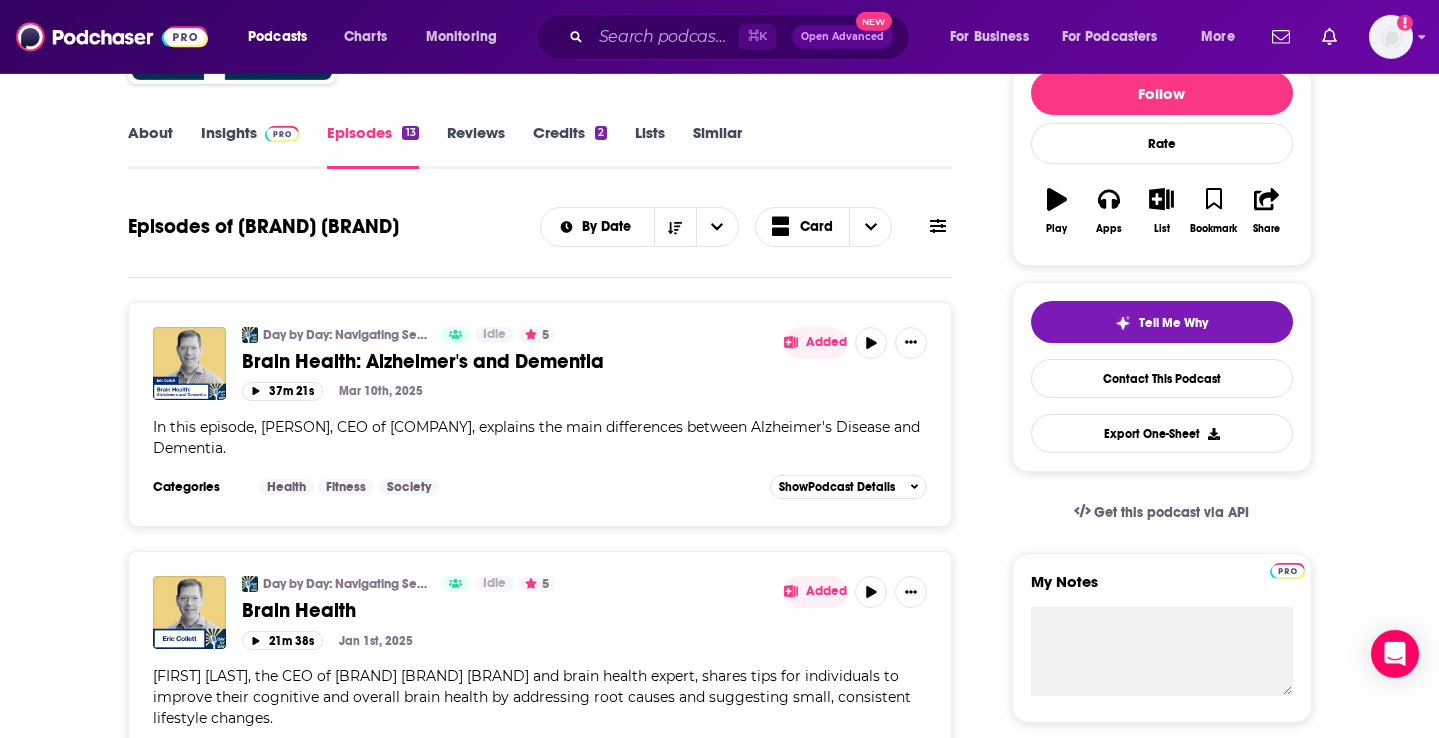scroll, scrollTop: 192, scrollLeft: 0, axis: vertical 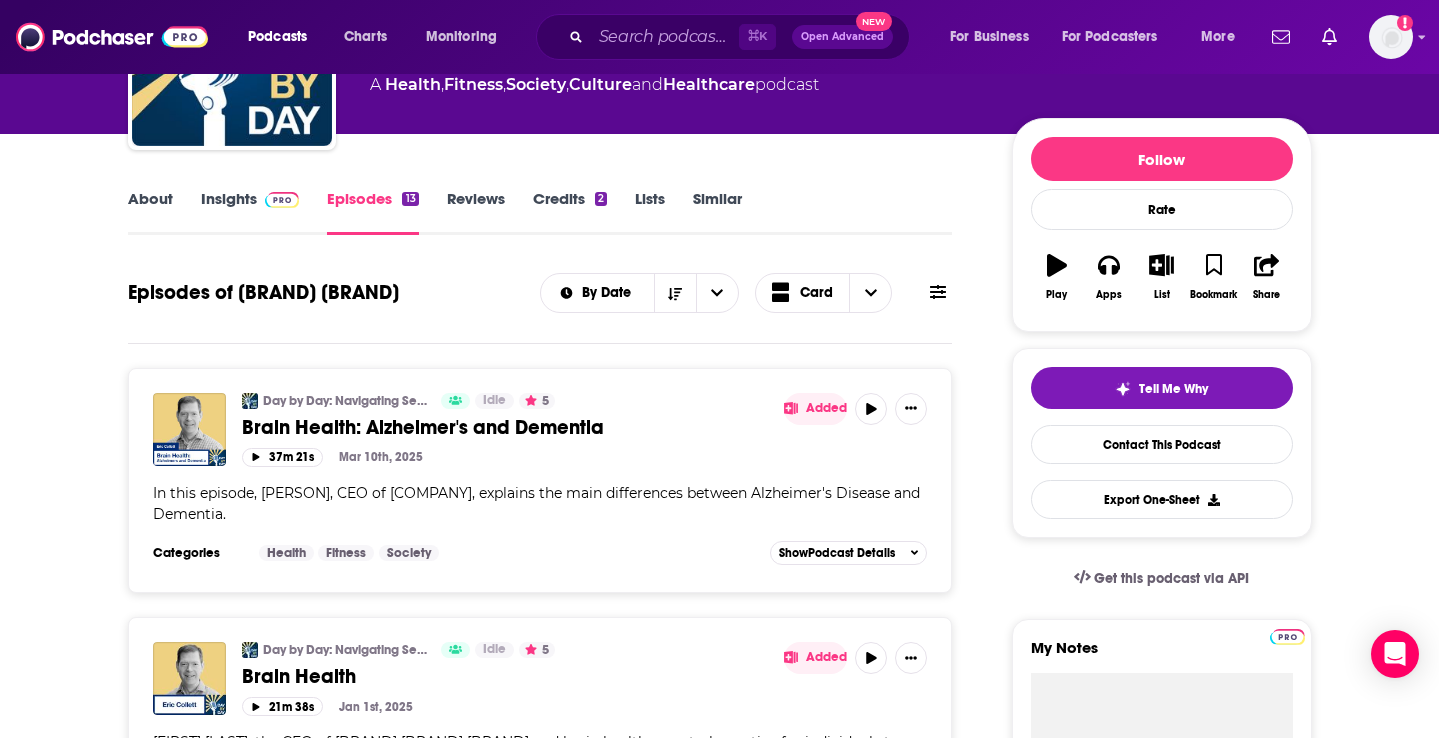 click on "Similar" at bounding box center [717, 212] 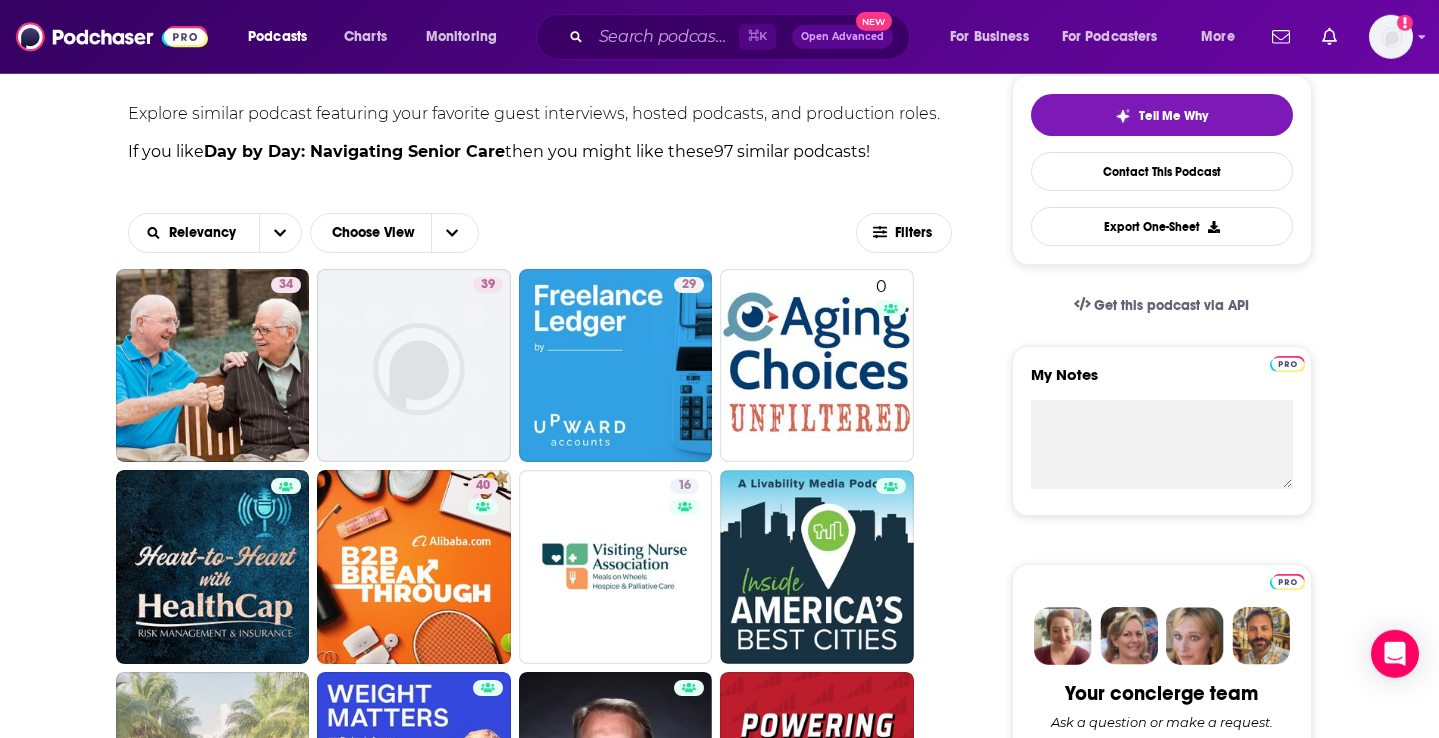 scroll, scrollTop: 496, scrollLeft: 0, axis: vertical 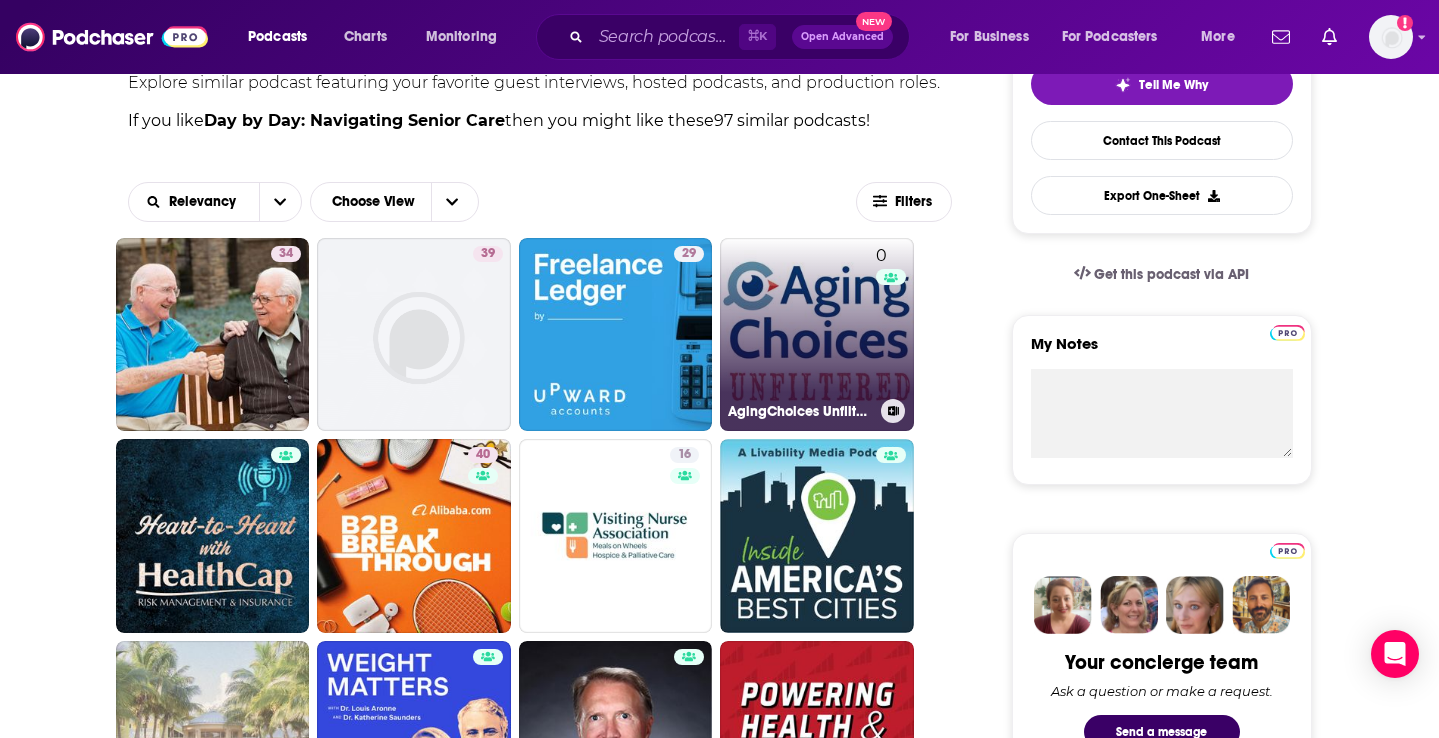 click on "0 AgingChoices Unfiltered" at bounding box center (817, 335) 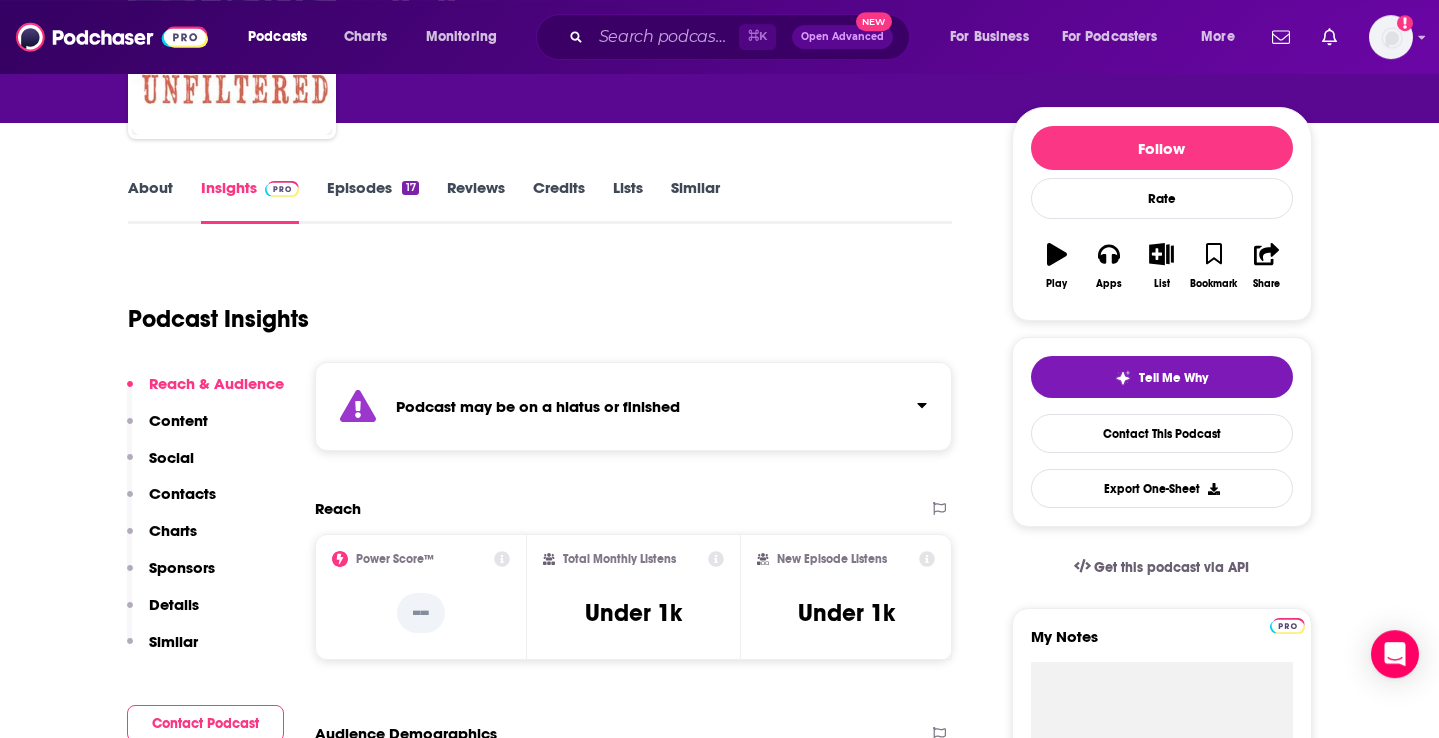 scroll, scrollTop: 208, scrollLeft: 0, axis: vertical 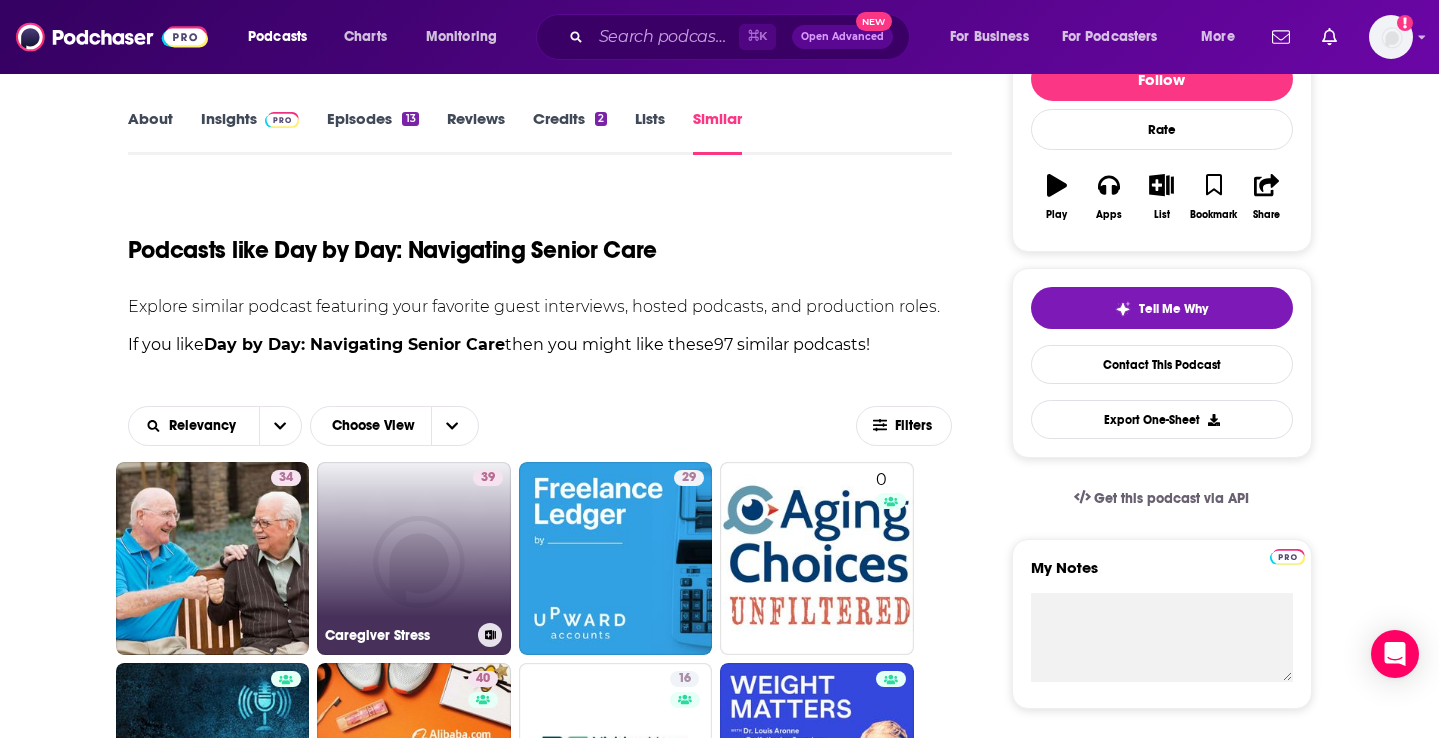 click on "39 Caregiver Stress" at bounding box center (414, 559) 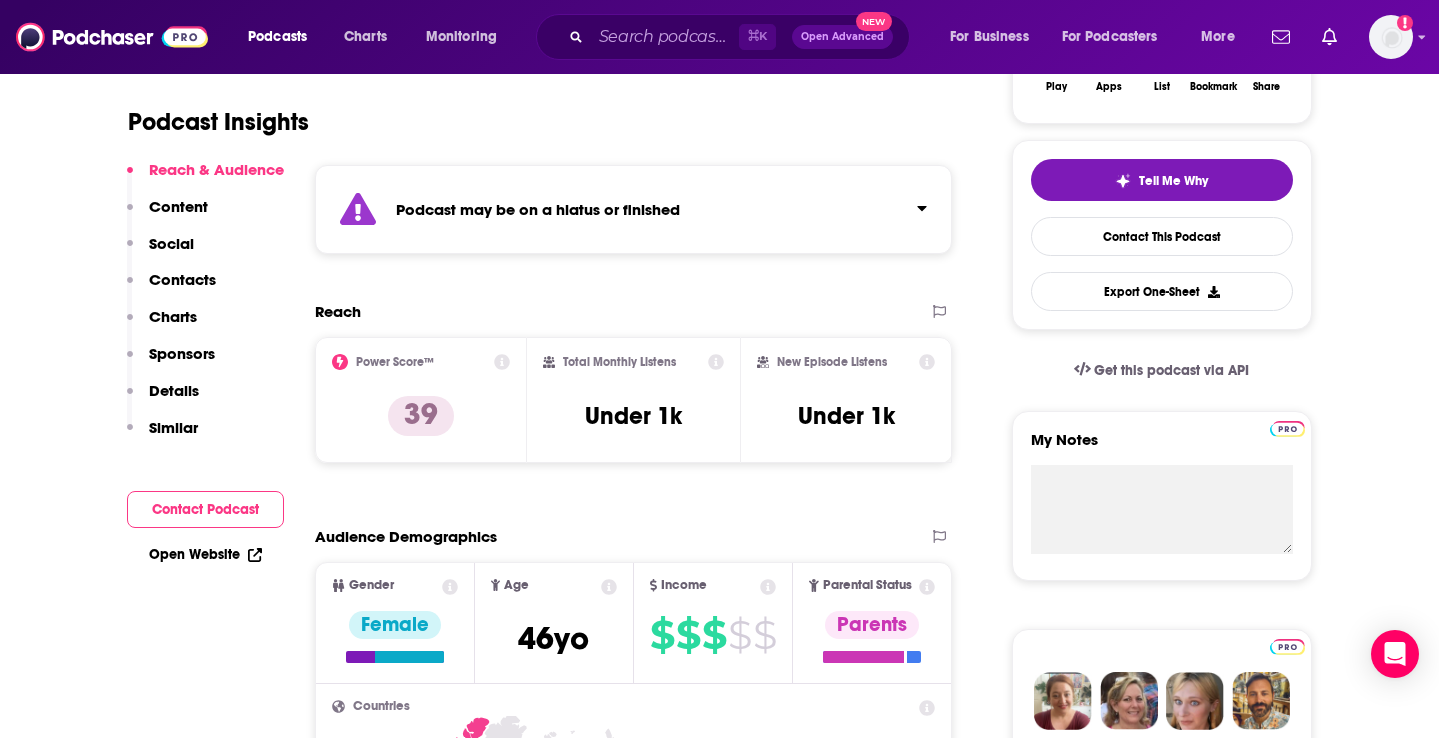 scroll, scrollTop: 48, scrollLeft: 0, axis: vertical 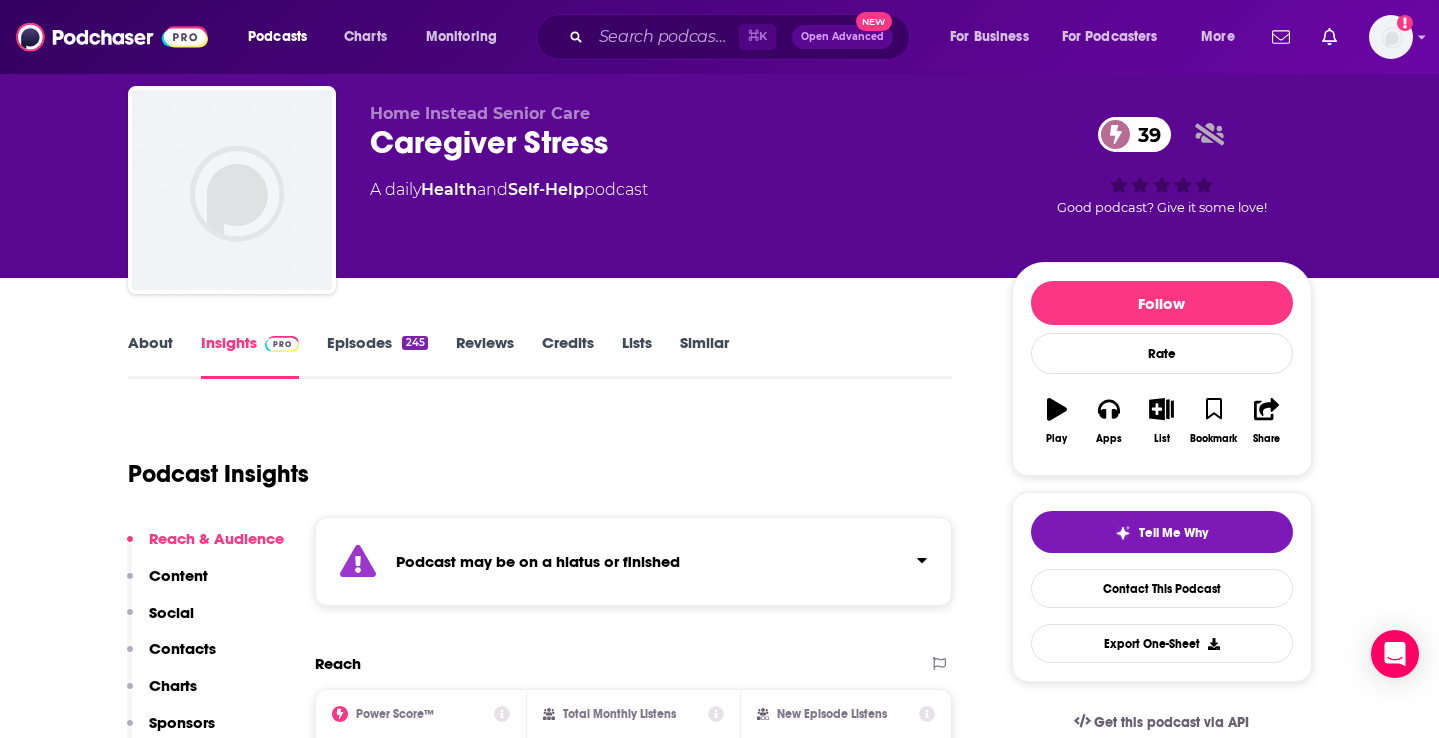 click on "Episodes 245" at bounding box center (377, 356) 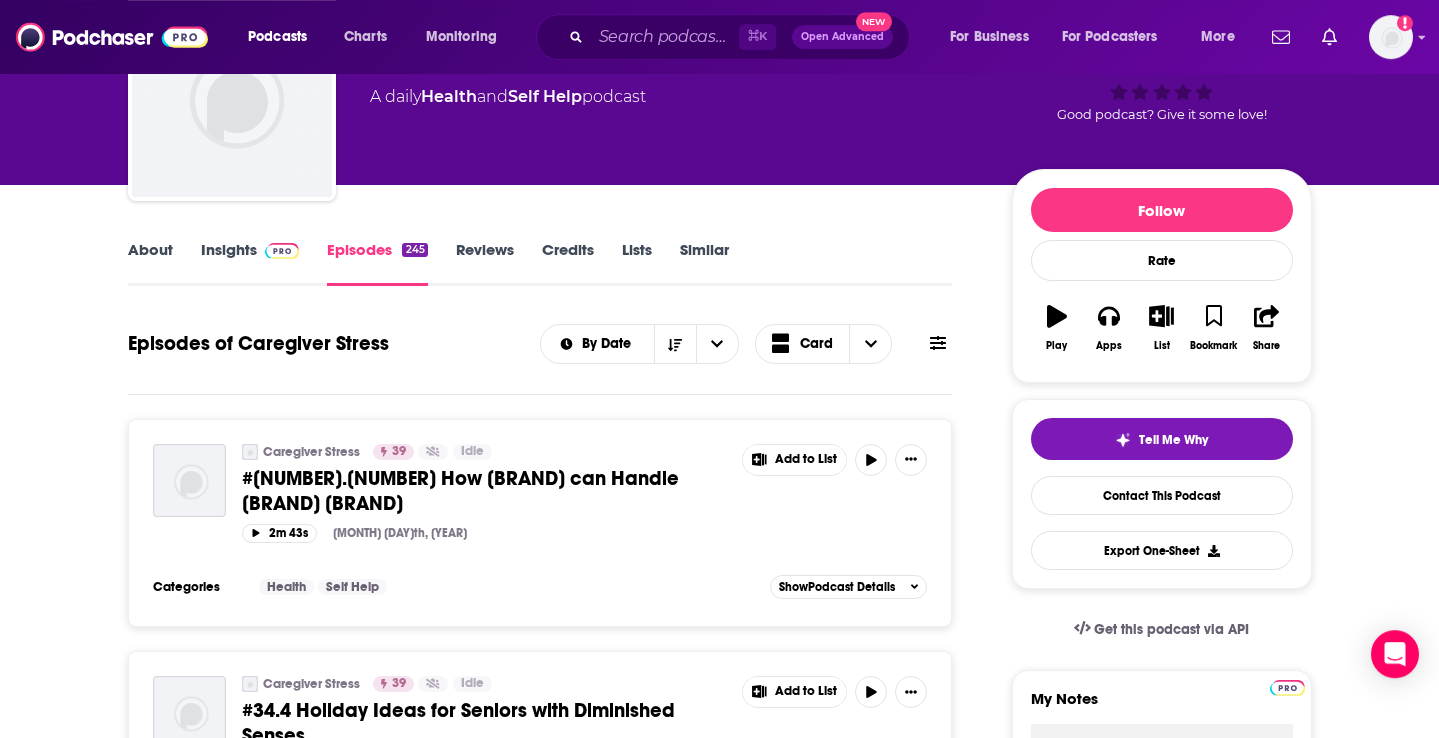 scroll, scrollTop: 176, scrollLeft: 0, axis: vertical 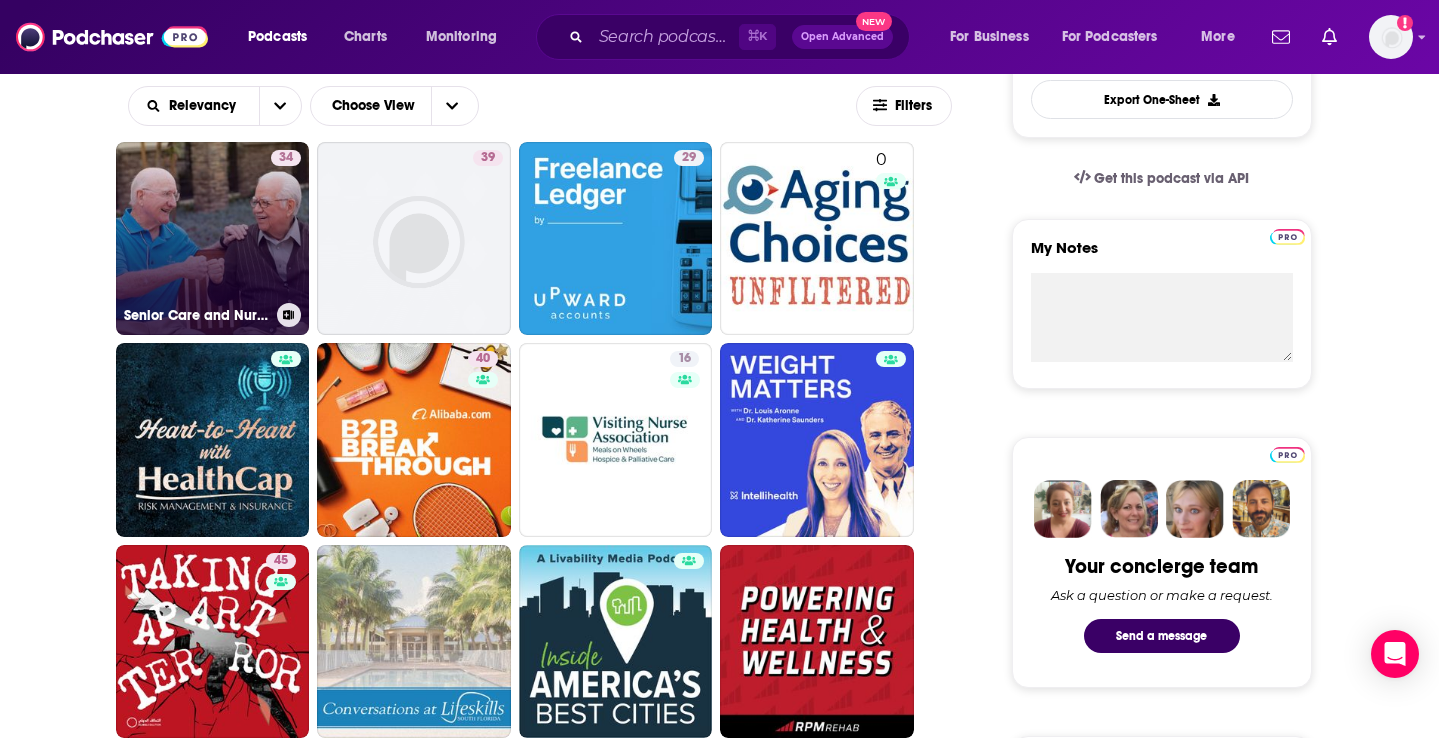 click on "34 Senior Care and Nursing Homes Tomorrow" at bounding box center [213, 239] 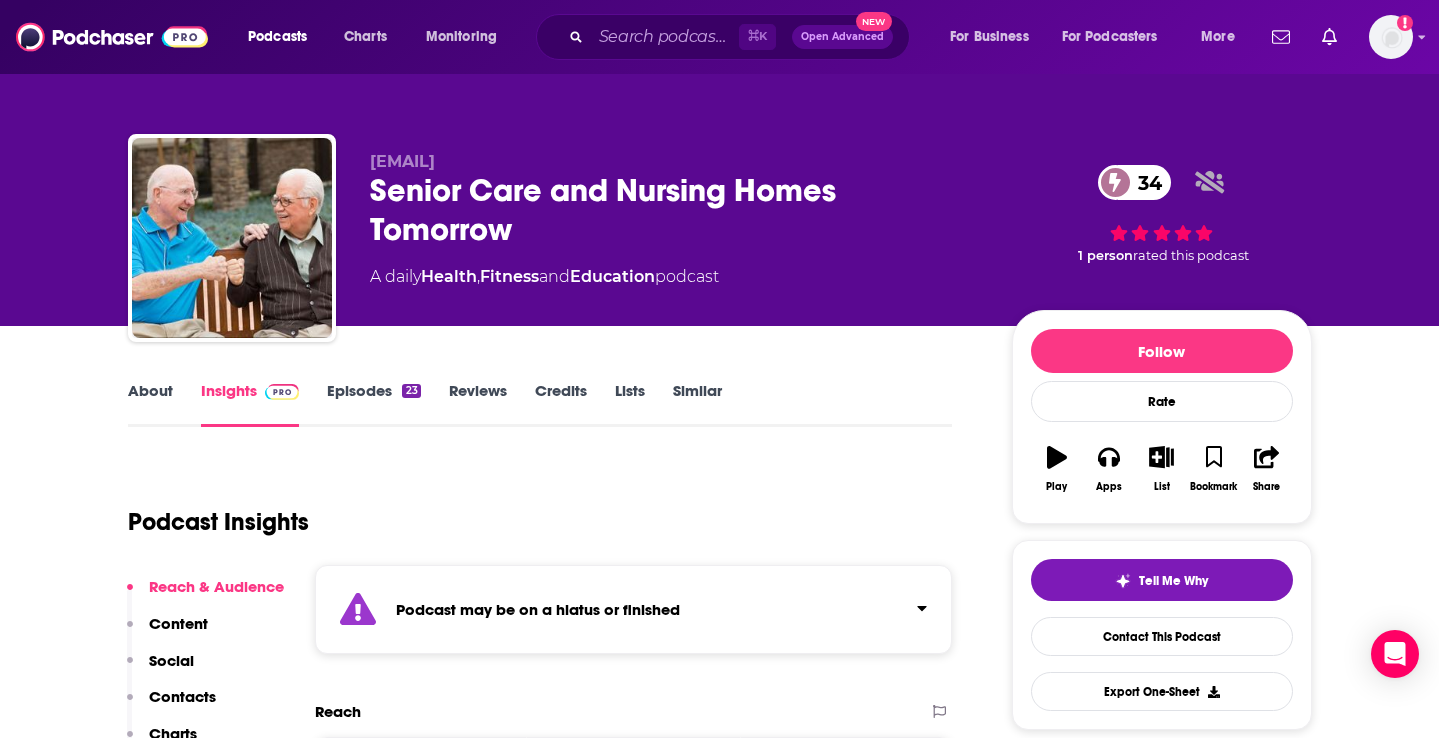 click on "Episodes 23" at bounding box center [373, 404] 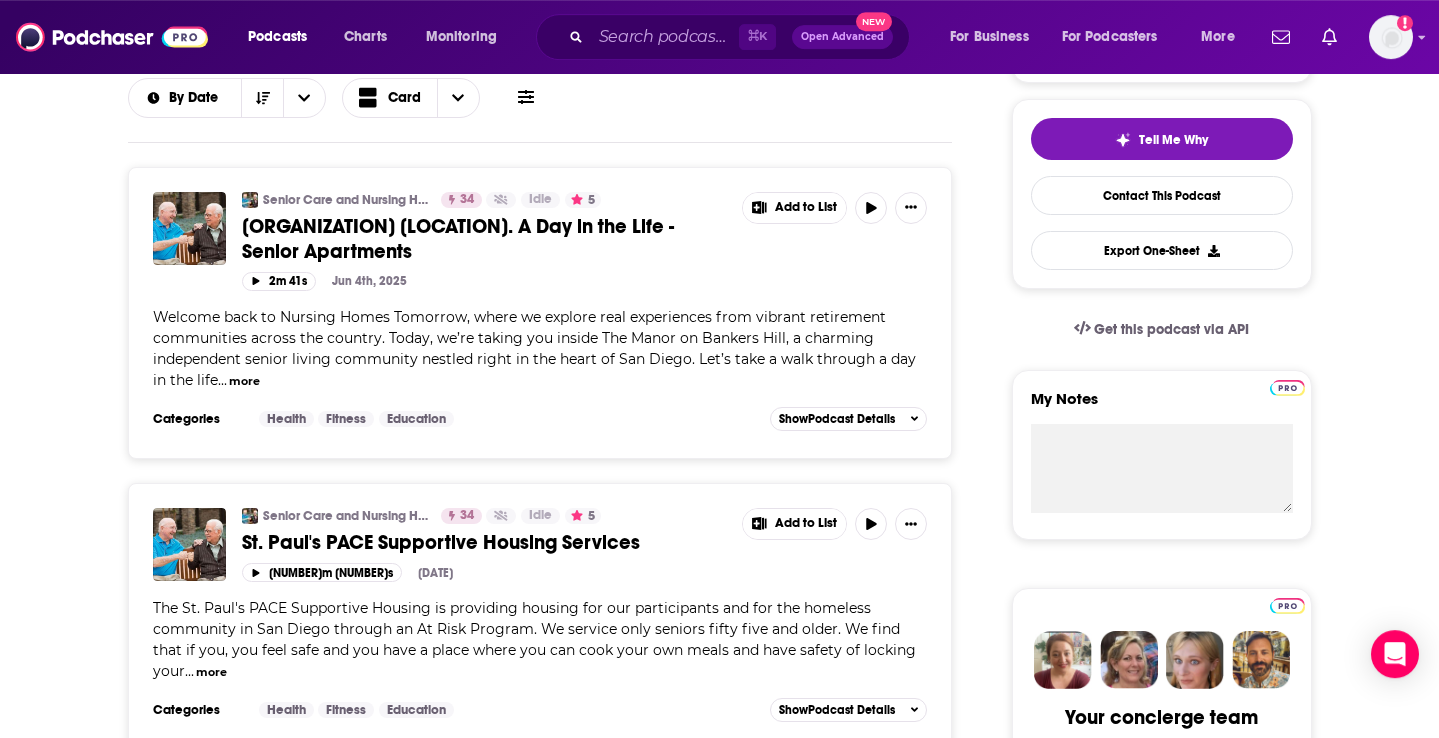 scroll, scrollTop: 448, scrollLeft: 0, axis: vertical 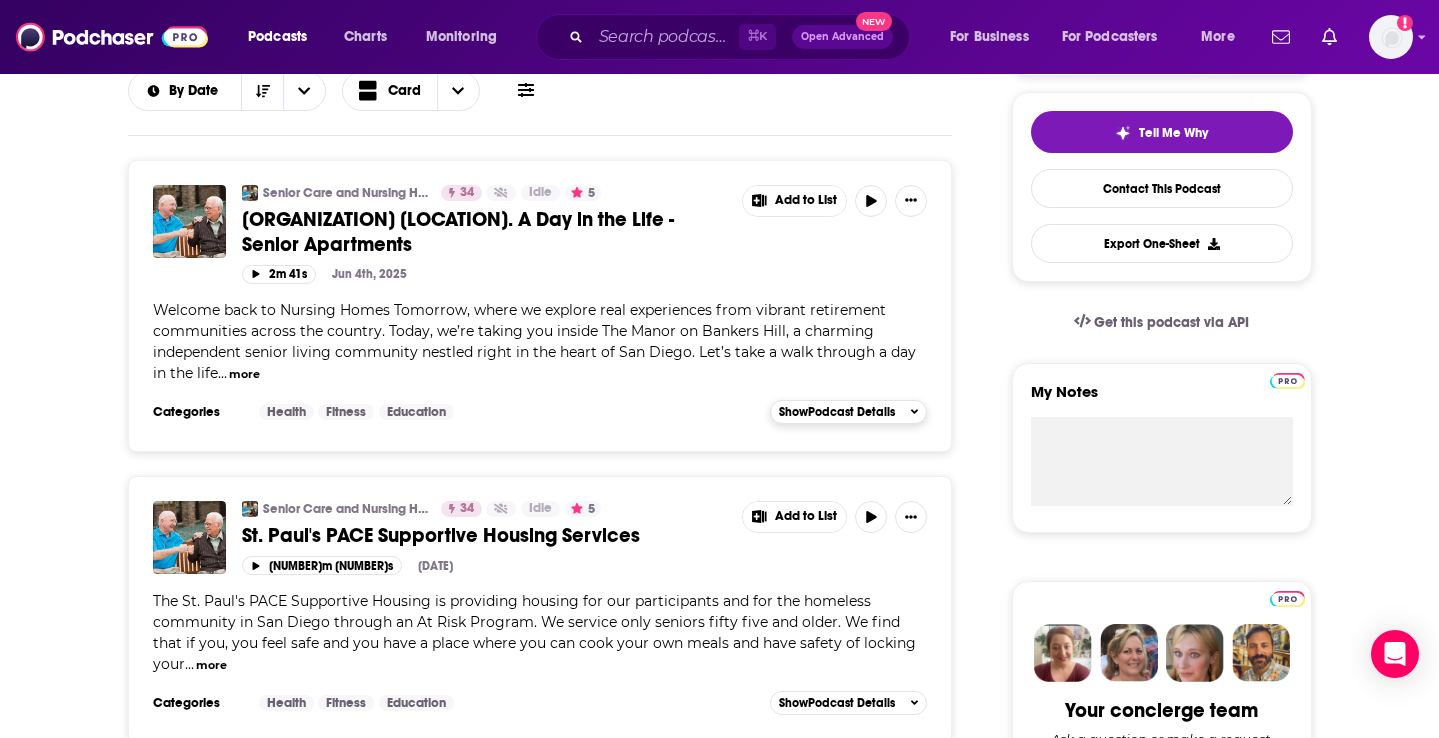 click on "Show  Podcast Details" at bounding box center [849, 412] 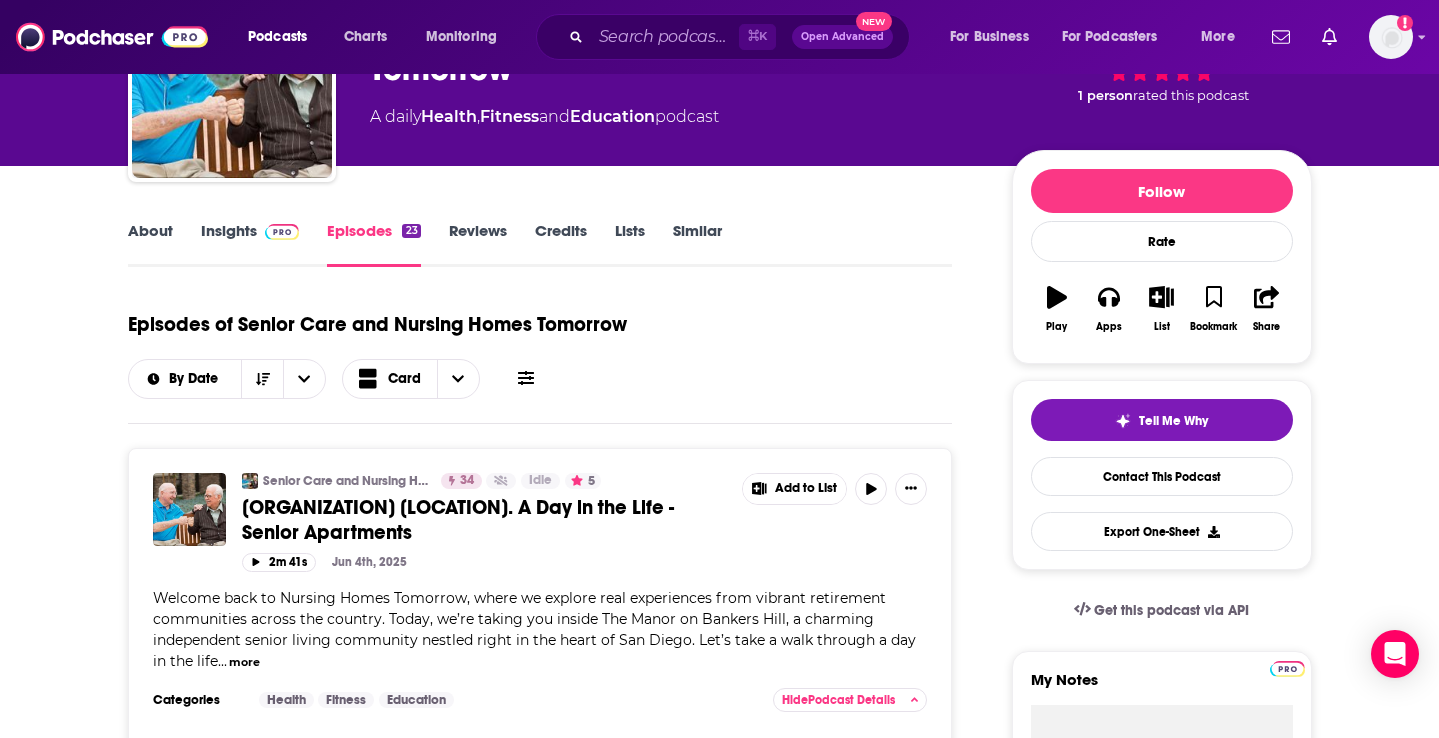 scroll, scrollTop: 0, scrollLeft: 0, axis: both 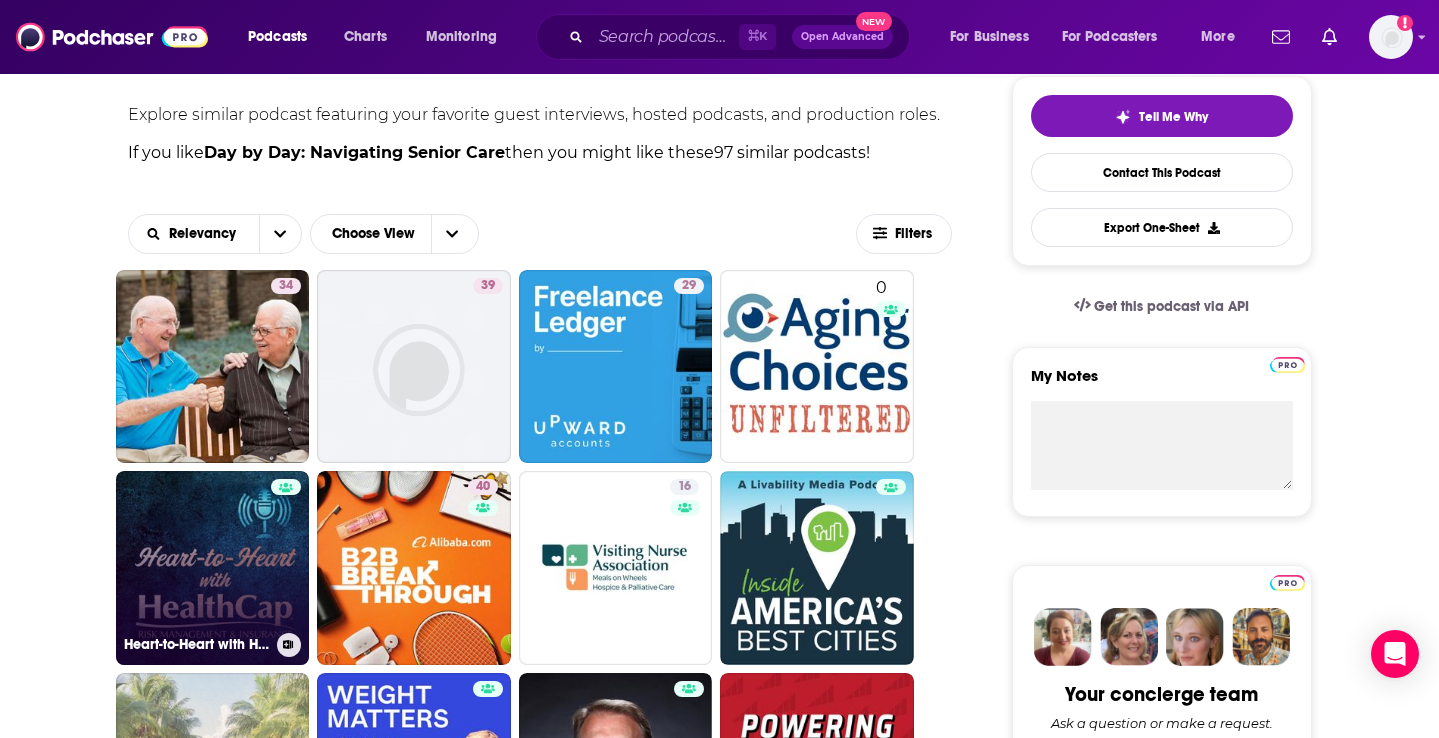 click on "Heart-to-Heart with HealthCap" at bounding box center (213, 568) 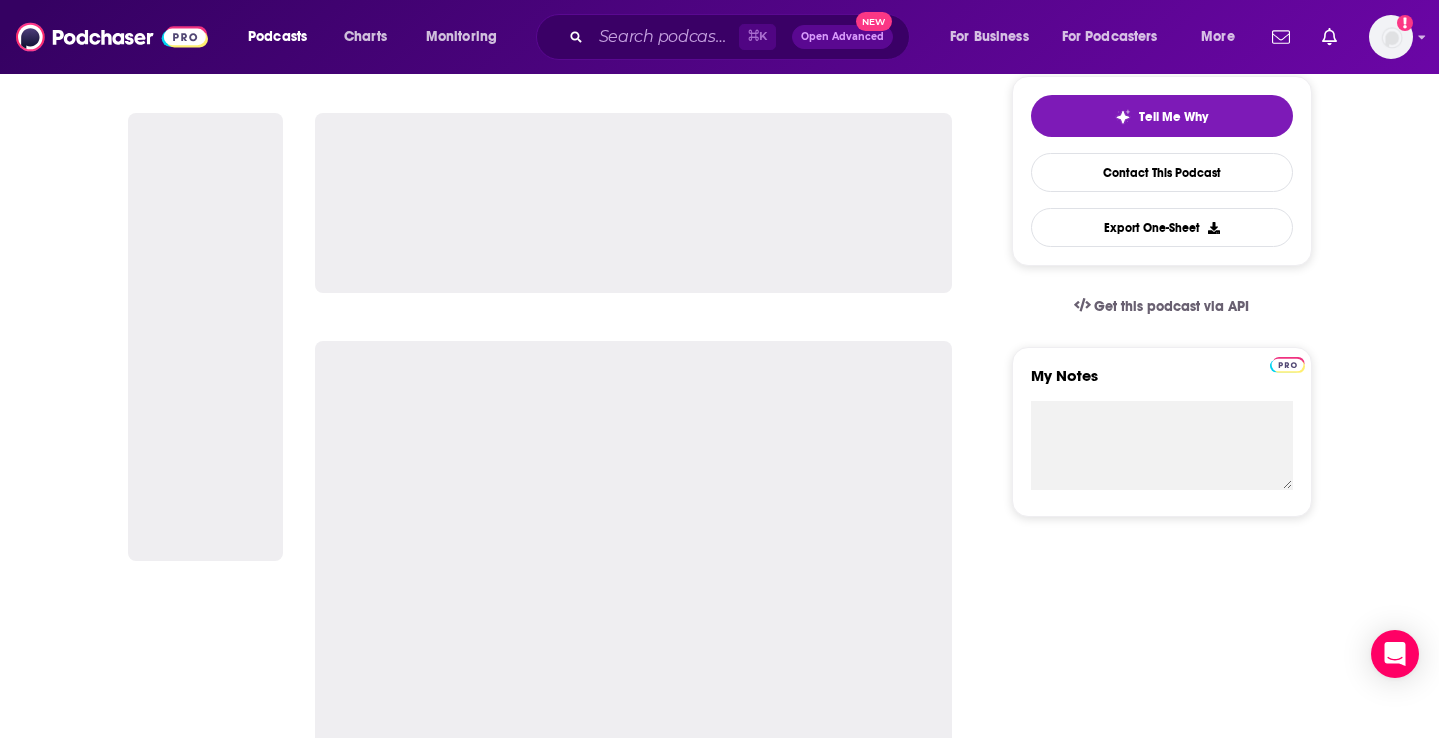 scroll, scrollTop: 0, scrollLeft: 0, axis: both 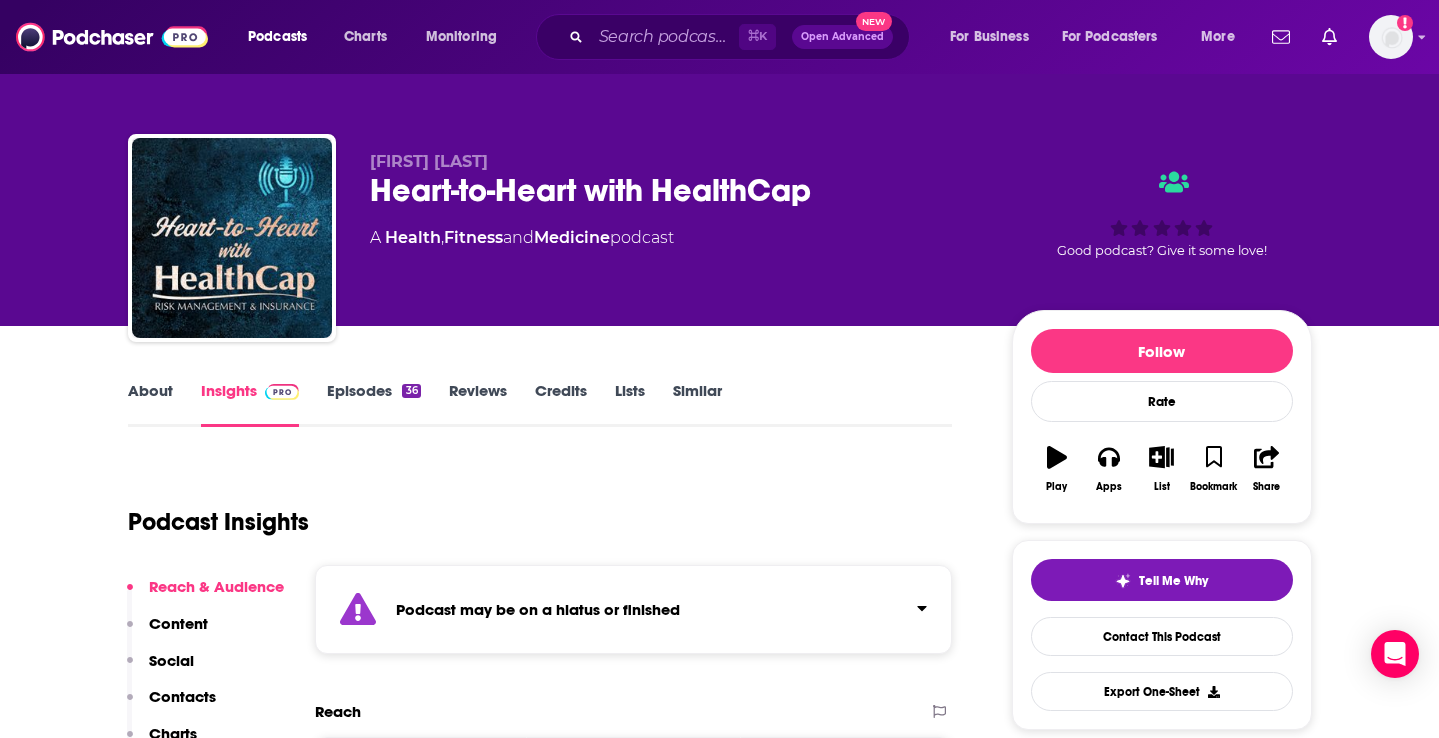 click on "Episodes 36" at bounding box center (373, 404) 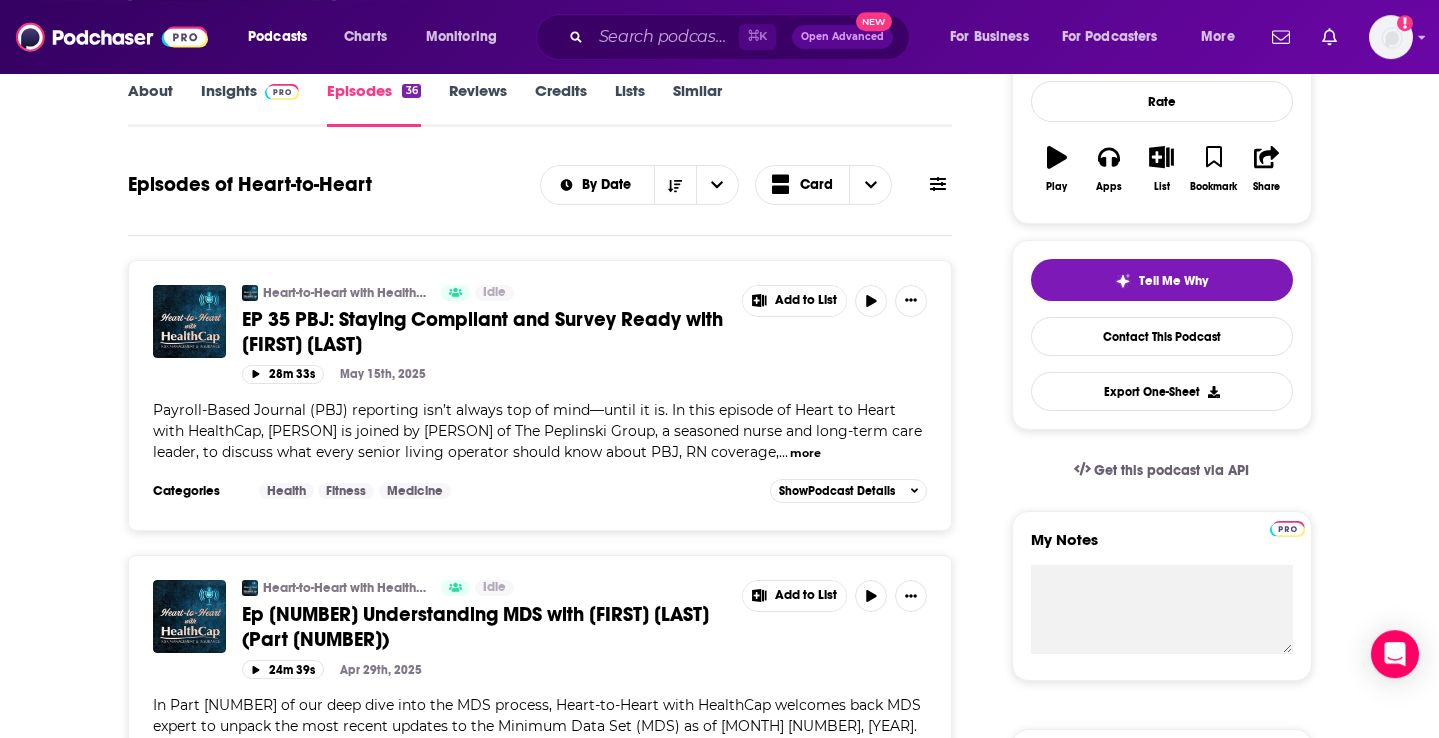 scroll, scrollTop: 336, scrollLeft: 0, axis: vertical 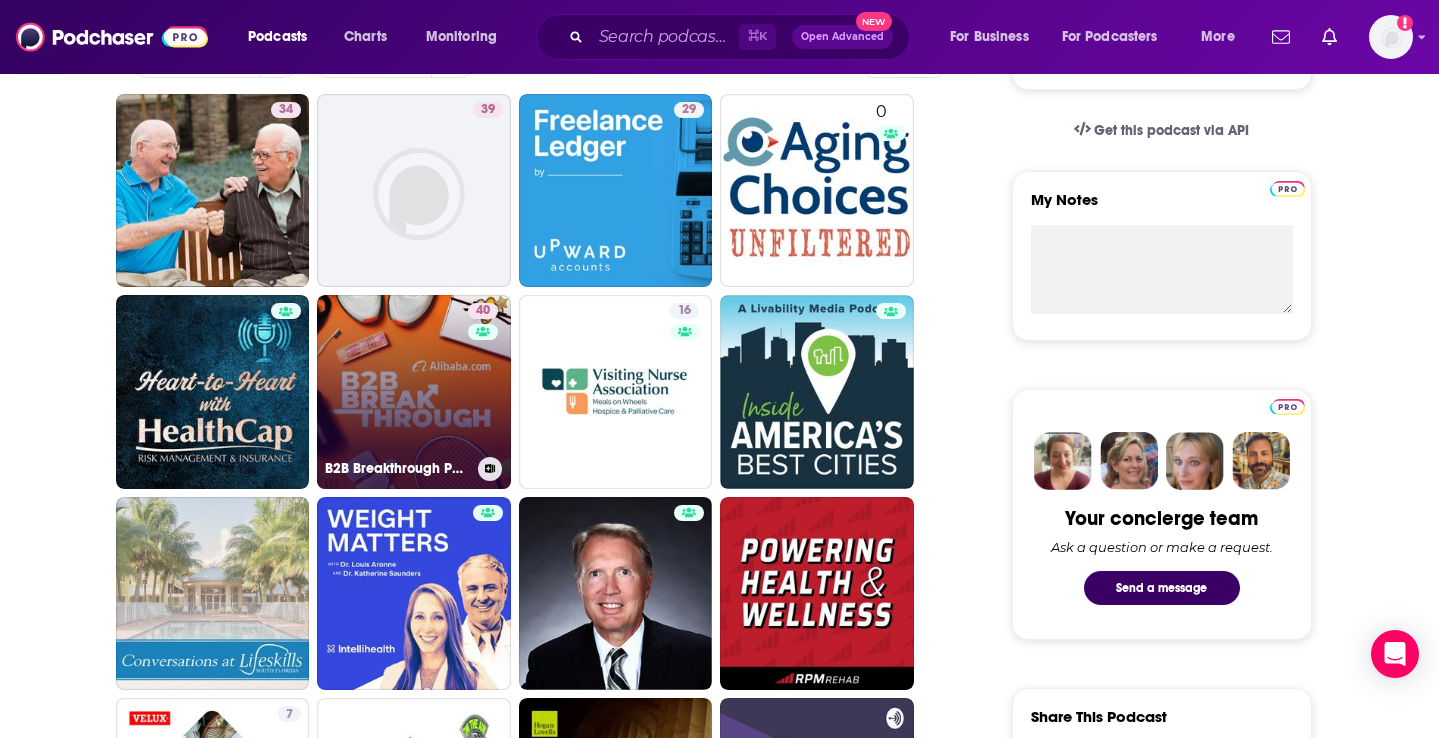 click on "[NUMBER] B2B Breakthrough Podcast" at bounding box center [414, 392] 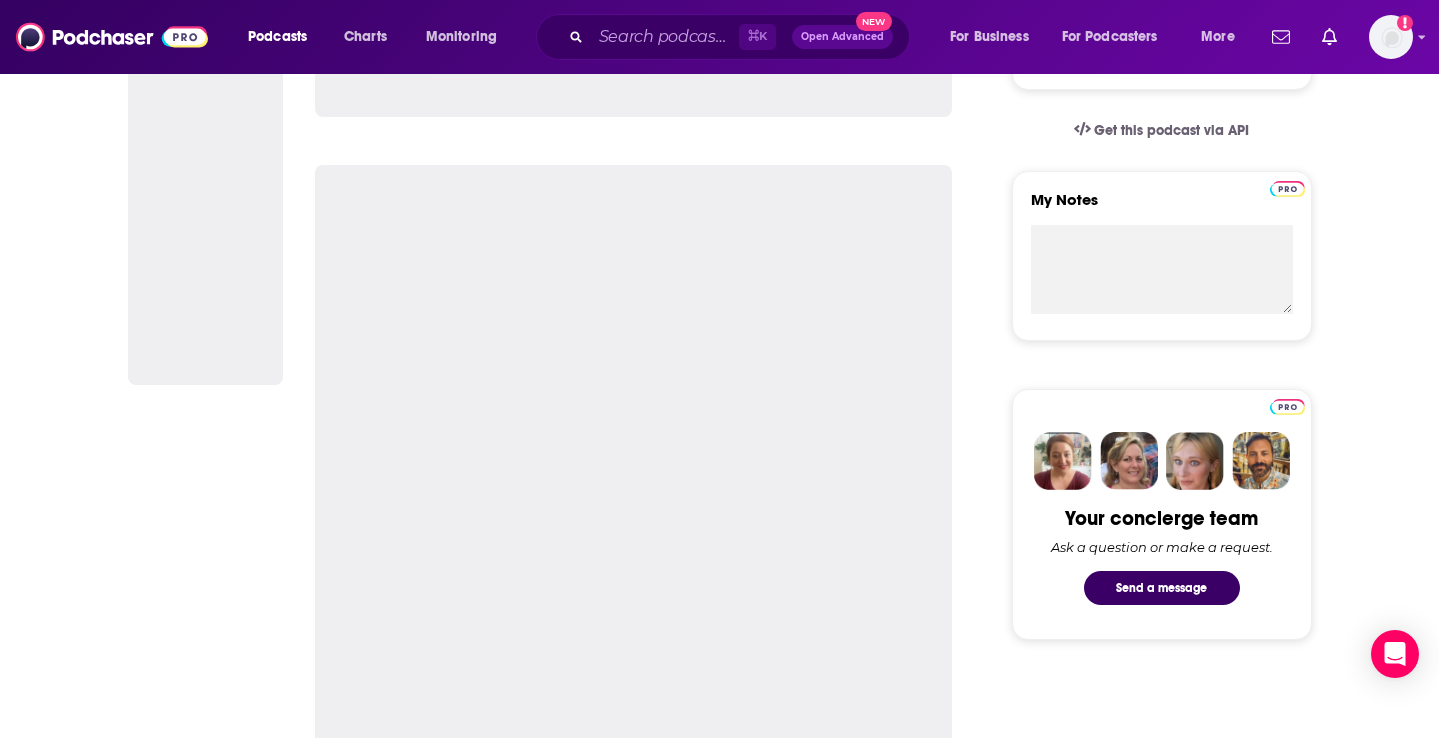 scroll, scrollTop: 0, scrollLeft: 0, axis: both 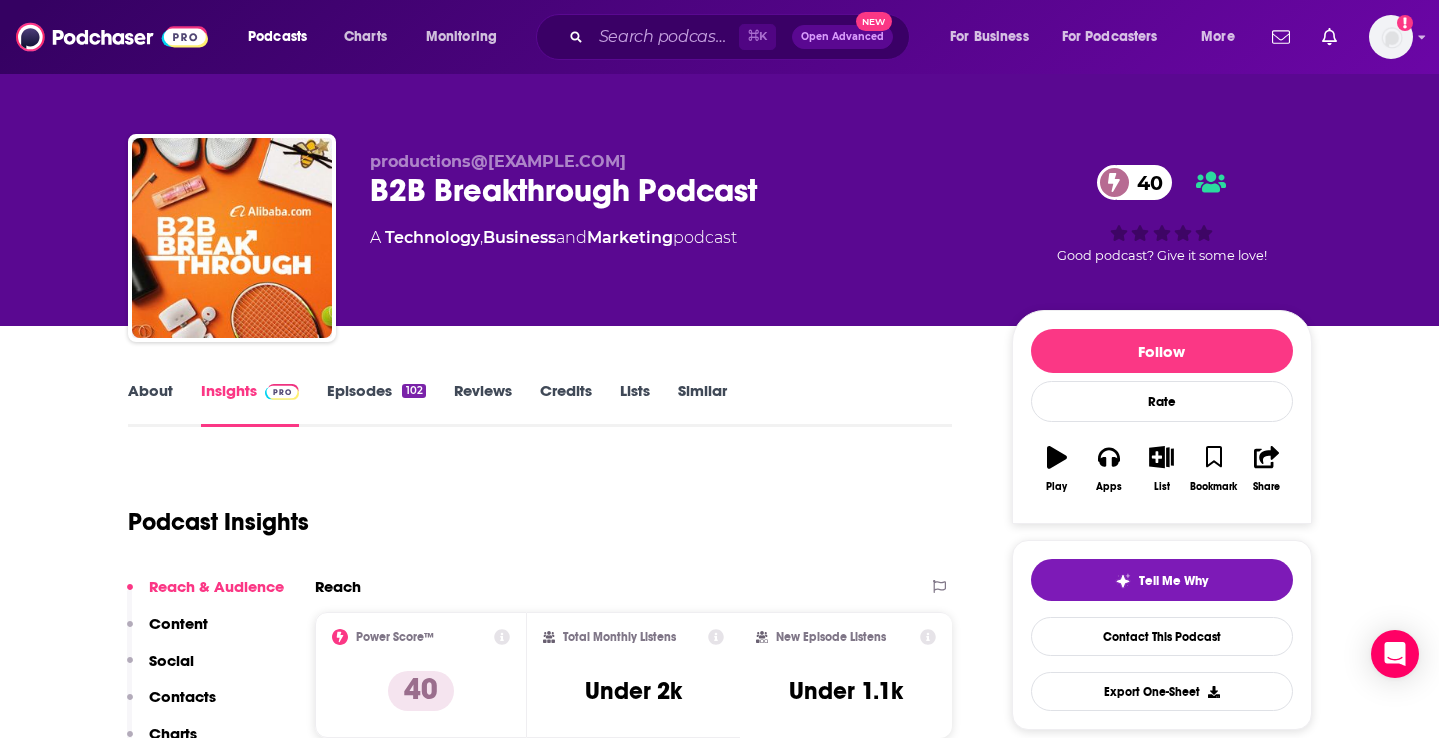 click on "Episodes 102" at bounding box center (376, 404) 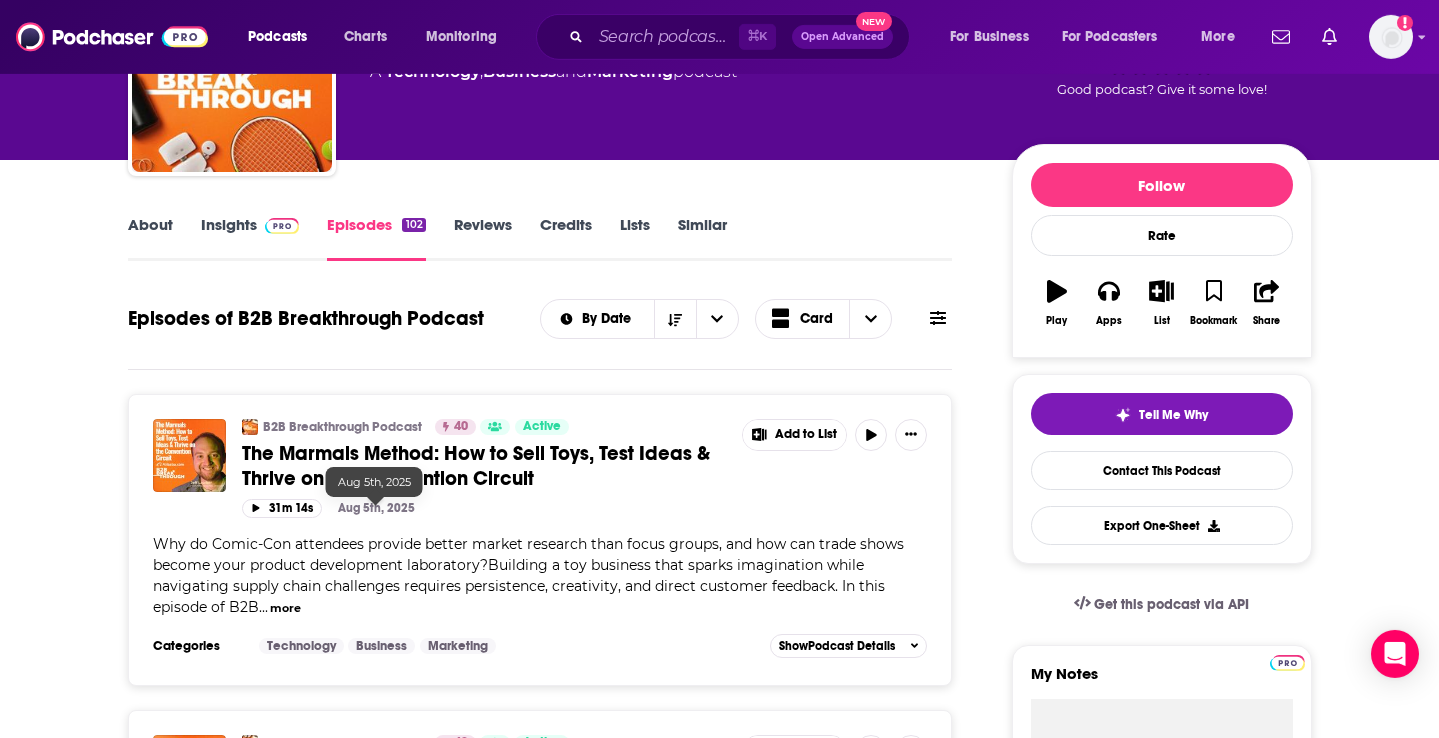scroll, scrollTop: 0, scrollLeft: 0, axis: both 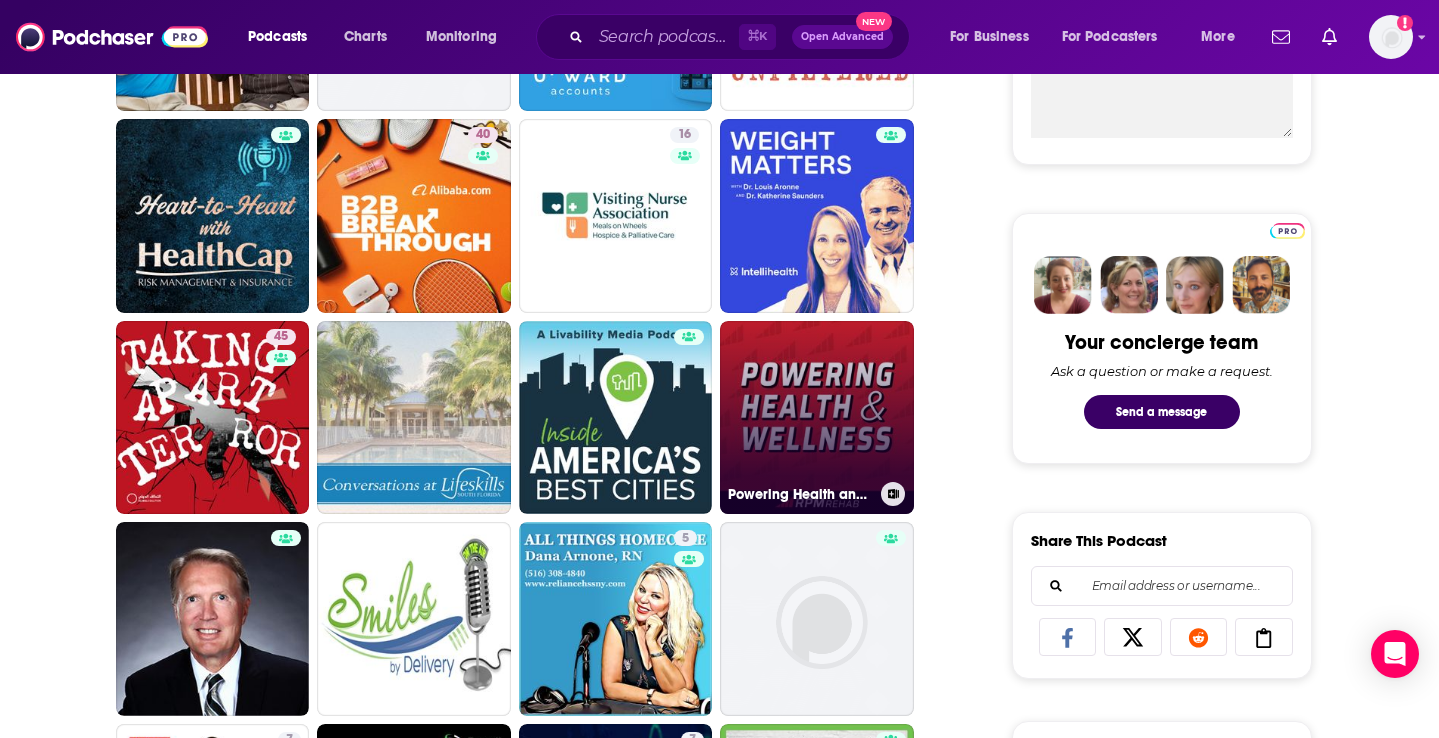click on "Powering Health and Wellness with RPM Rehab" at bounding box center [817, 418] 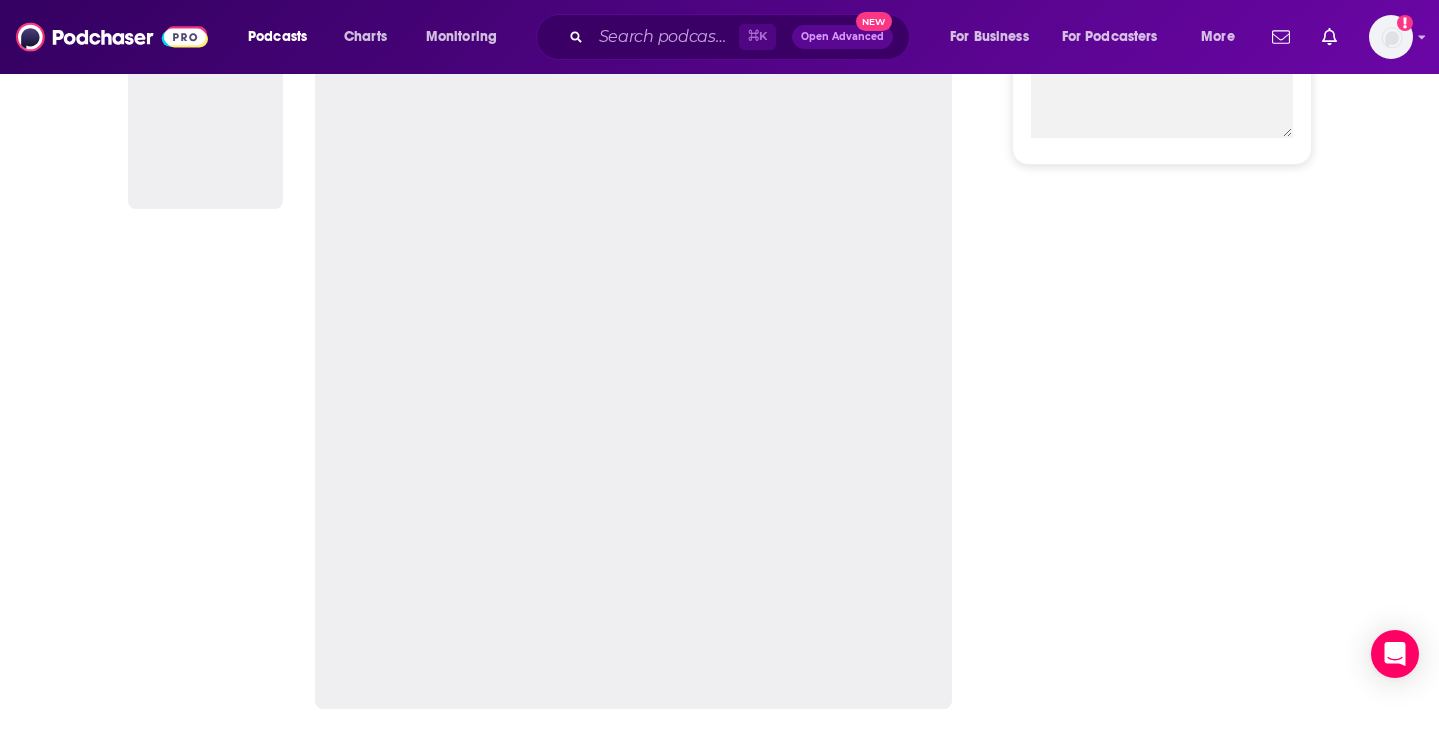scroll, scrollTop: 0, scrollLeft: 0, axis: both 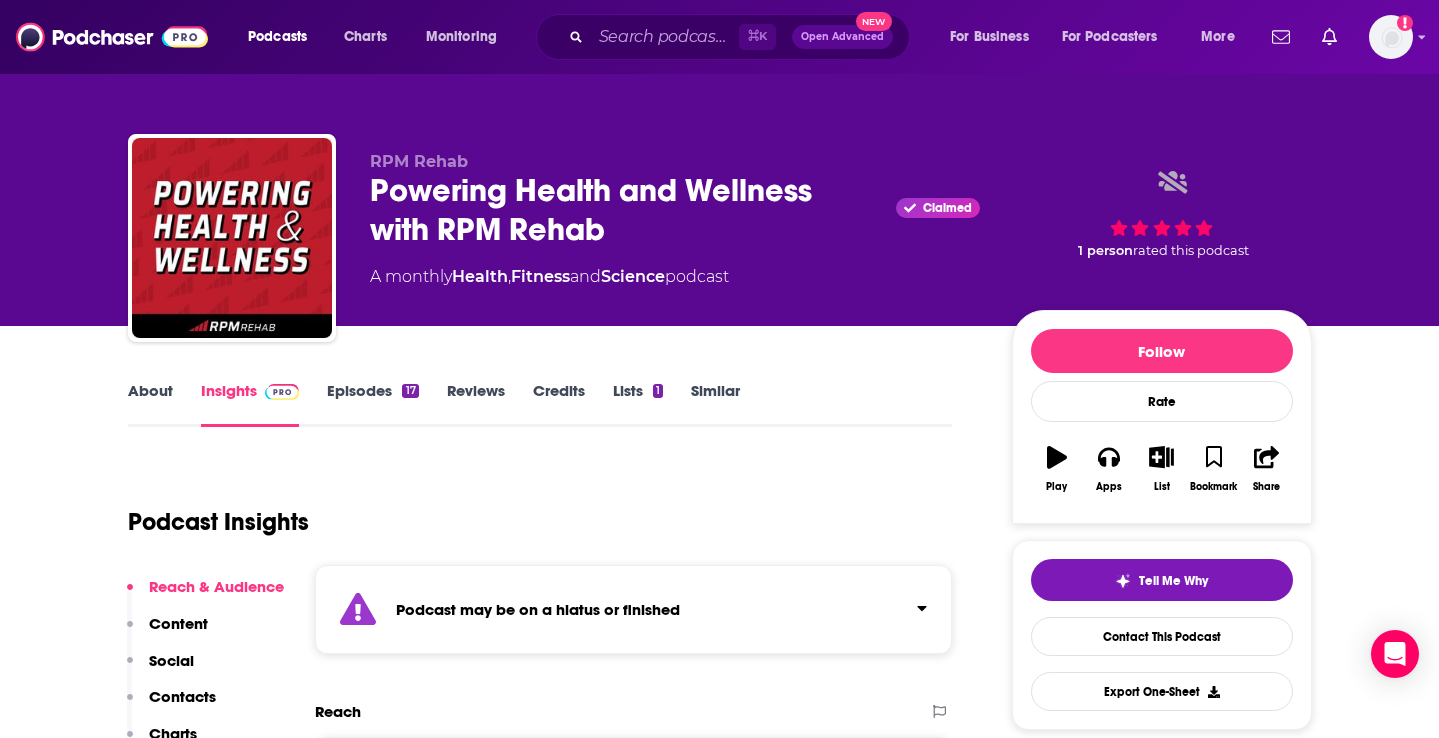 click on "Episodes 17" at bounding box center [372, 404] 